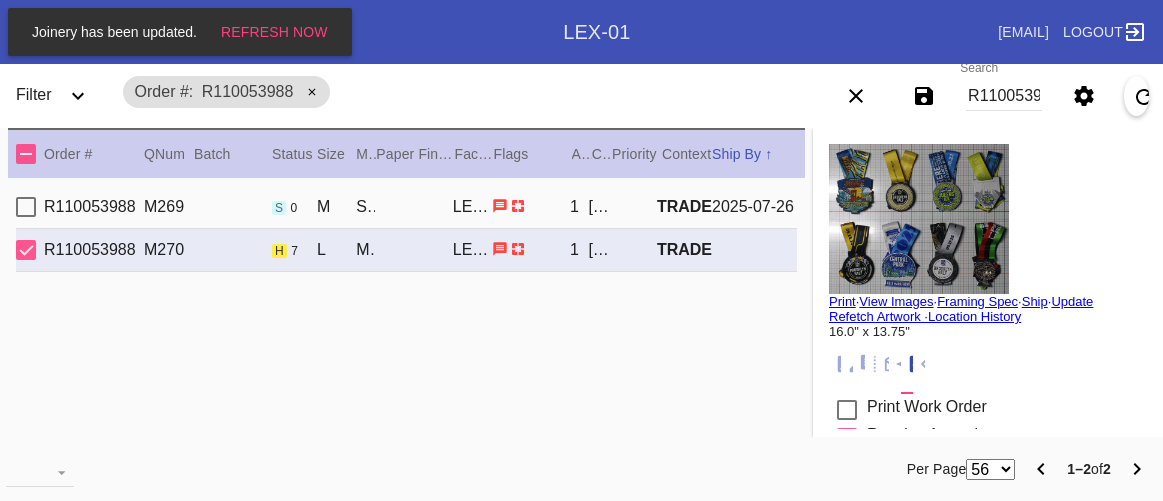 scroll, scrollTop: 0, scrollLeft: 0, axis: both 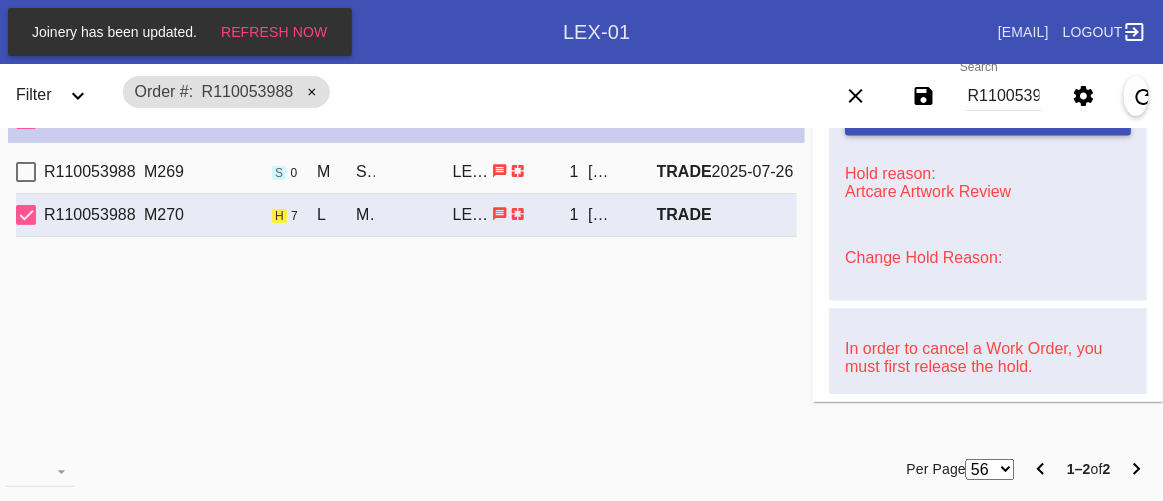 click on "Order #
R110053988" at bounding box center (451, 92) 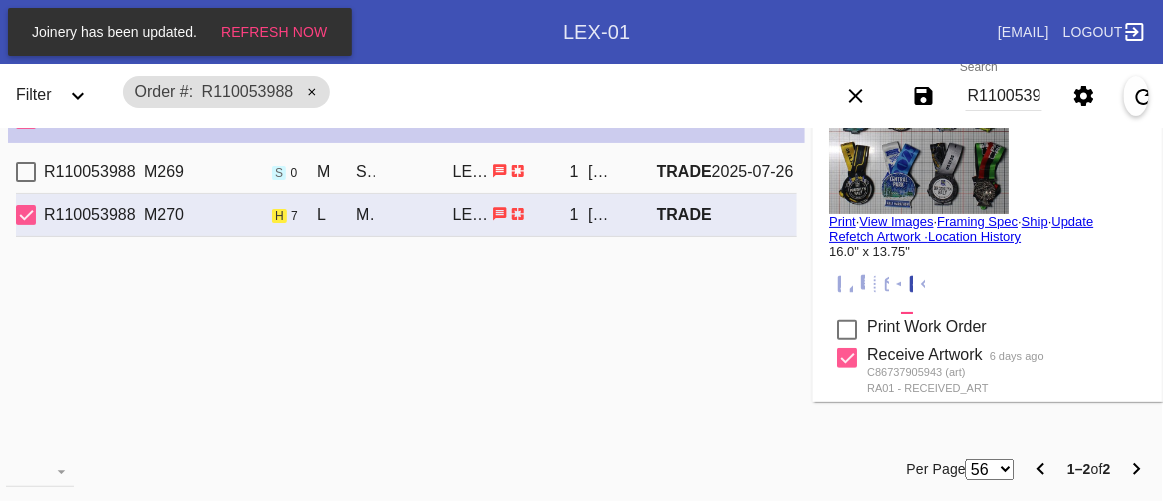 scroll, scrollTop: 0, scrollLeft: 0, axis: both 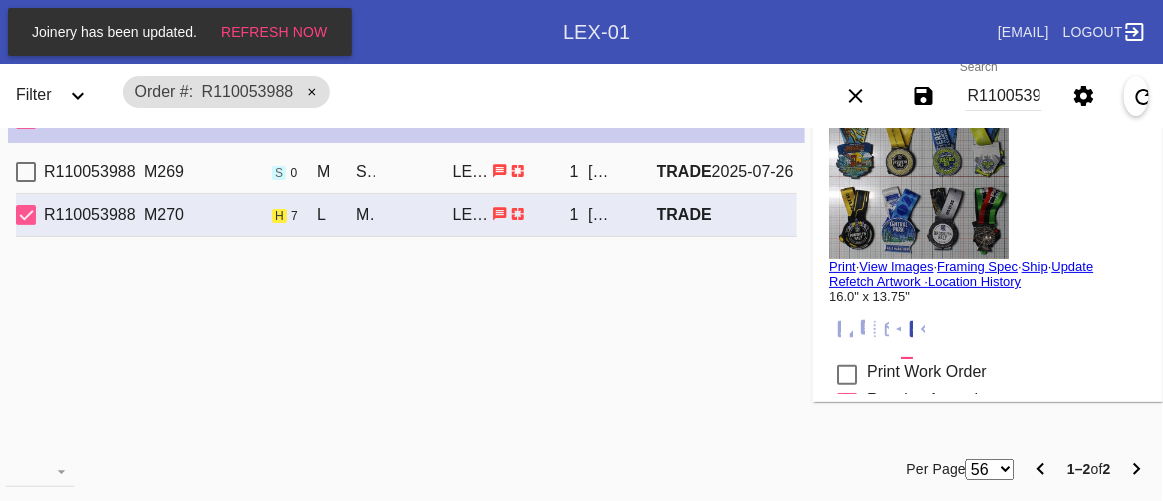 drag, startPoint x: 626, startPoint y: 334, endPoint x: 593, endPoint y: 317, distance: 37.12142 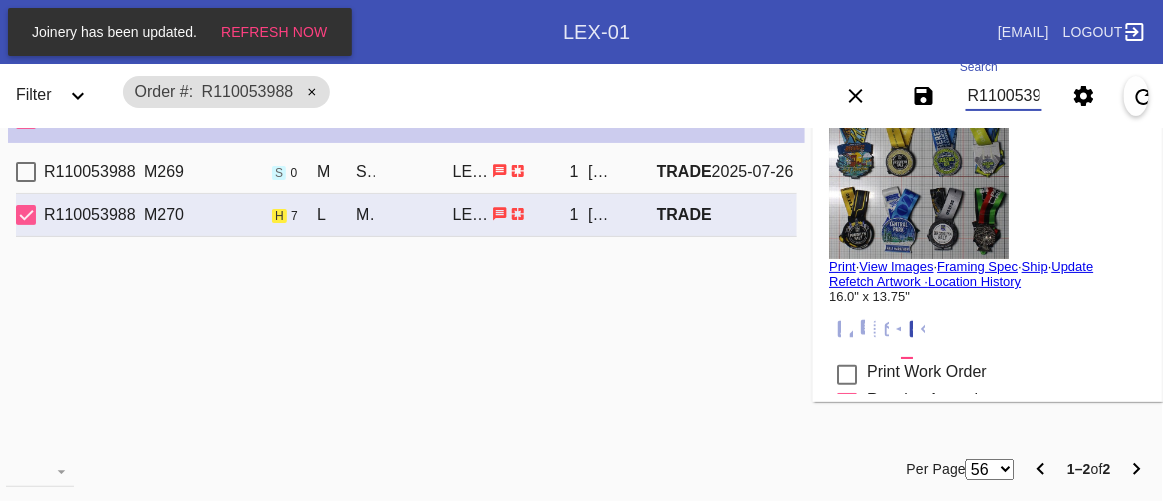 click on "R110053988" at bounding box center [1004, 96] 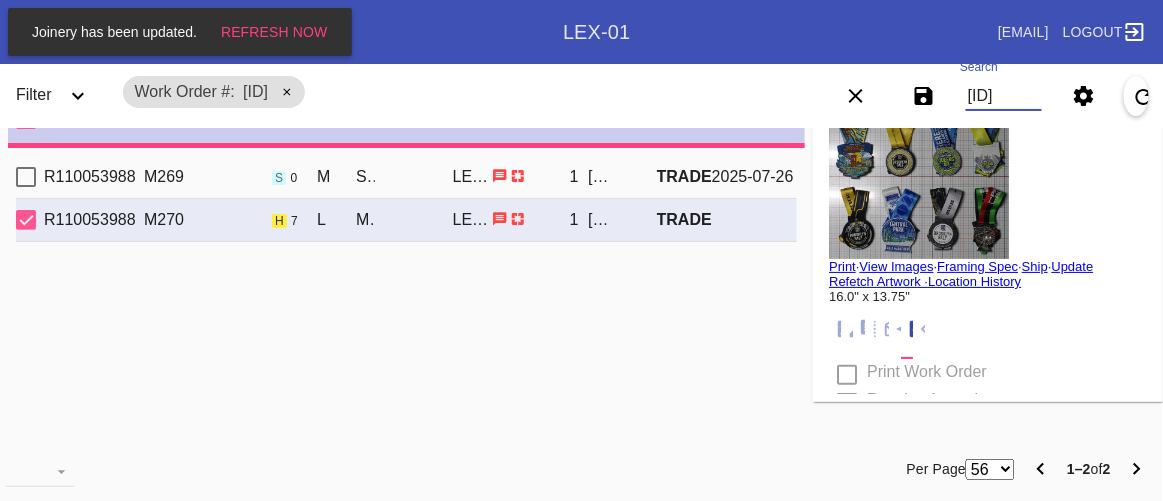 type on "7.0" 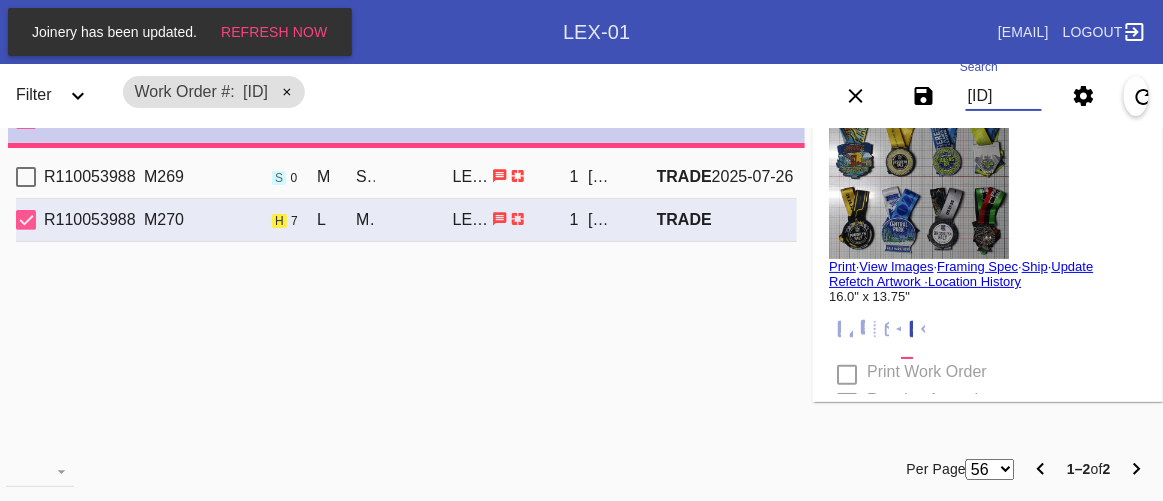 type on "5.0" 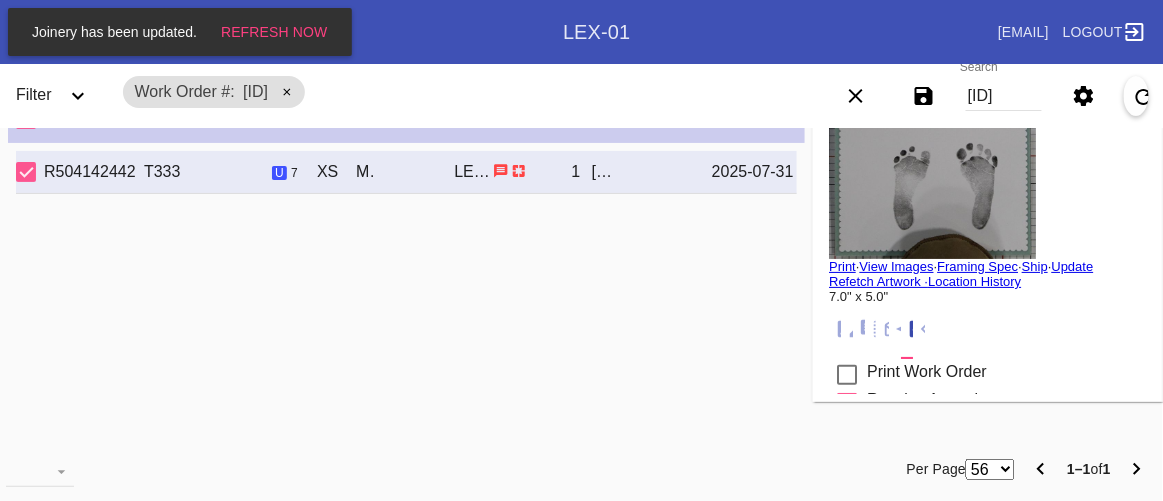 click on "Print" at bounding box center (842, 266) 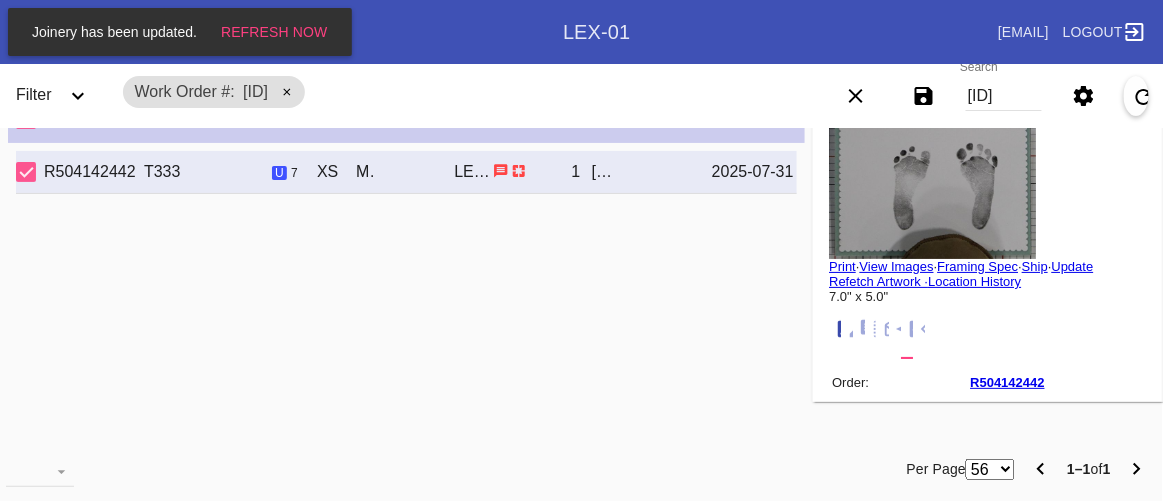 scroll, scrollTop: 24, scrollLeft: 0, axis: vertical 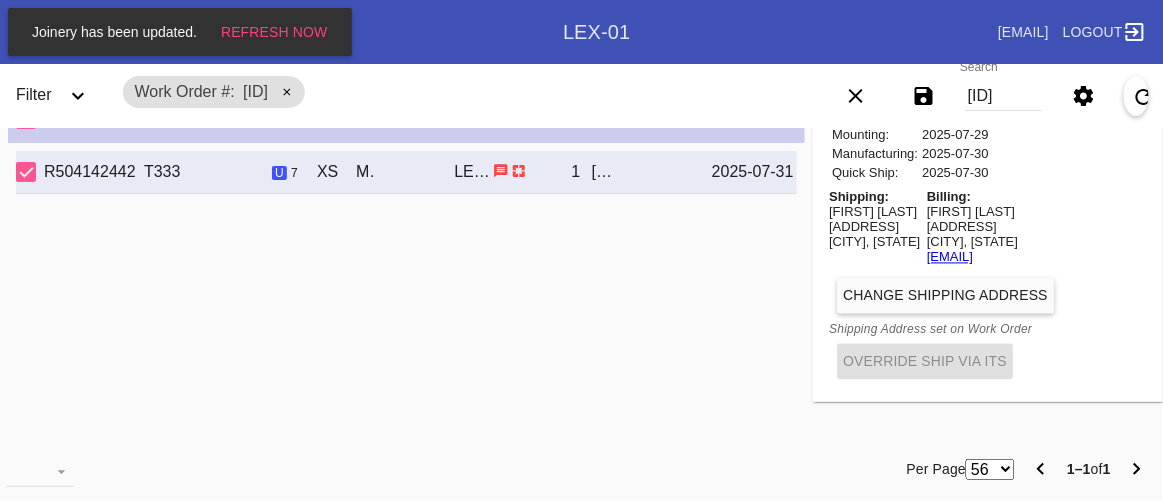 click on "Soumya Srinagesh" at bounding box center [874, 212] 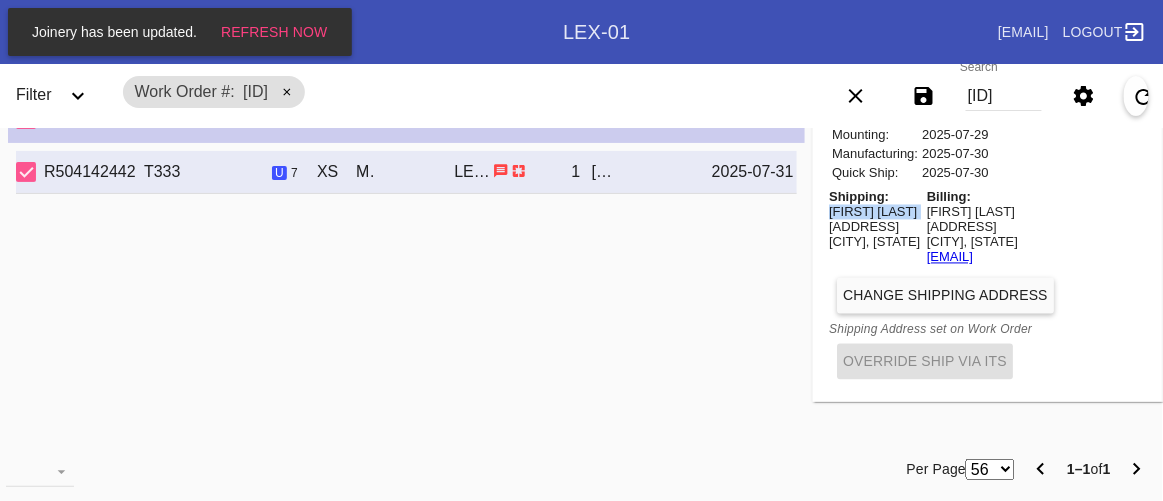 click on "Soumya Srinagesh" at bounding box center [874, 212] 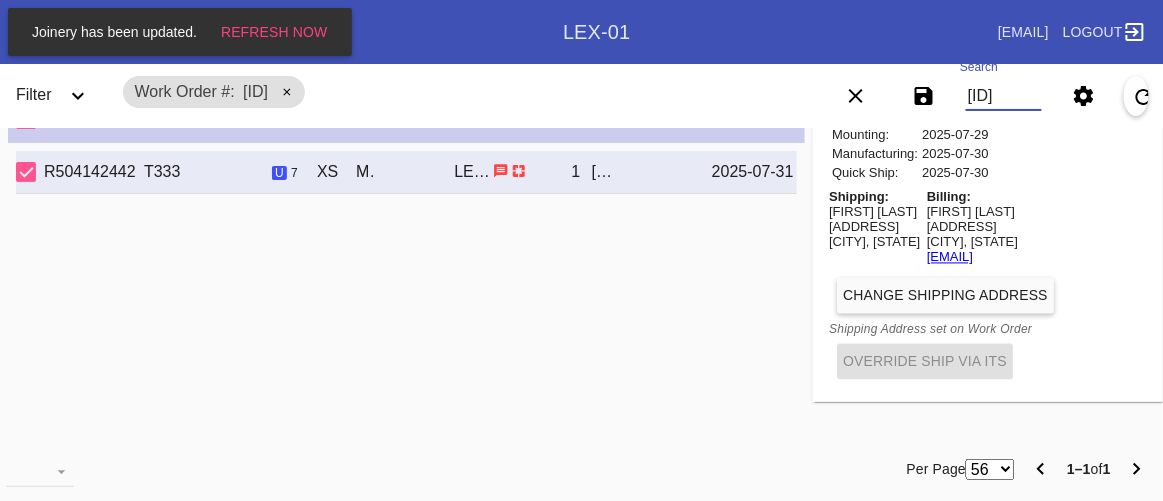 click on "W307280625916011" at bounding box center (1004, 96) 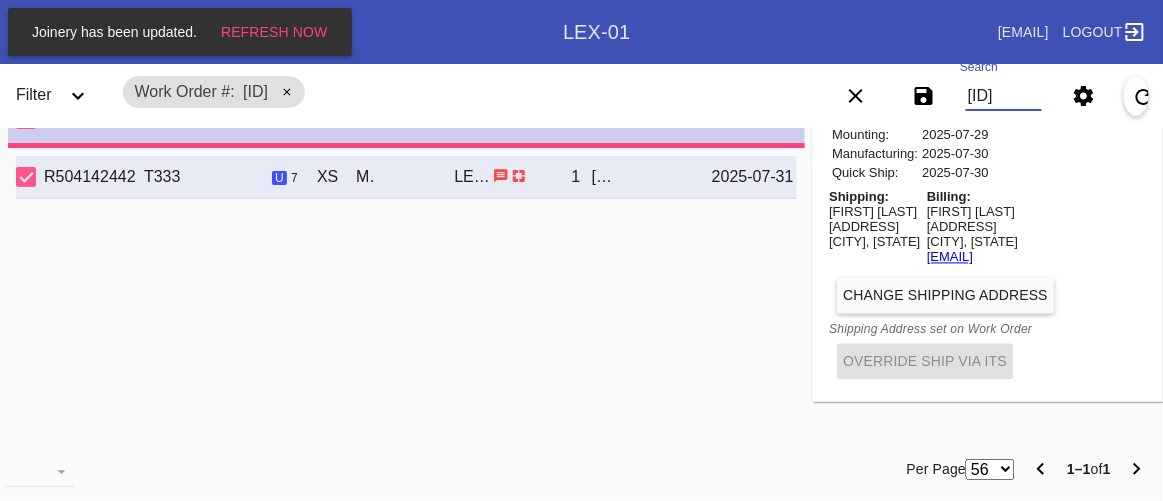 type on "PRO NOTE: updated link here. https://drive.google.com/file/d/1LkEJzzwO2fuTzMwzFEZUVjsOOEWiR72D/view?usp=sharing. TR 7.28" 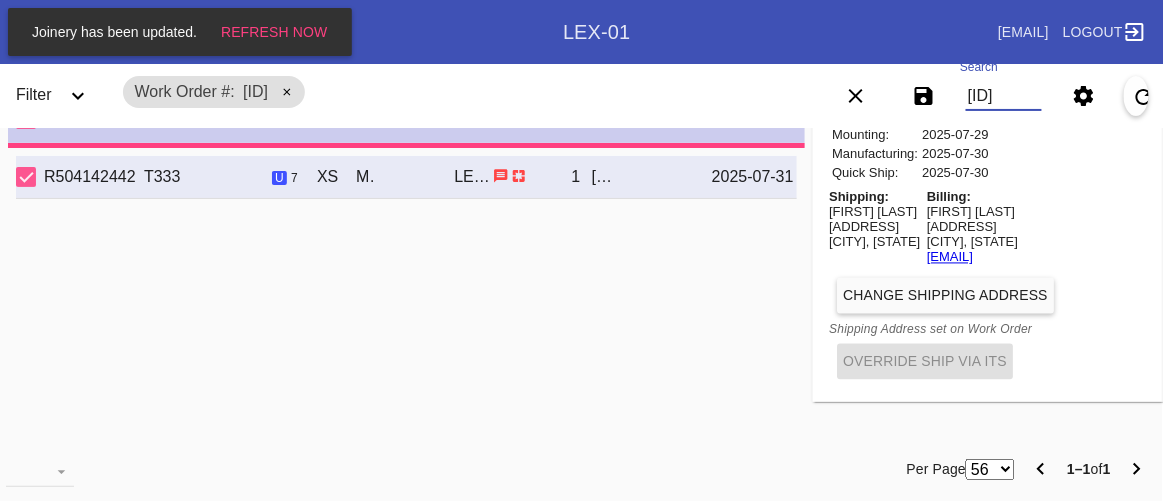 type on "2.0" 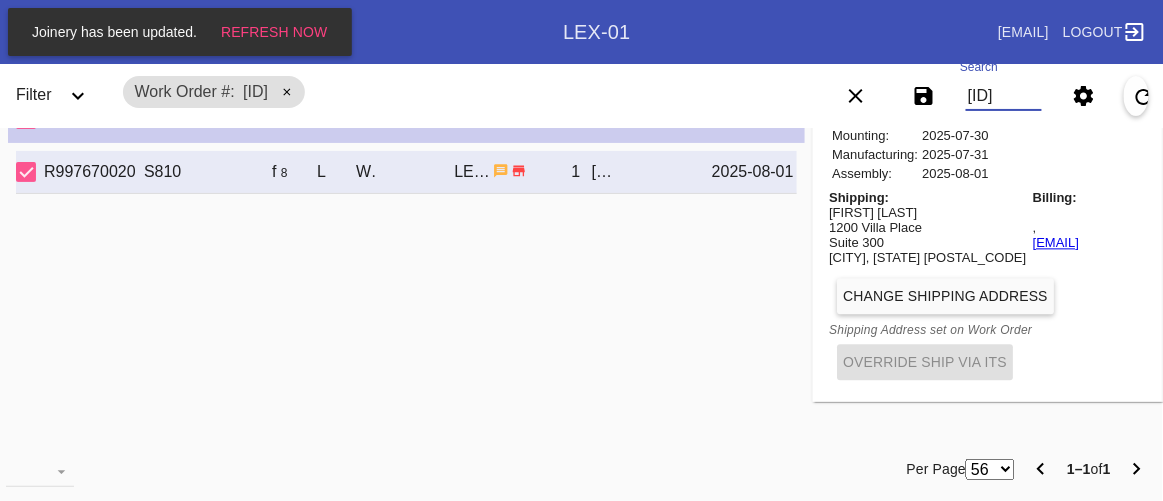 scroll, scrollTop: 601, scrollLeft: 0, axis: vertical 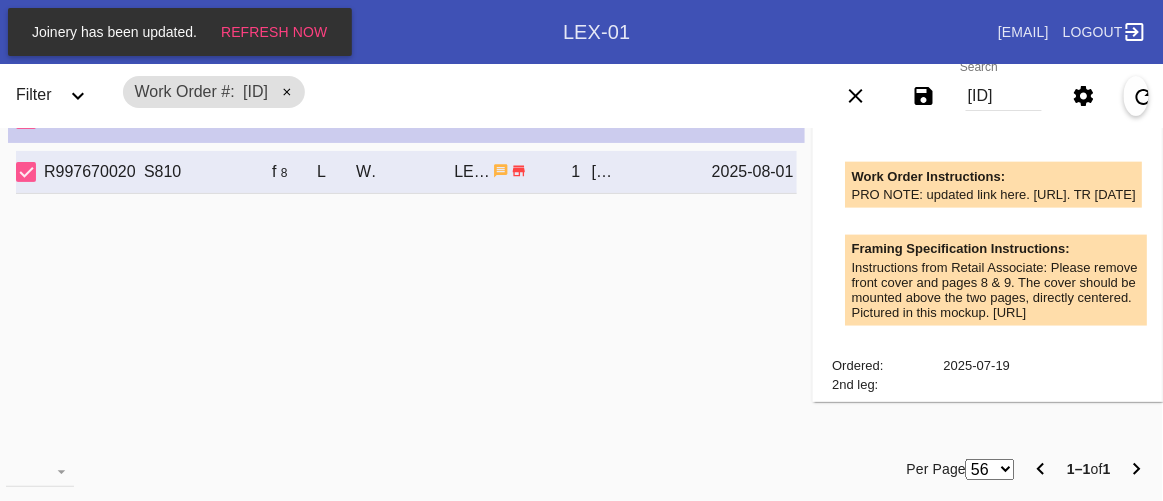 drag, startPoint x: 840, startPoint y: 208, endPoint x: 910, endPoint y: 227, distance: 72.53275 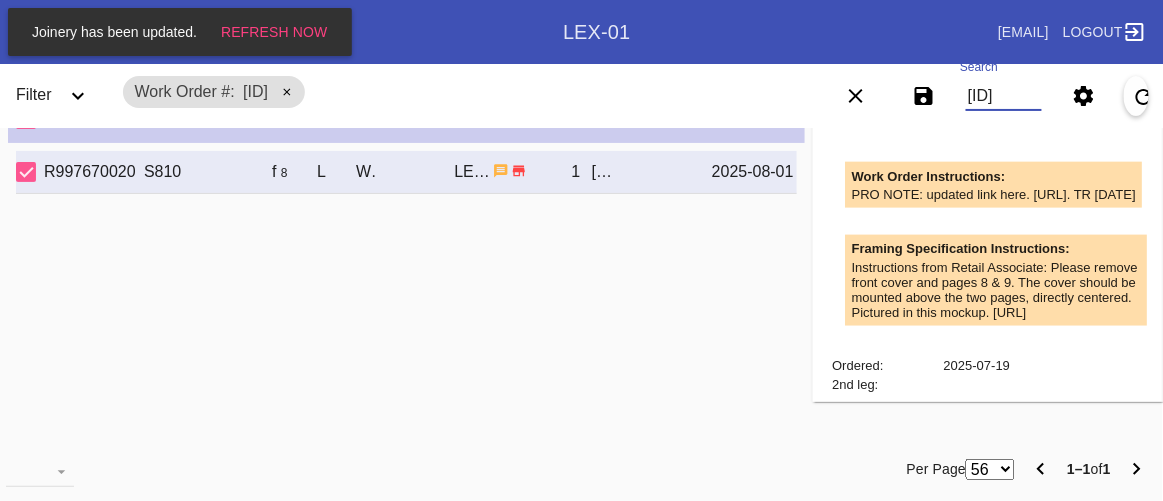 click on "W828090731259416" at bounding box center (1004, 96) 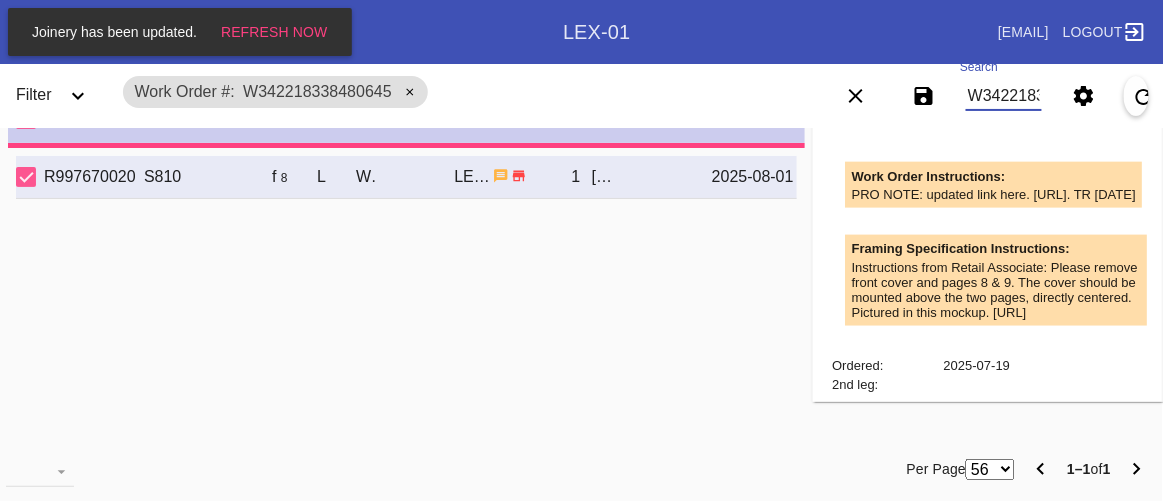 type 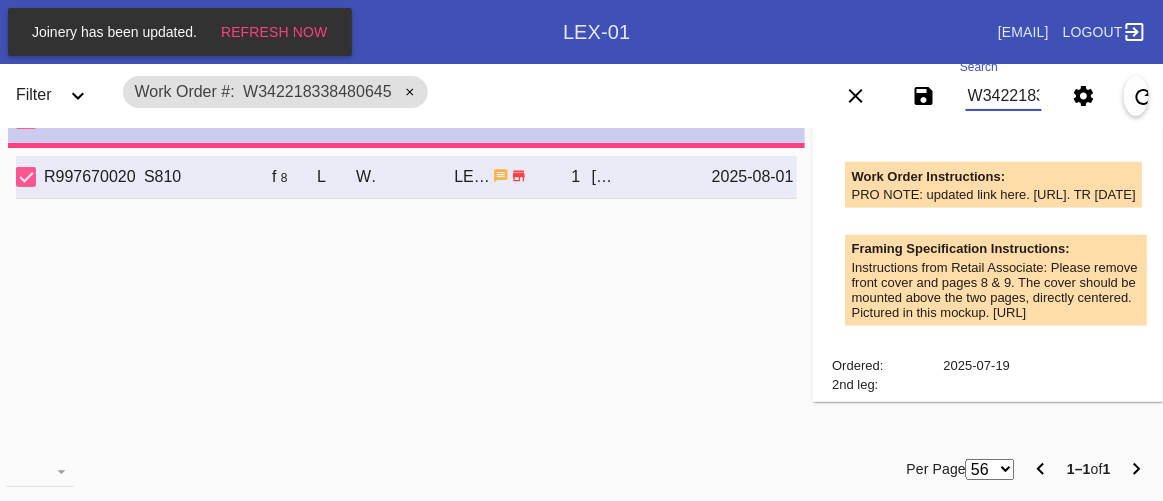 type on "1.5" 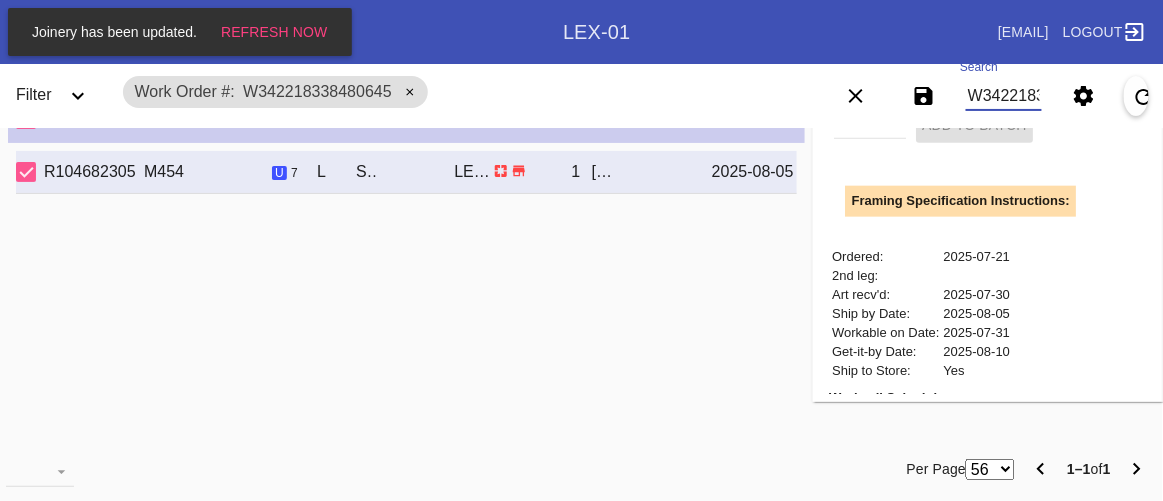 scroll, scrollTop: 149, scrollLeft: 0, axis: vertical 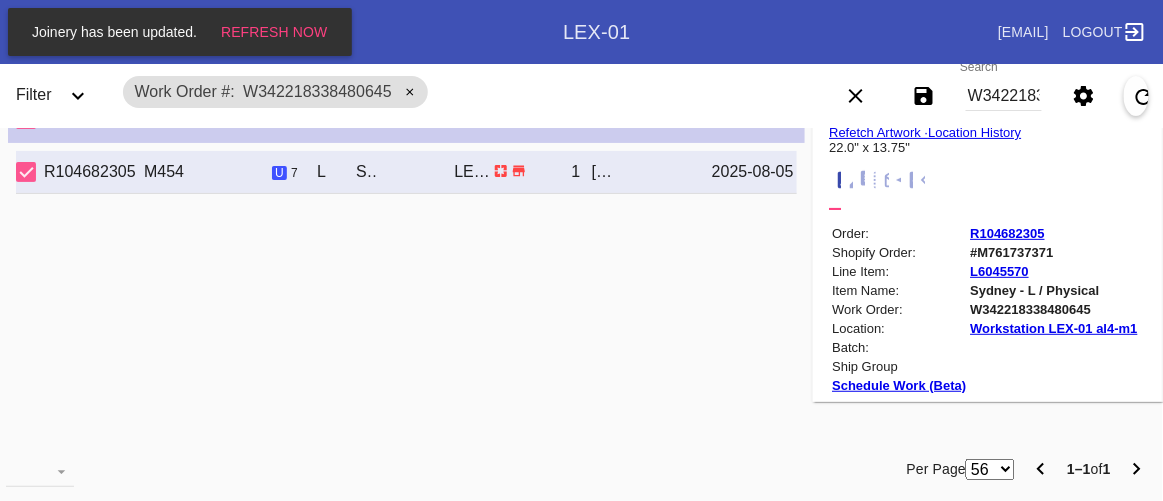 click 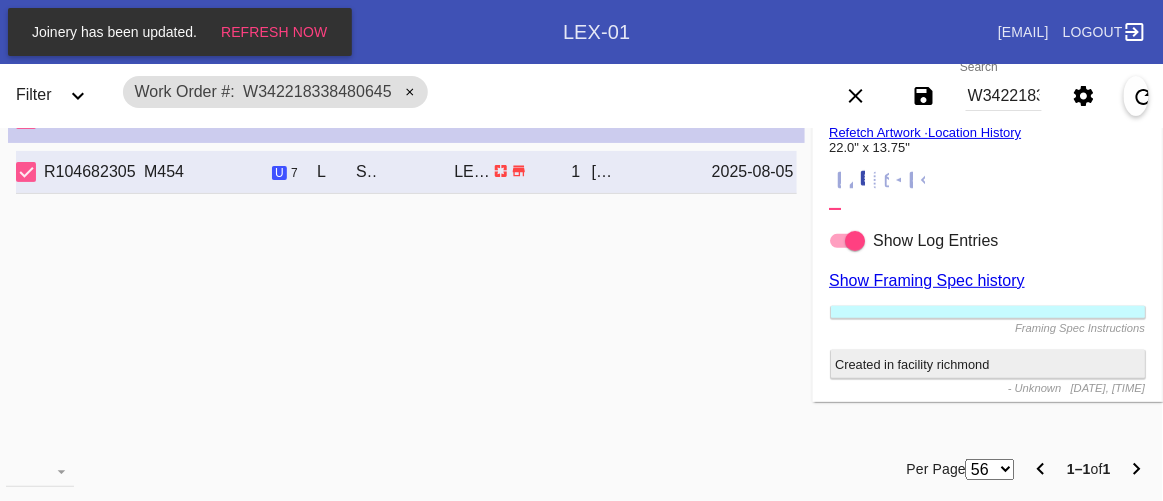 scroll, scrollTop: 121, scrollLeft: 0, axis: vertical 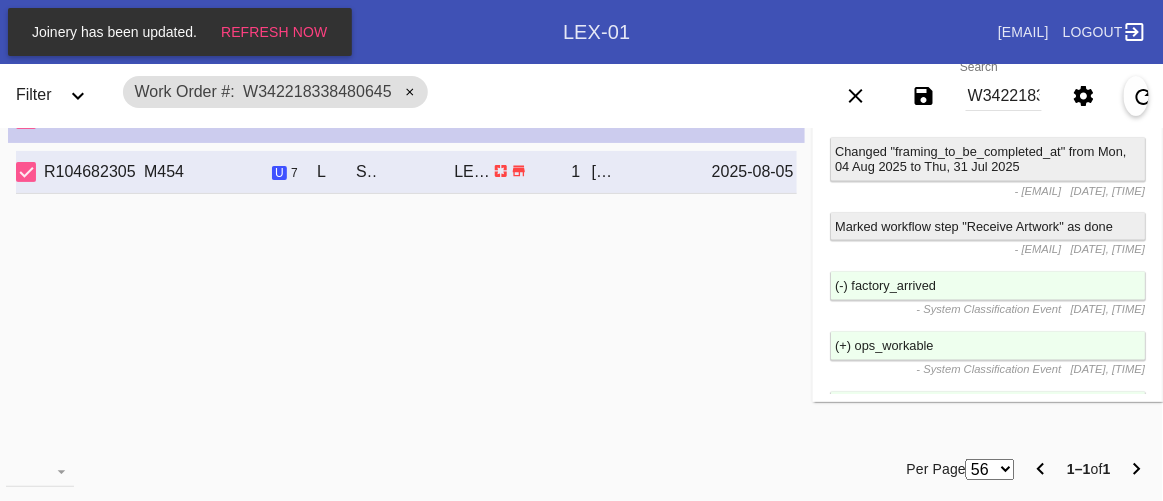 drag, startPoint x: 953, startPoint y: 185, endPoint x: 494, endPoint y: 293, distance: 471.53473 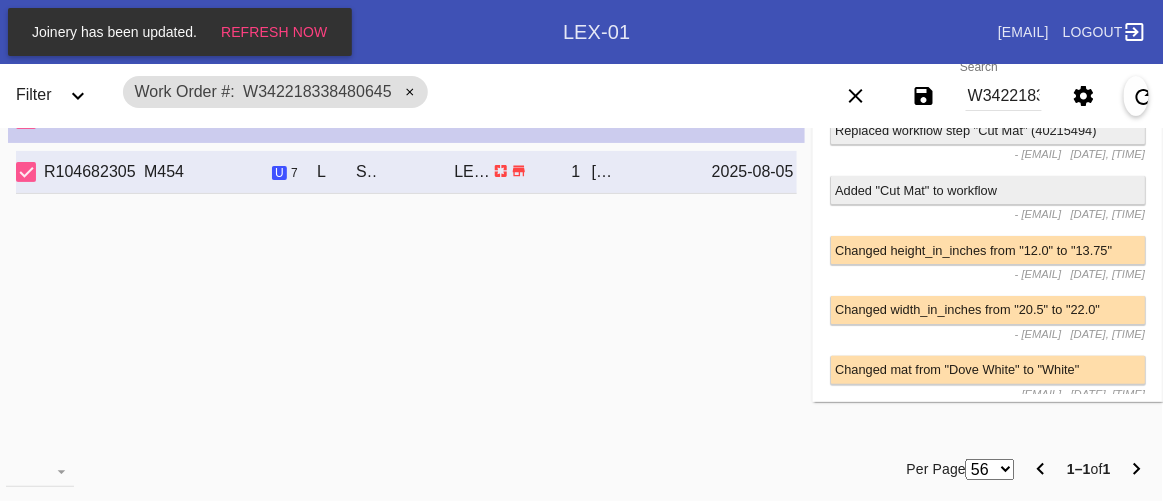 scroll, scrollTop: 1727, scrollLeft: 0, axis: vertical 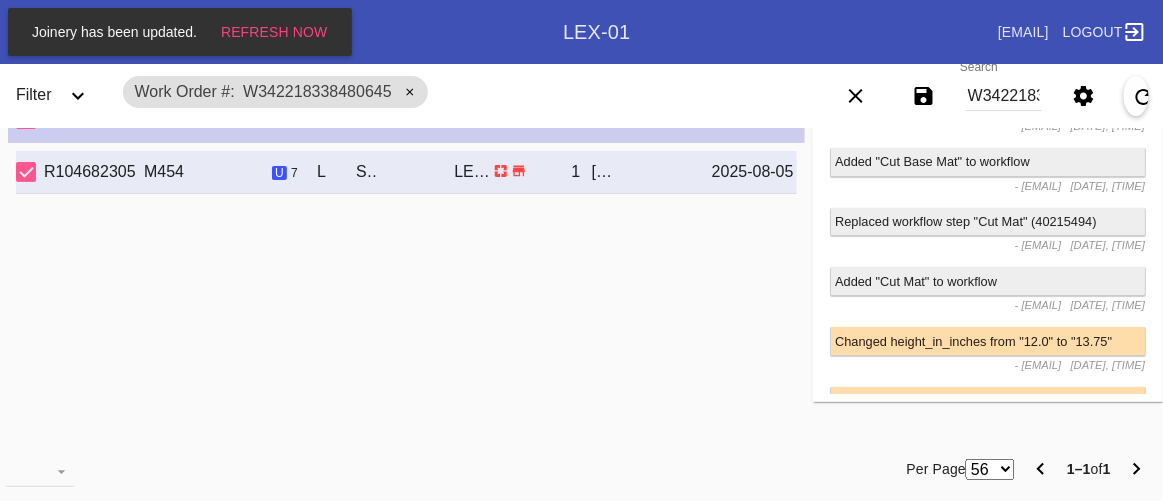 click on "R104682305 M454 u   7 L Sydney / White LEX-01 1 Jordan Freedman
2025-08-05" at bounding box center [406, 290] 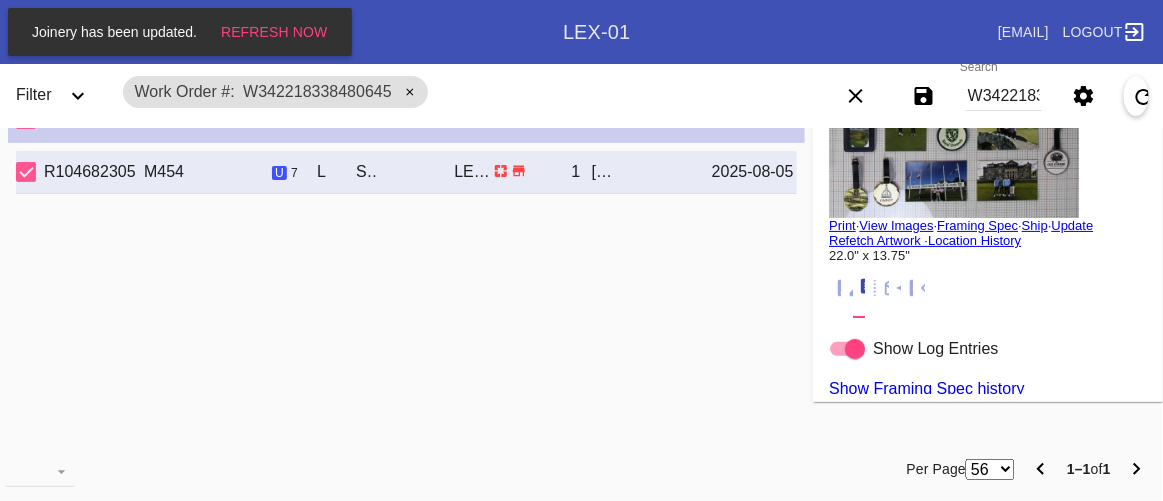 scroll, scrollTop: 0, scrollLeft: 0, axis: both 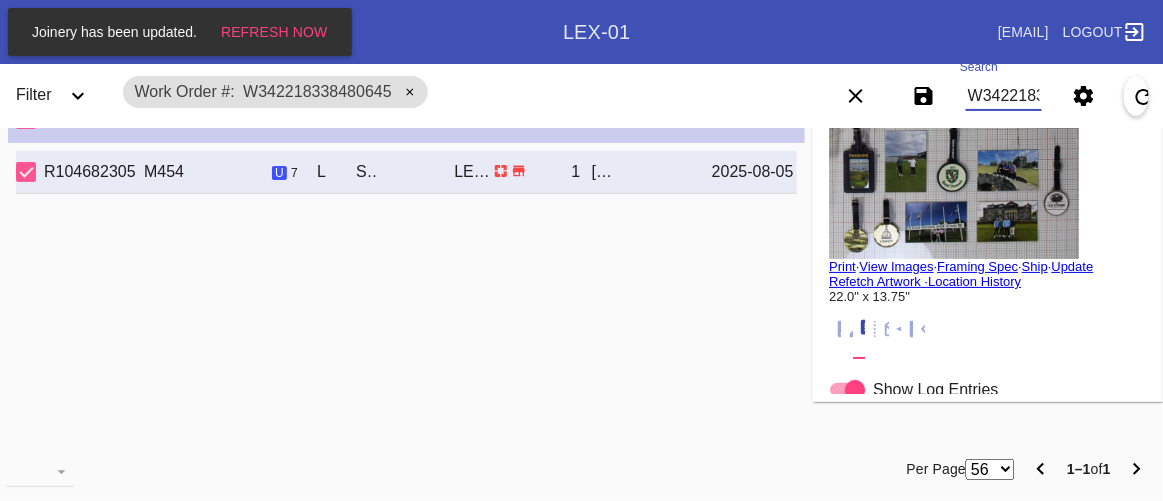 click on "W342218338480645" at bounding box center (1004, 96) 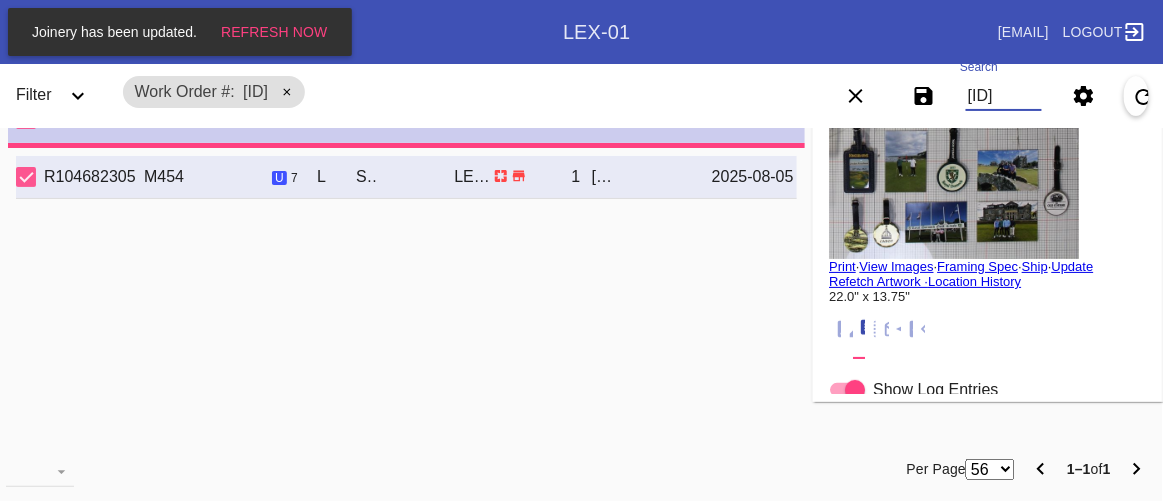 type on "PRO NOTE: updated link here. https://drive.google.com/file/d/1LkEJzzwO2fuTzMwzFEZUVjsOOEWiR72D/view?usp=sharing. TR 7.28" 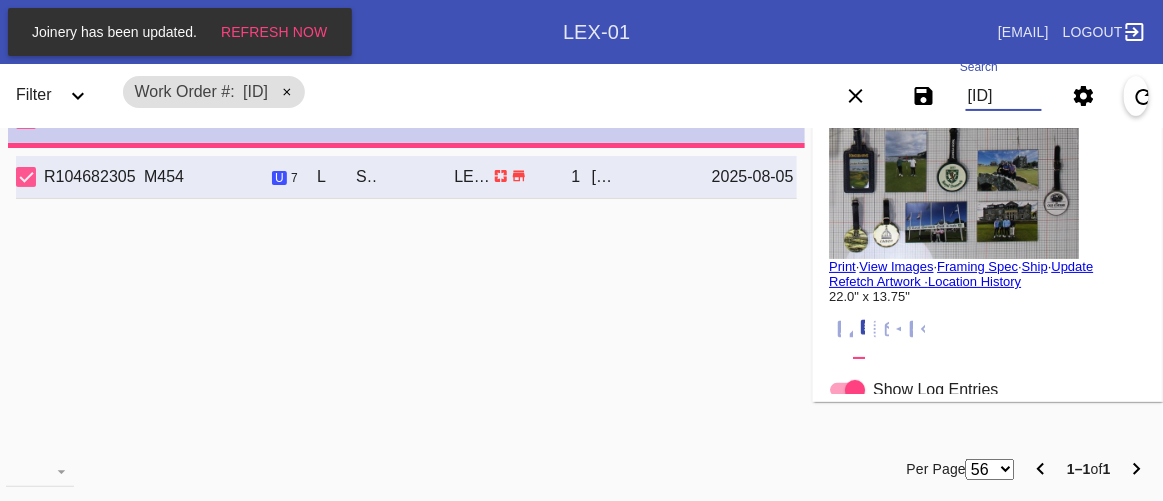 type on "2.0" 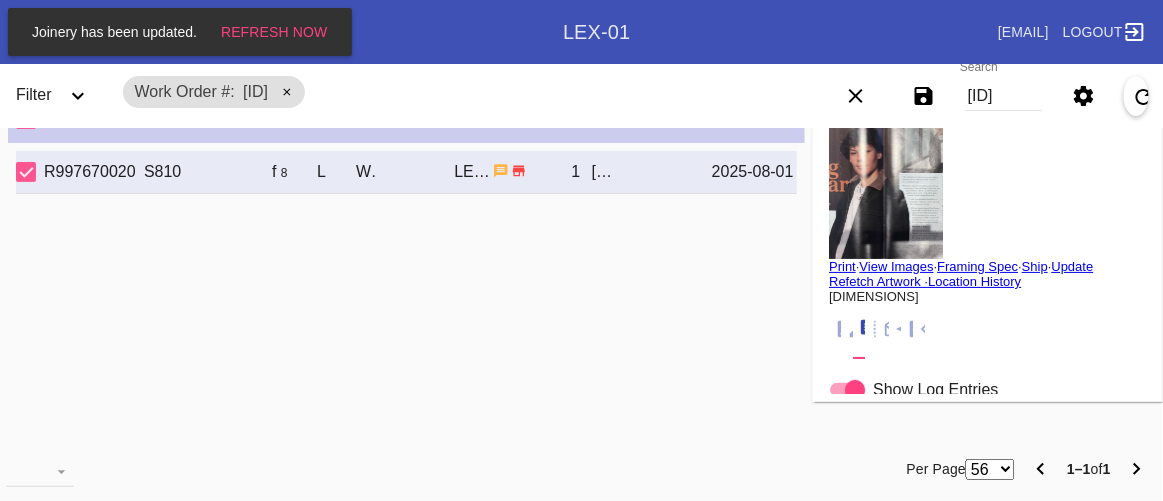 click on "R997670020 S810 f   8 L Wren / Dove White LEX-01 1 Brooke Lambert
2025-08-01" at bounding box center [406, 290] 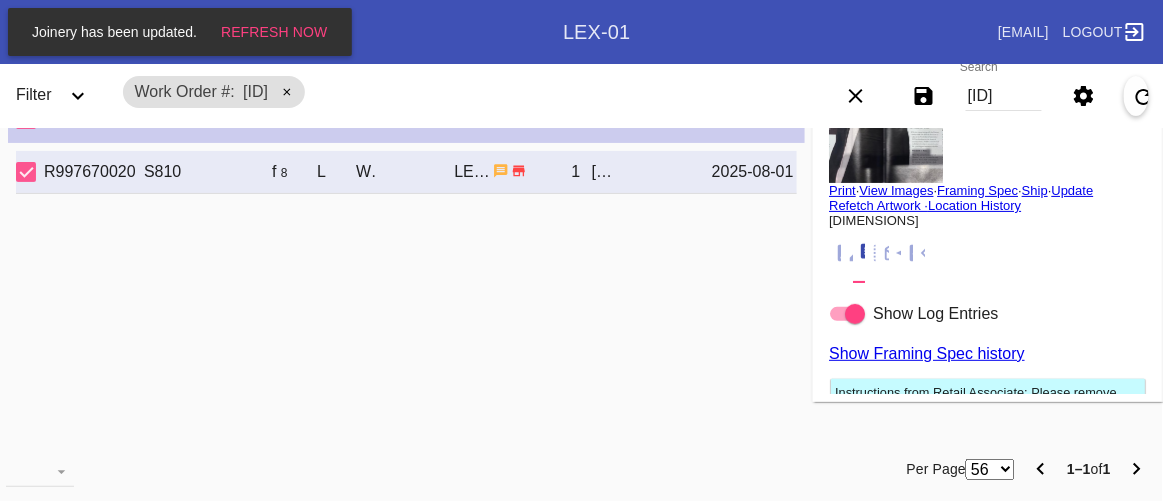 scroll, scrollTop: 0, scrollLeft: 0, axis: both 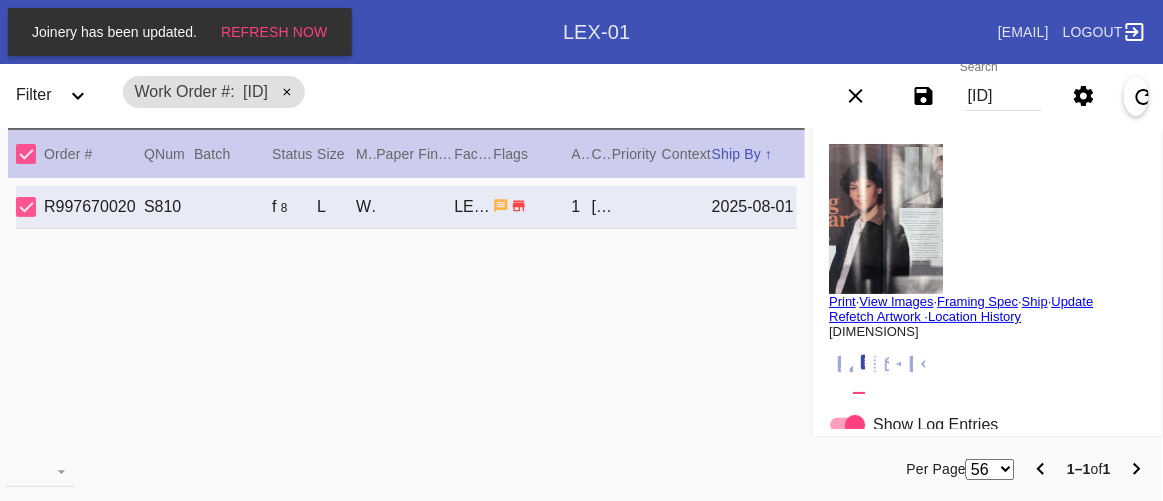 click on "Work Order #
W828090731259416" at bounding box center [451, 92] 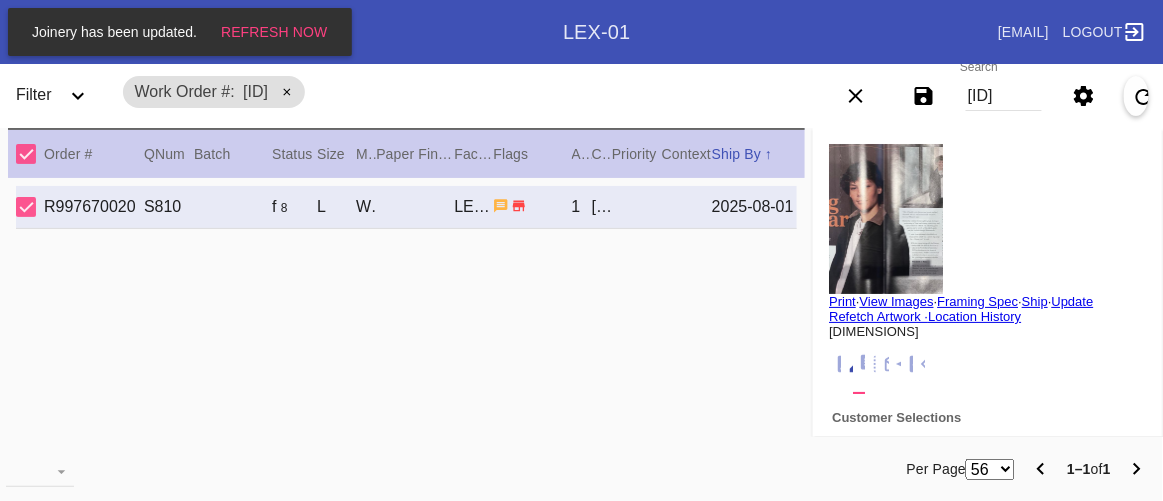 scroll, scrollTop: 72, scrollLeft: 0, axis: vertical 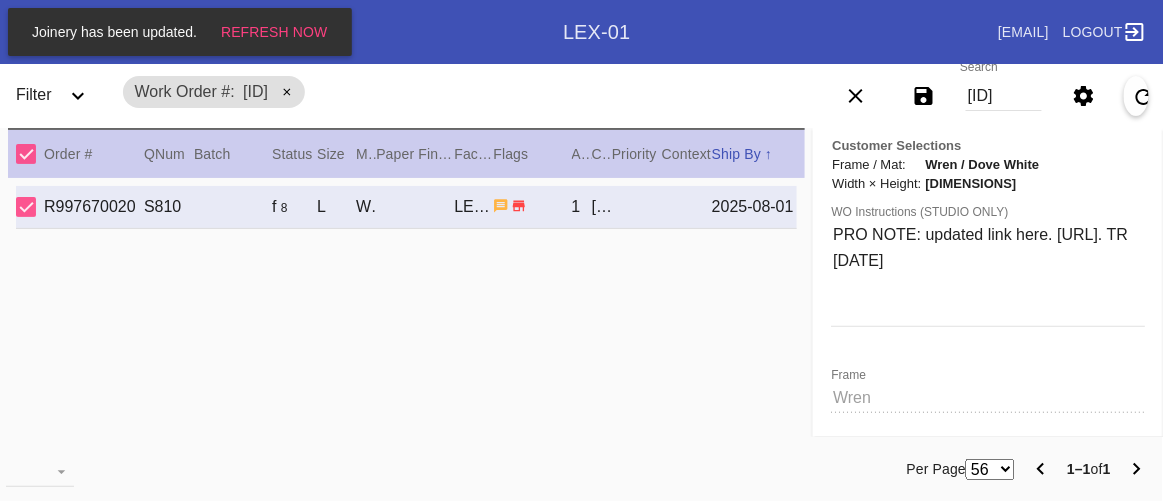 click on "R997670020 S810 f   8 L Wren / Dove White LEX-01 1 Brooke Lambert
2025-08-01" at bounding box center [406, 325] 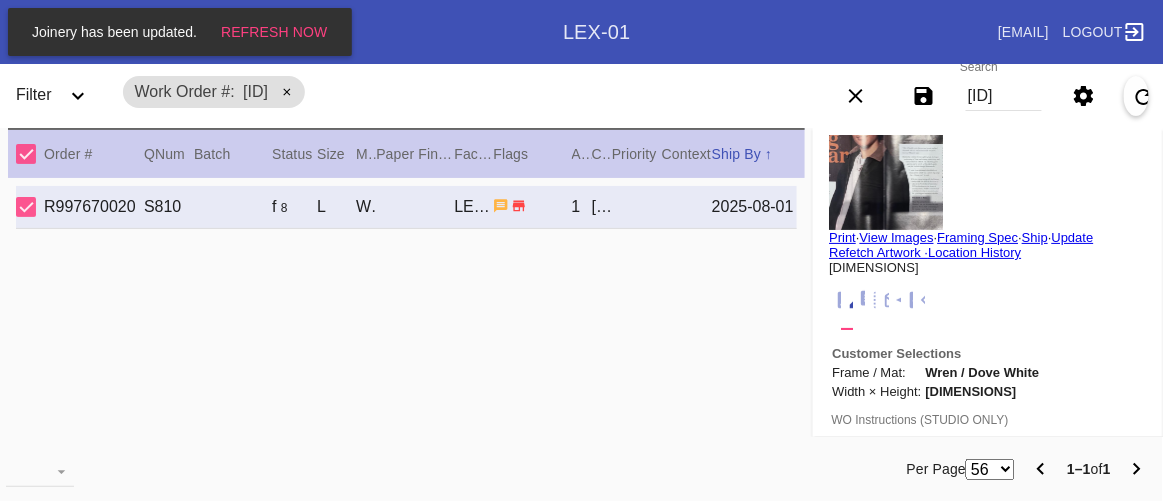 scroll, scrollTop: 0, scrollLeft: 0, axis: both 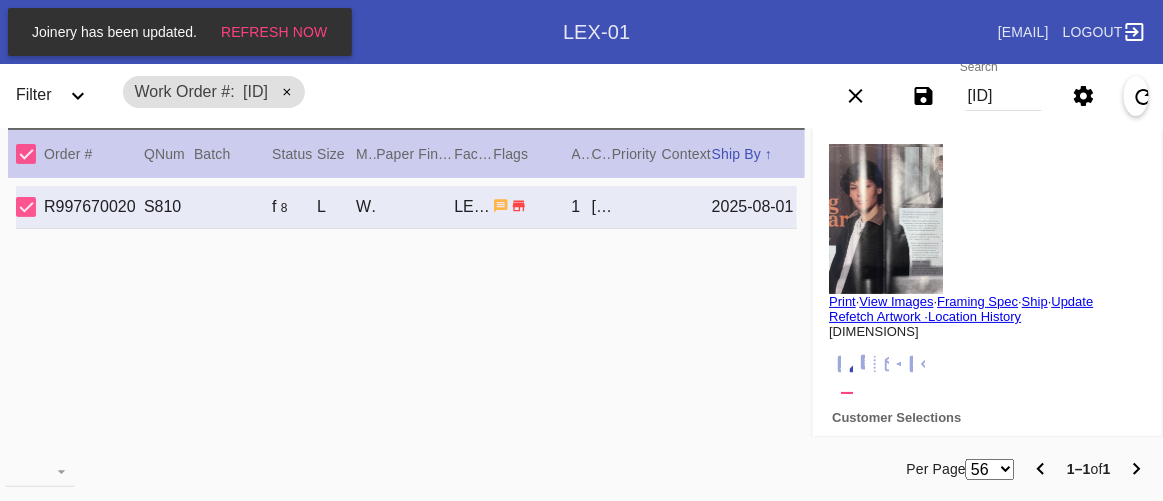 click 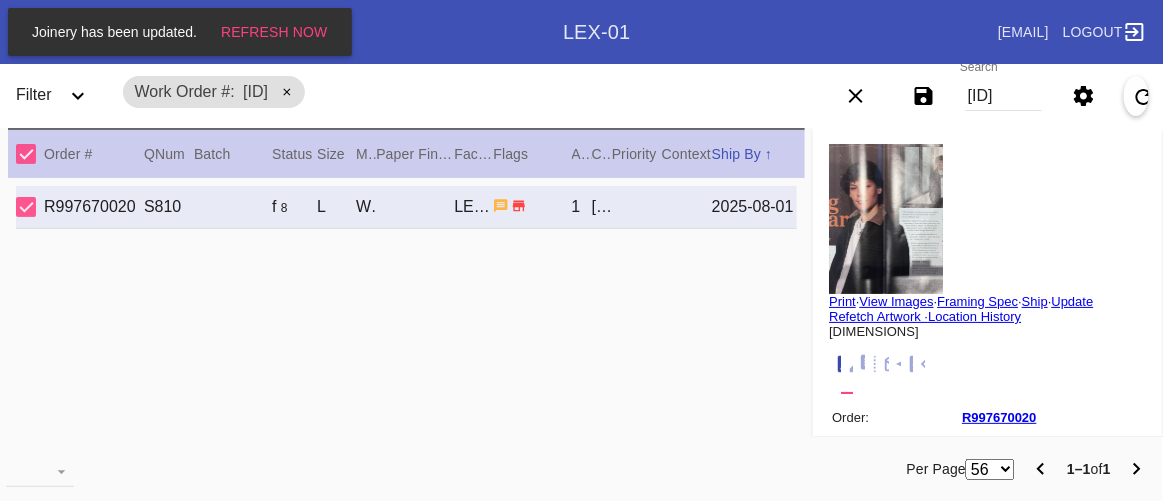 scroll, scrollTop: 24, scrollLeft: 0, axis: vertical 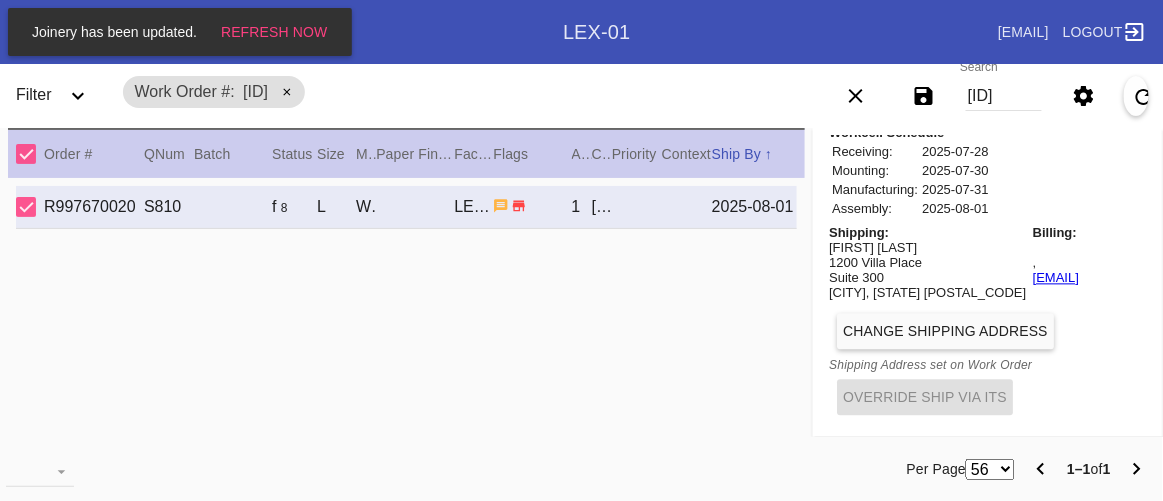 drag, startPoint x: 1022, startPoint y: 271, endPoint x: 499, endPoint y: 399, distance: 538.43567 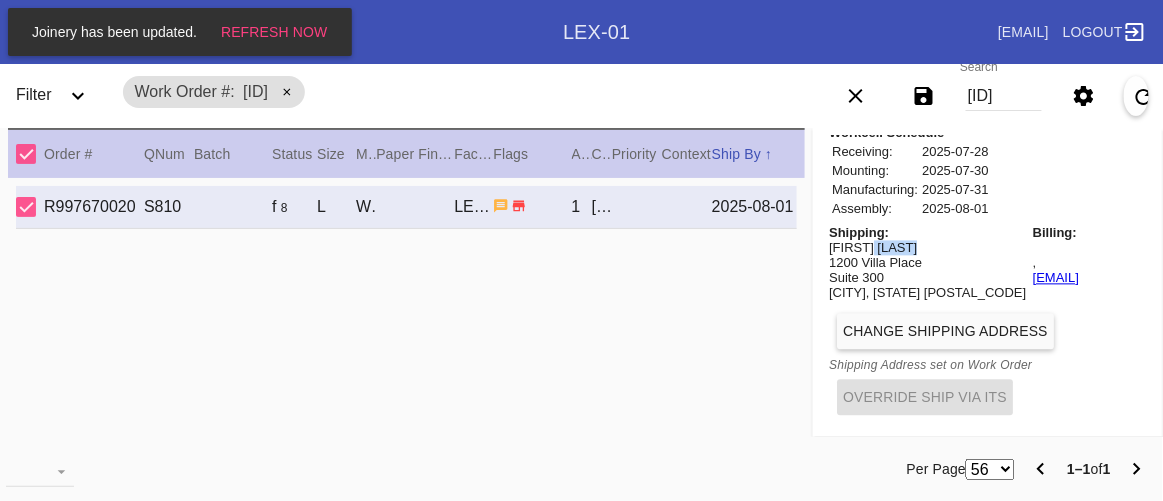 click on "Brooke Lambert" at bounding box center (927, 247) 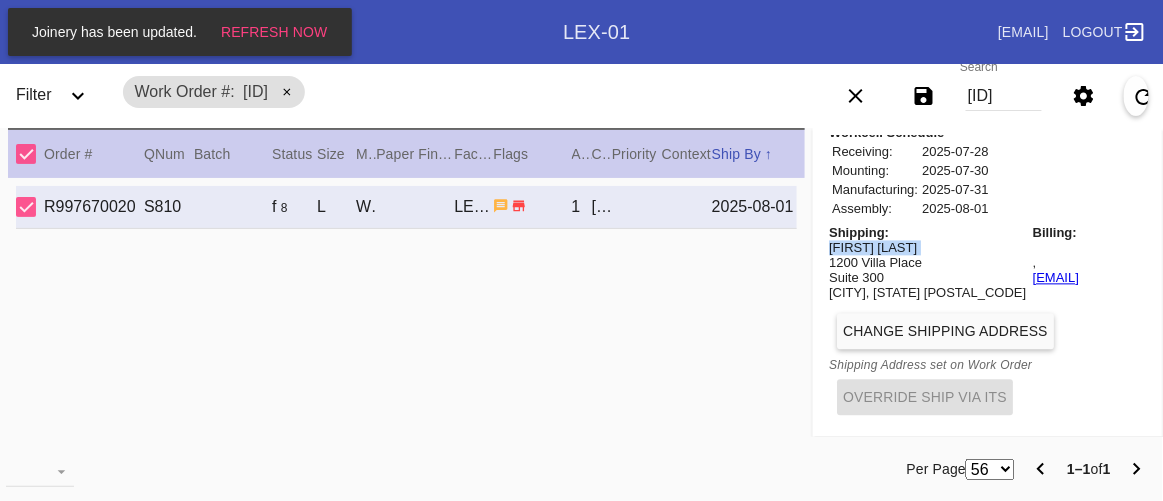 click on "Brooke Lambert" at bounding box center [927, 247] 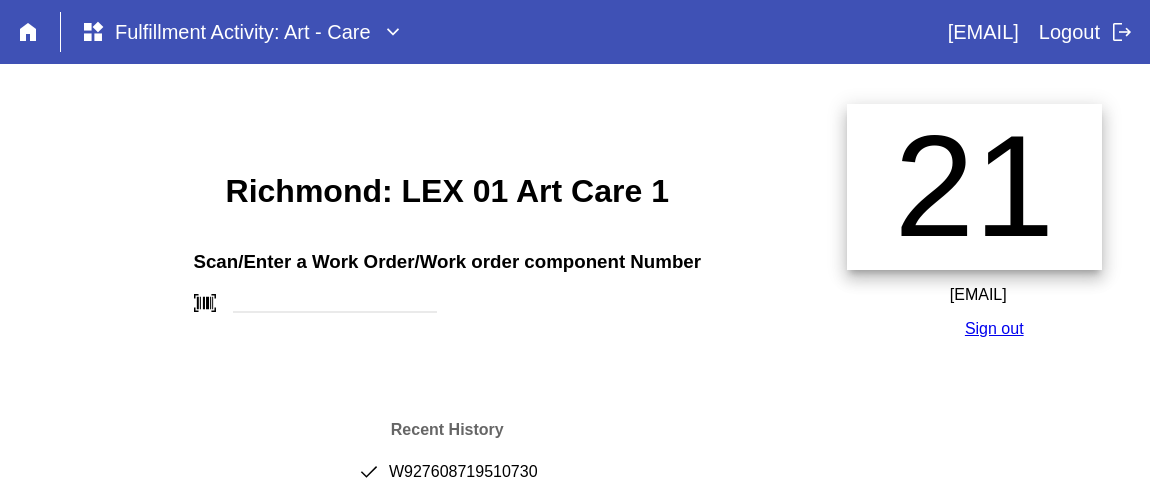 scroll, scrollTop: 0, scrollLeft: 0, axis: both 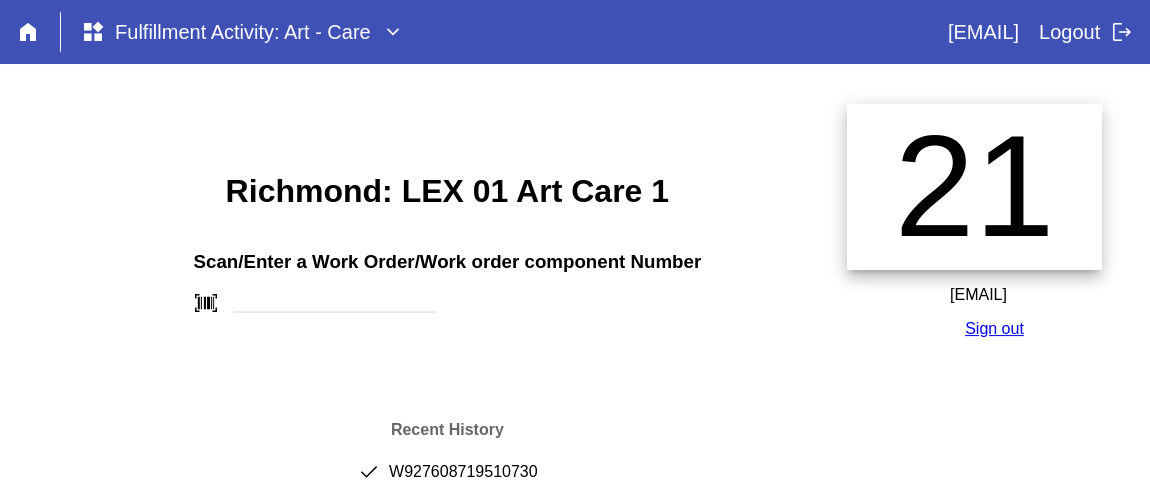 click on "Sign out" at bounding box center [994, 328] 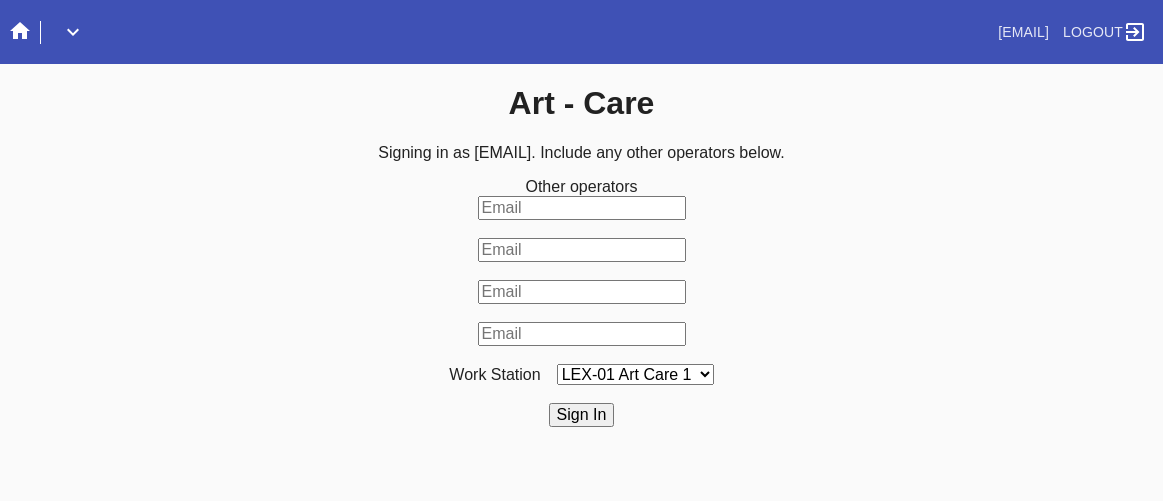 scroll, scrollTop: 0, scrollLeft: 0, axis: both 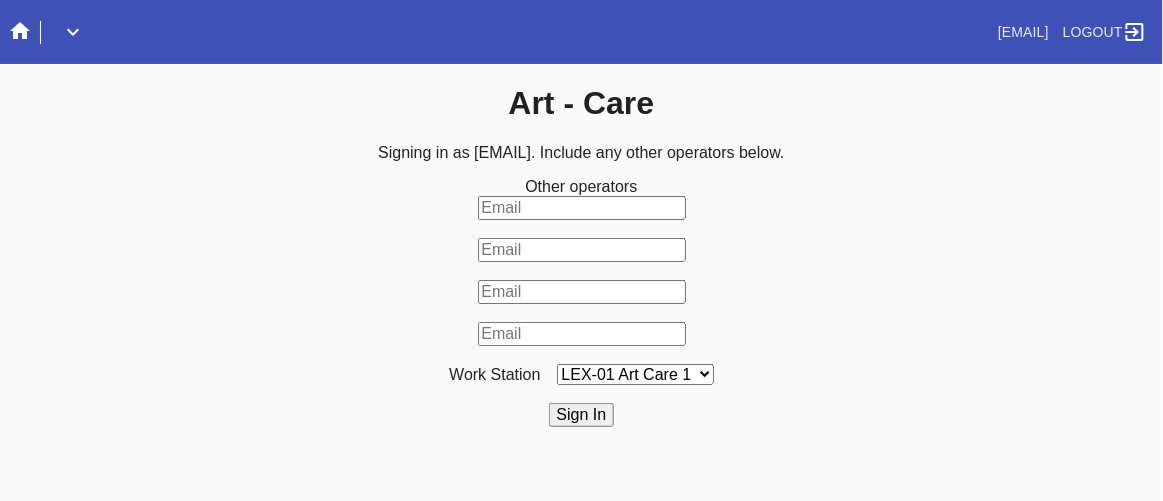 click on "Sign In" at bounding box center (582, 415) 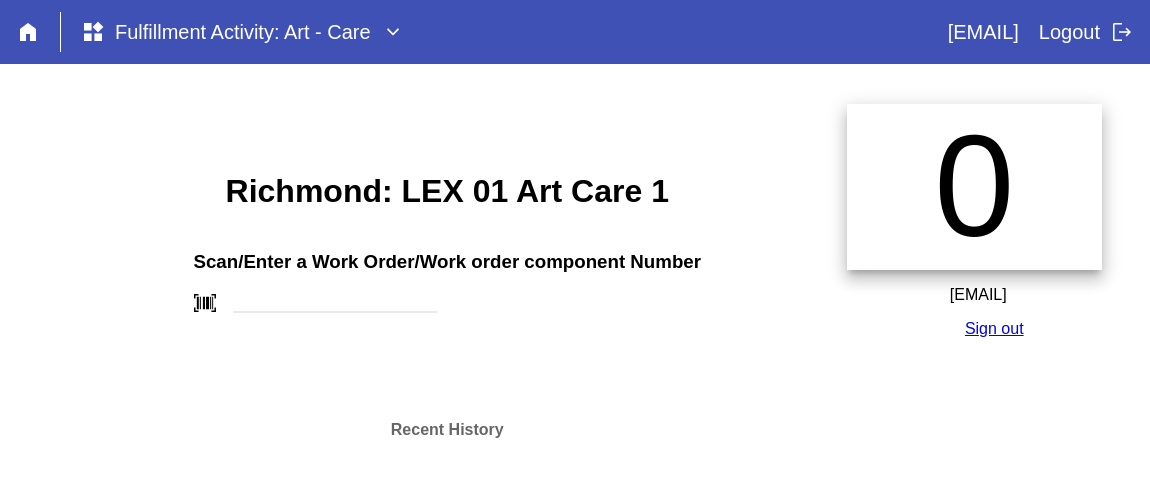 scroll, scrollTop: 0, scrollLeft: 0, axis: both 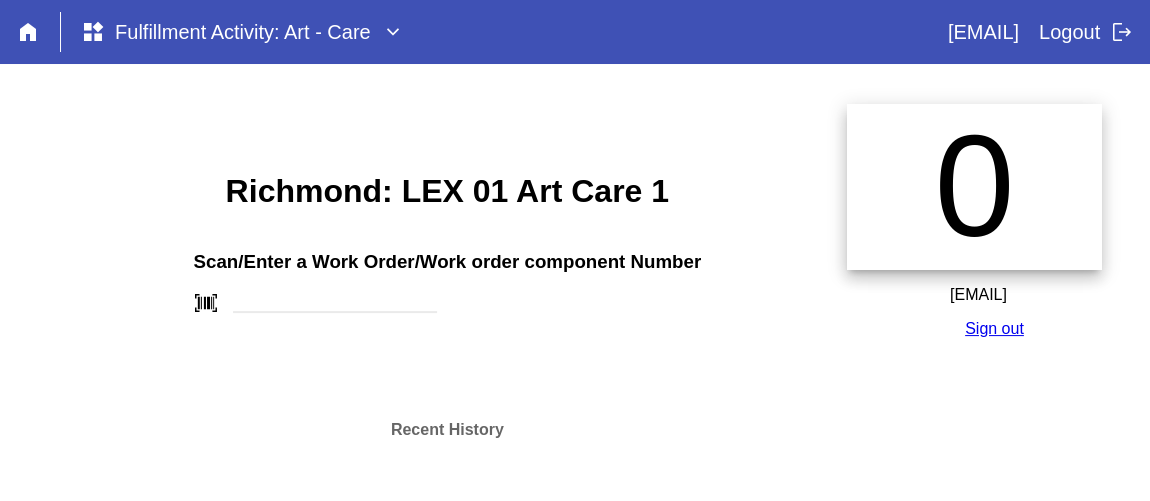 click on "[CITY]: LEX 01 Art Care 1 Scan/Enter a Work Order/Work order component Number barcode_scanner Recent History" at bounding box center (447, 306) 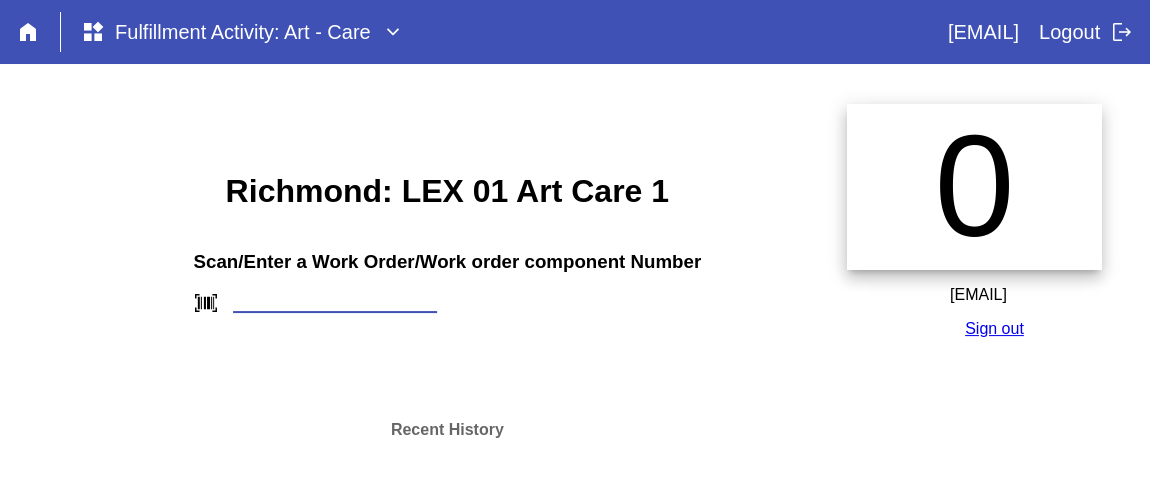 click at bounding box center [335, 302] 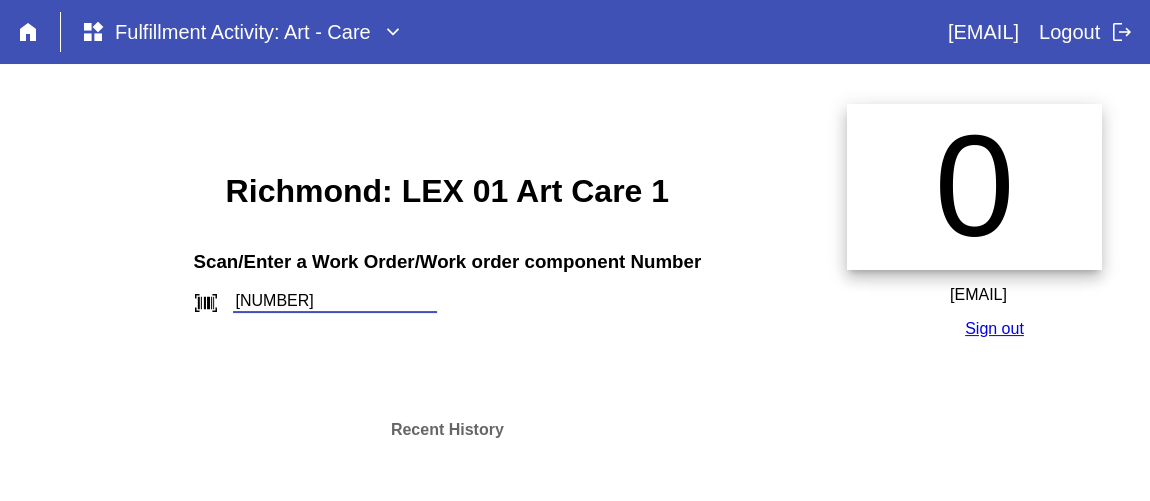 type on "W307280625916011" 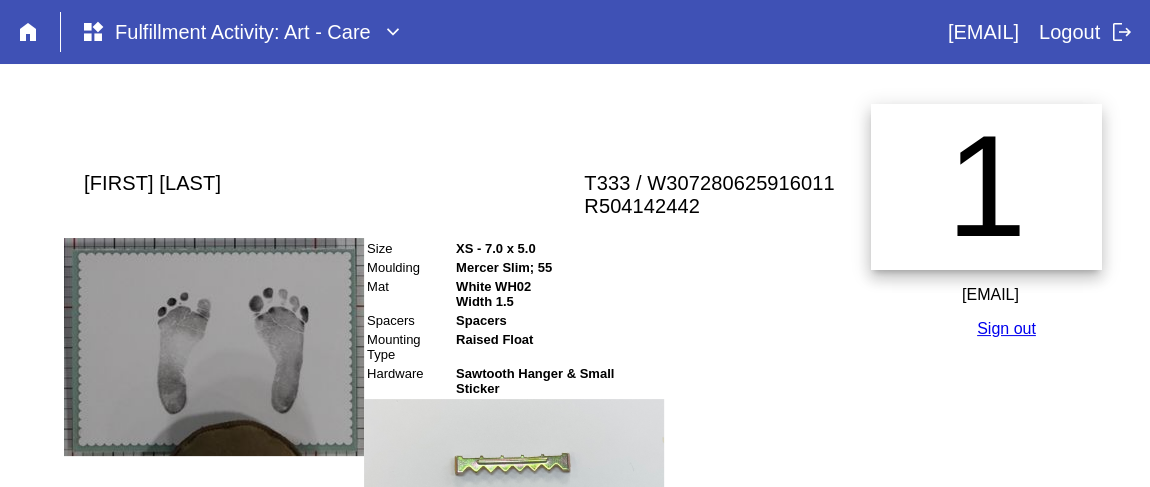 scroll, scrollTop: 517, scrollLeft: 0, axis: vertical 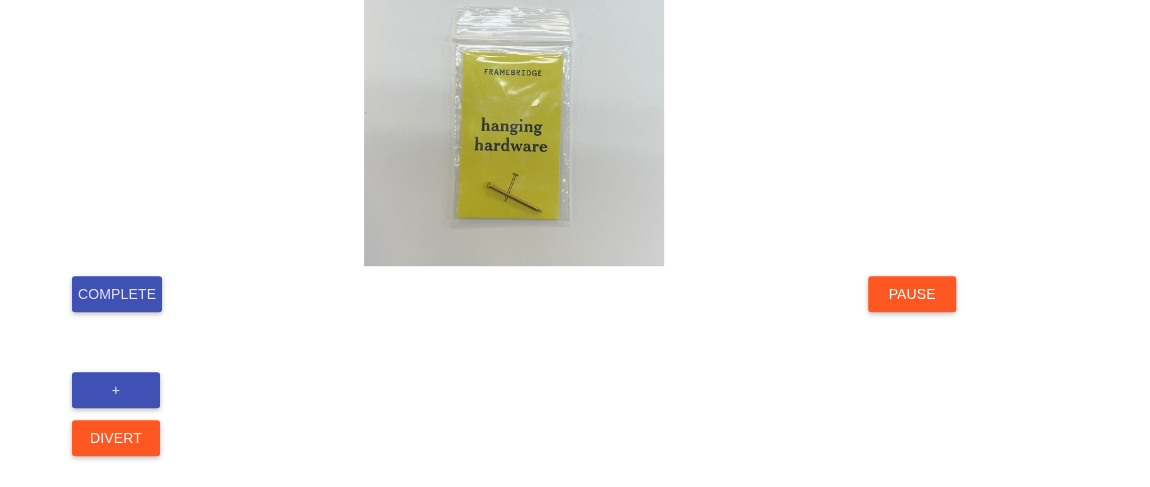 click on "Complete" at bounding box center [117, 294] 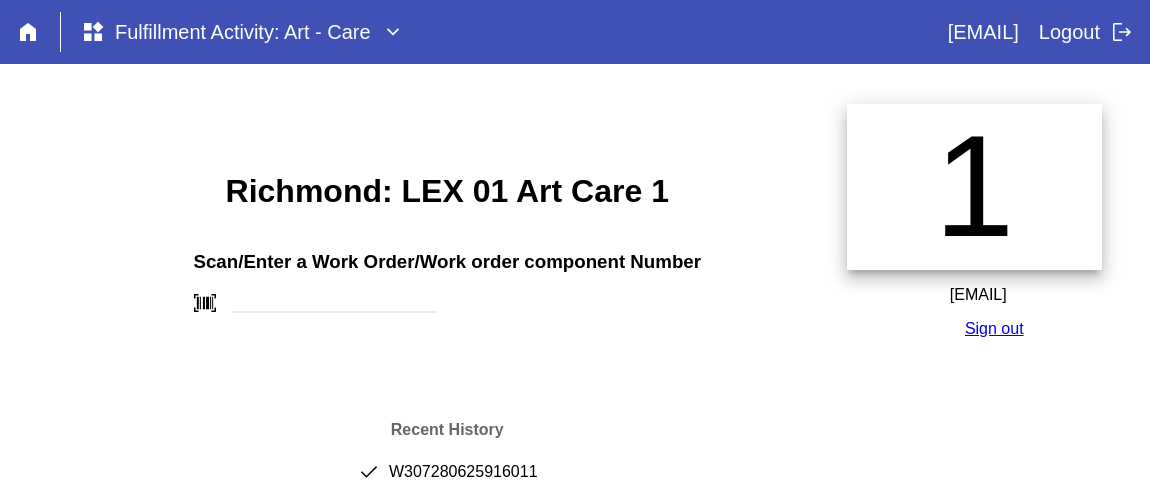 scroll, scrollTop: 0, scrollLeft: 0, axis: both 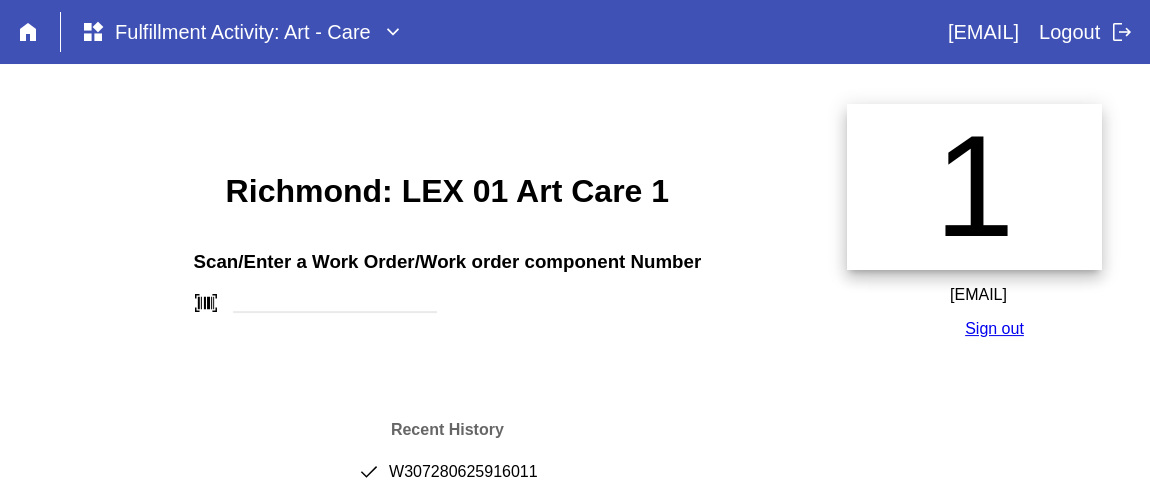 click on "done [NUMBER]" at bounding box center [447, 480] 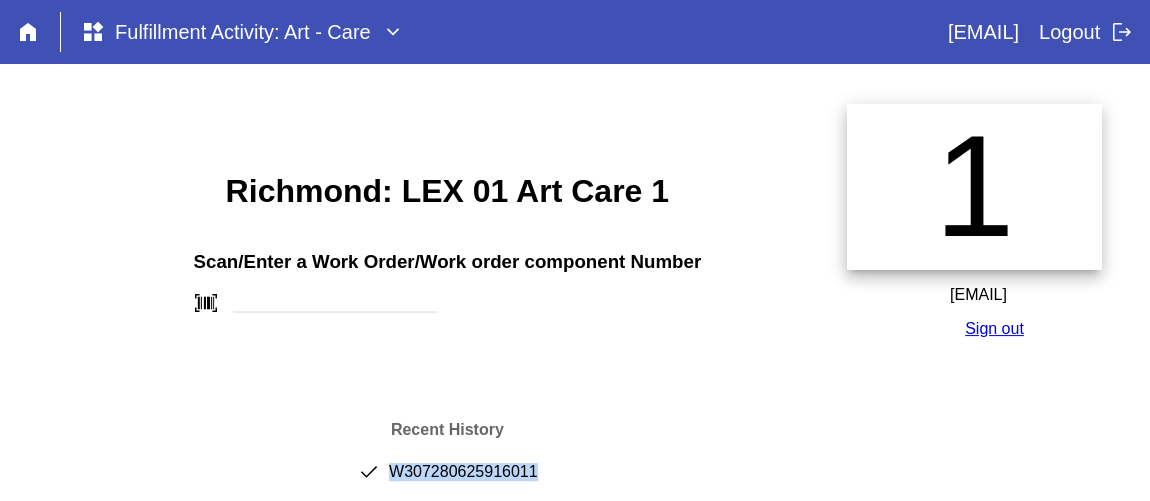 click on "done W307280625916011" at bounding box center [447, 480] 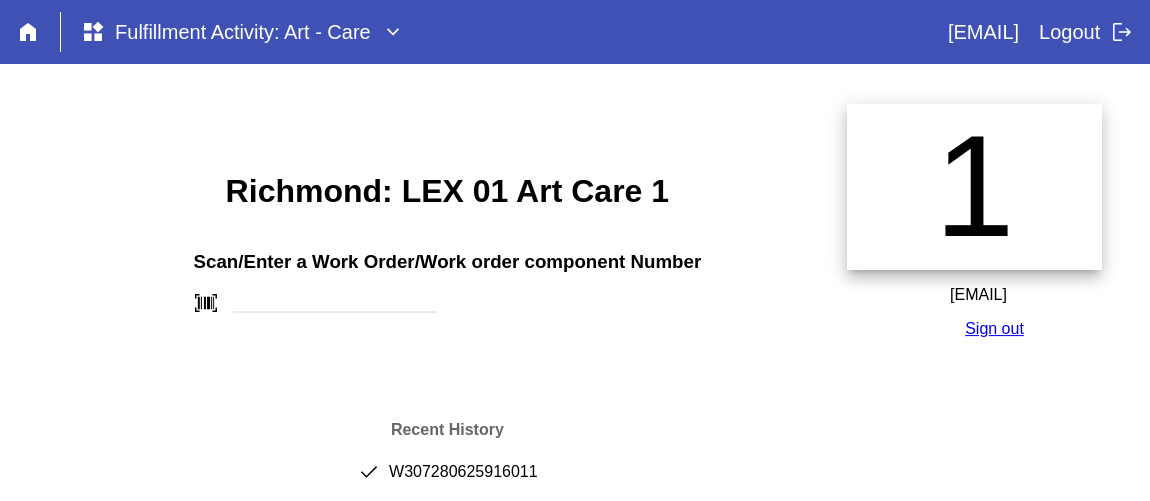 click on "Richmond: LEX 01 Art Care 1" at bounding box center (447, 191) 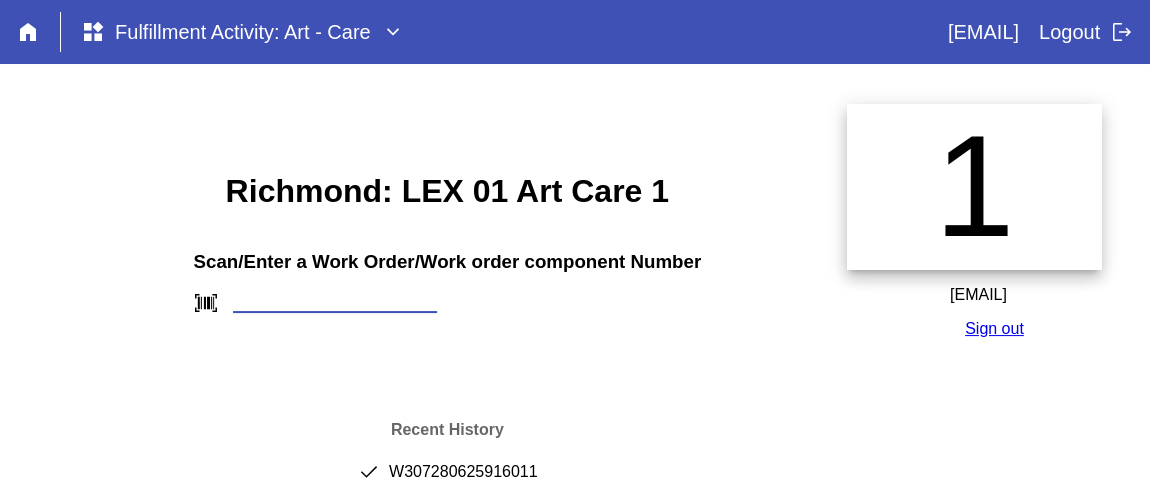 click at bounding box center [335, 302] 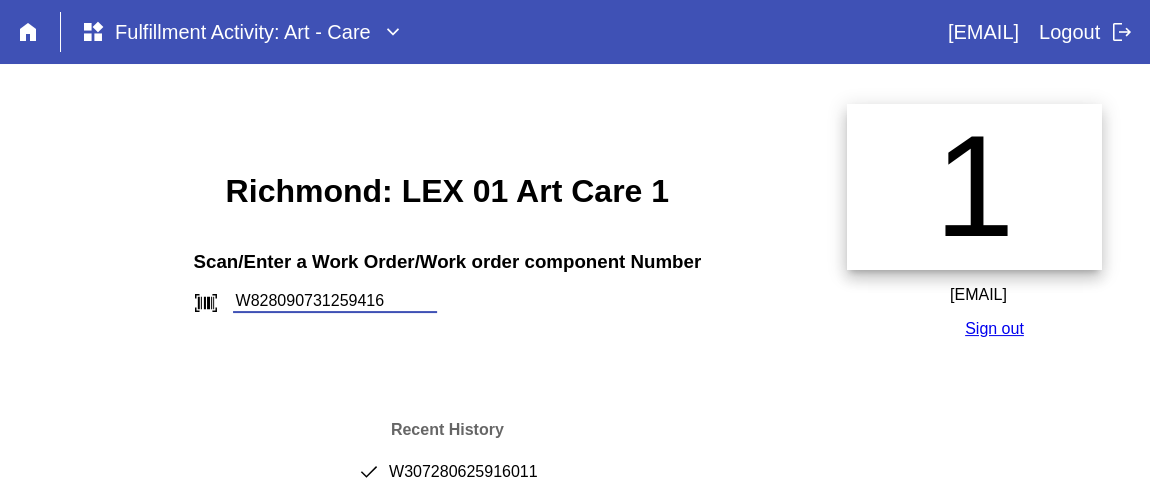 type on "[ID]" 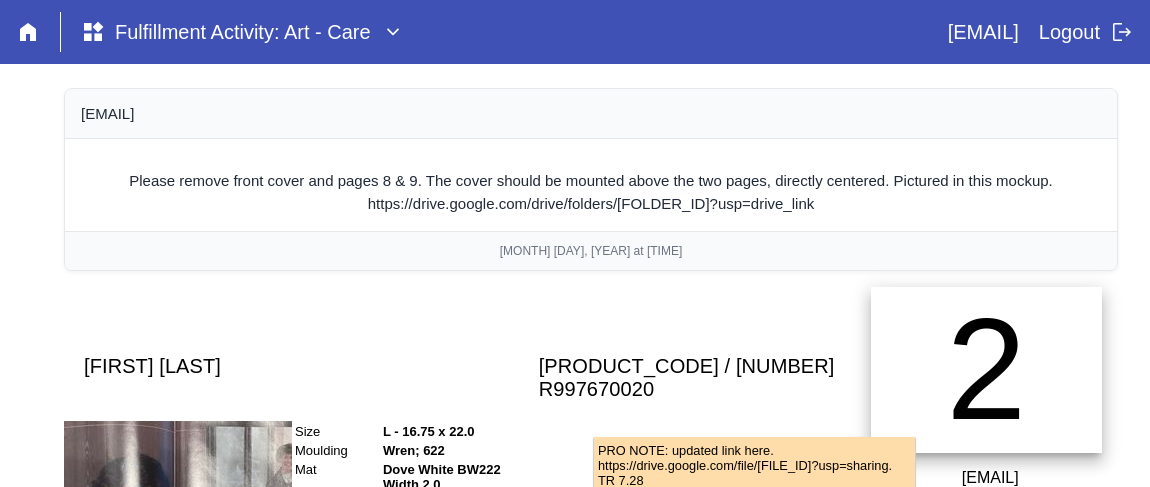scroll, scrollTop: 636, scrollLeft: 0, axis: vertical 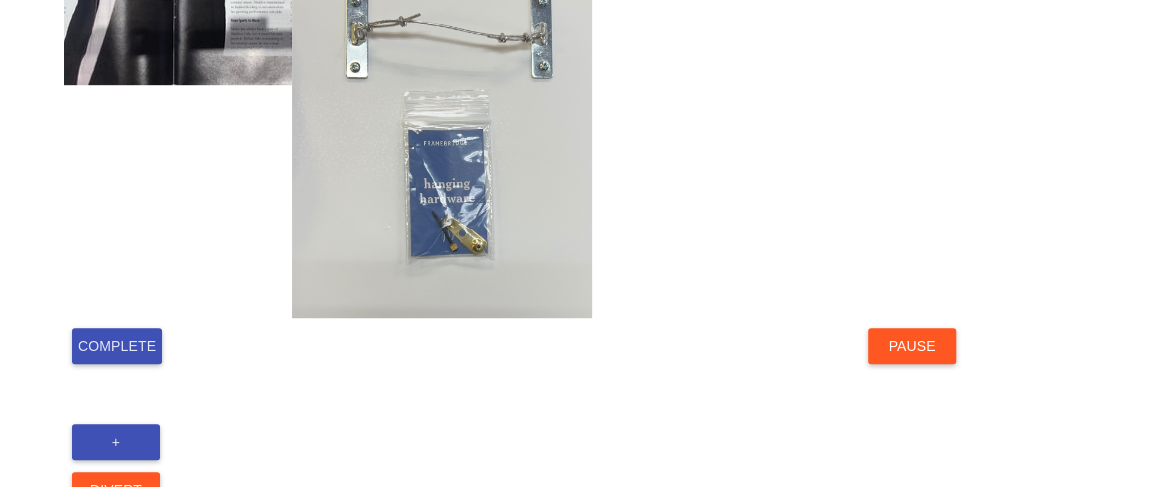 drag, startPoint x: 119, startPoint y: 334, endPoint x: 226, endPoint y: 329, distance: 107.11676 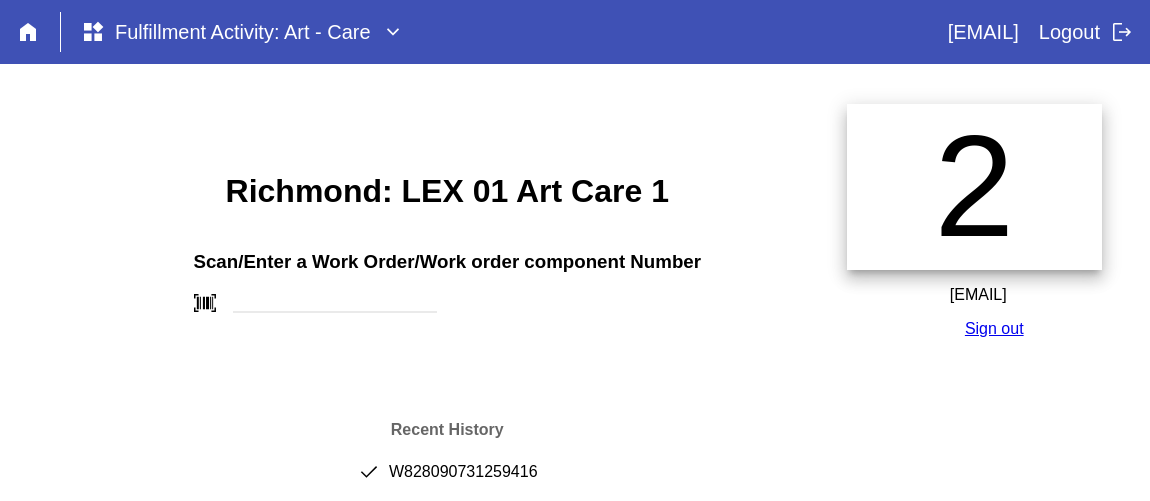 scroll, scrollTop: 0, scrollLeft: 0, axis: both 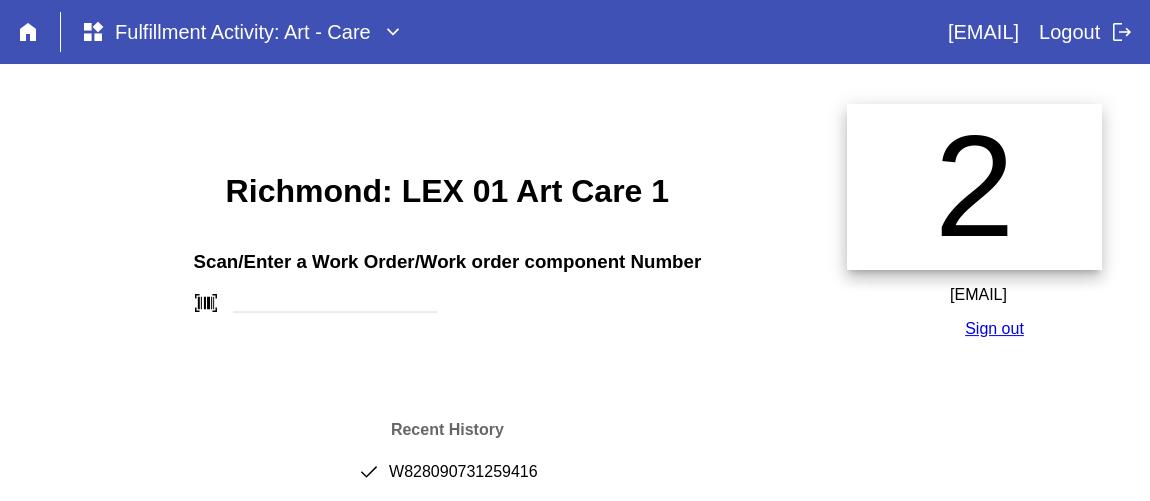 click on "done W828090731259416" at bounding box center (447, 480) 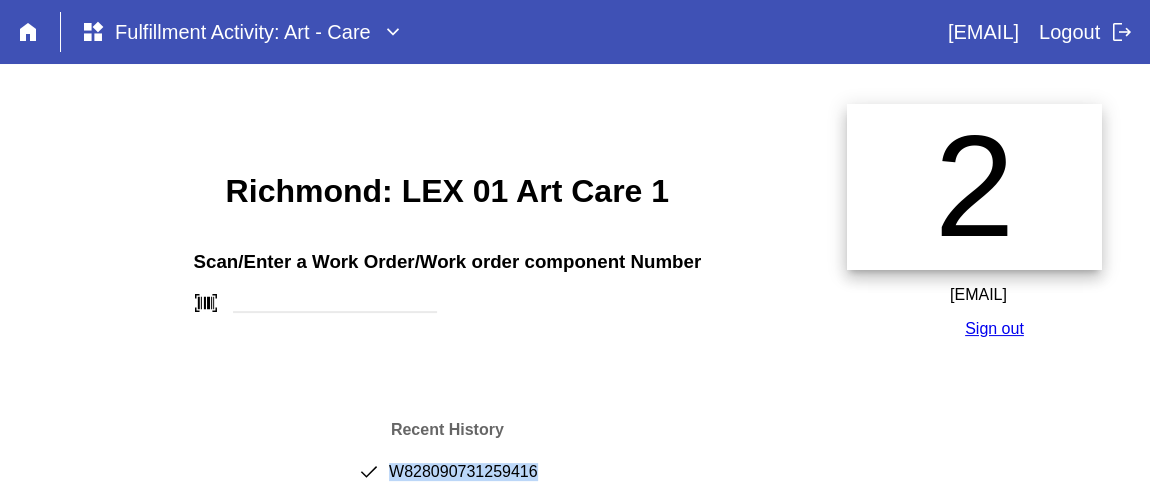 click on "done W828090731259416" at bounding box center (447, 480) 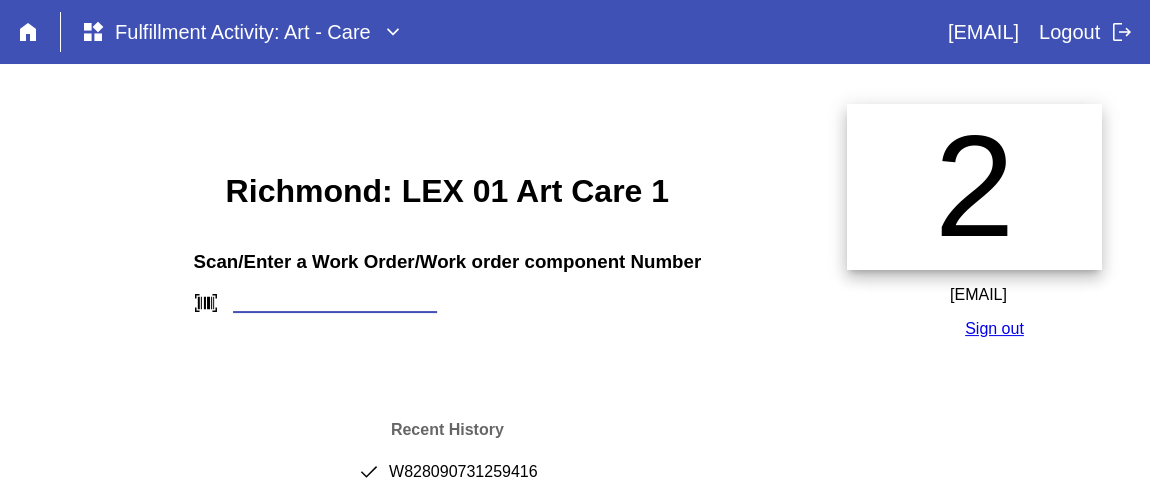 click at bounding box center (335, 302) 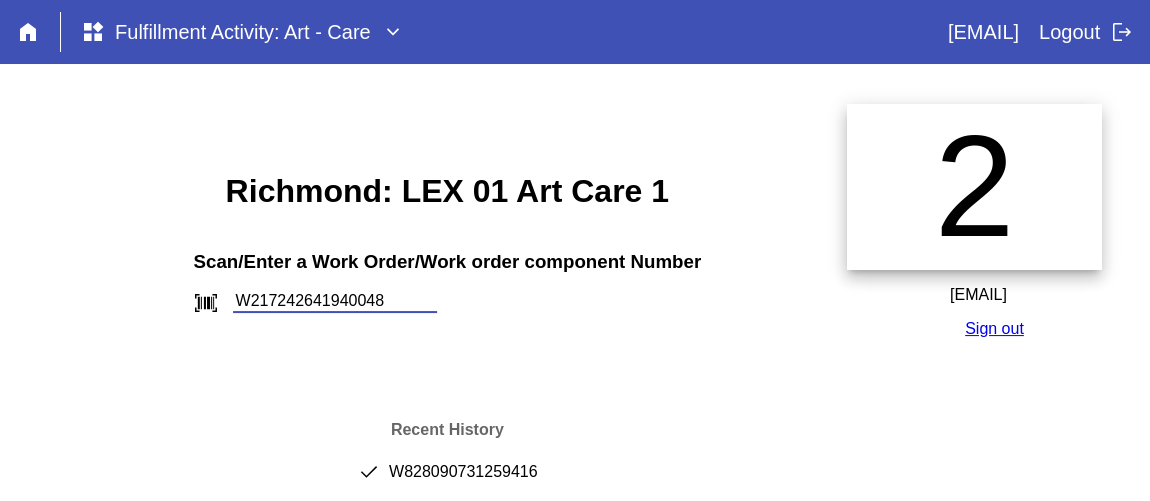 type on "W217242641940048" 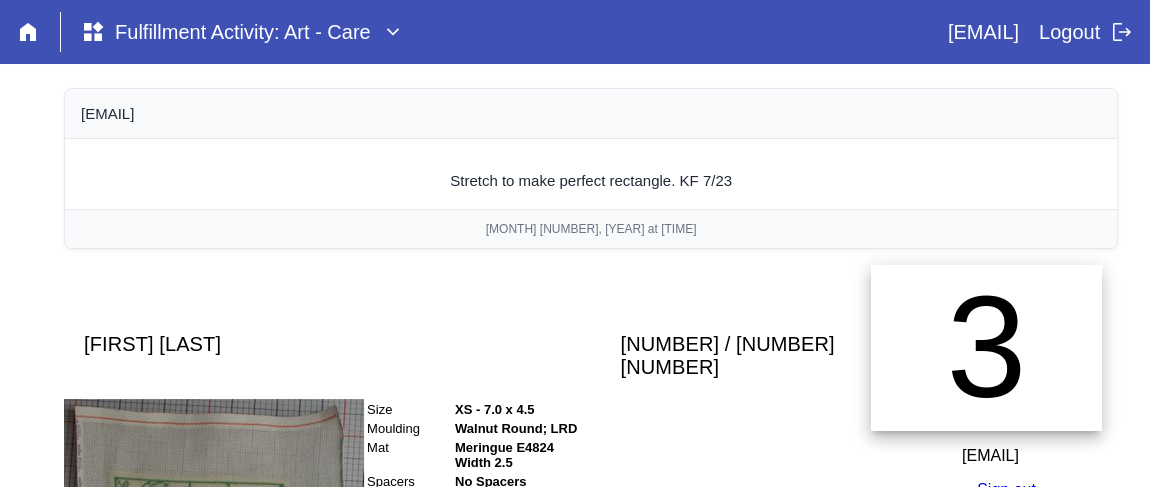 scroll, scrollTop: 636, scrollLeft: 0, axis: vertical 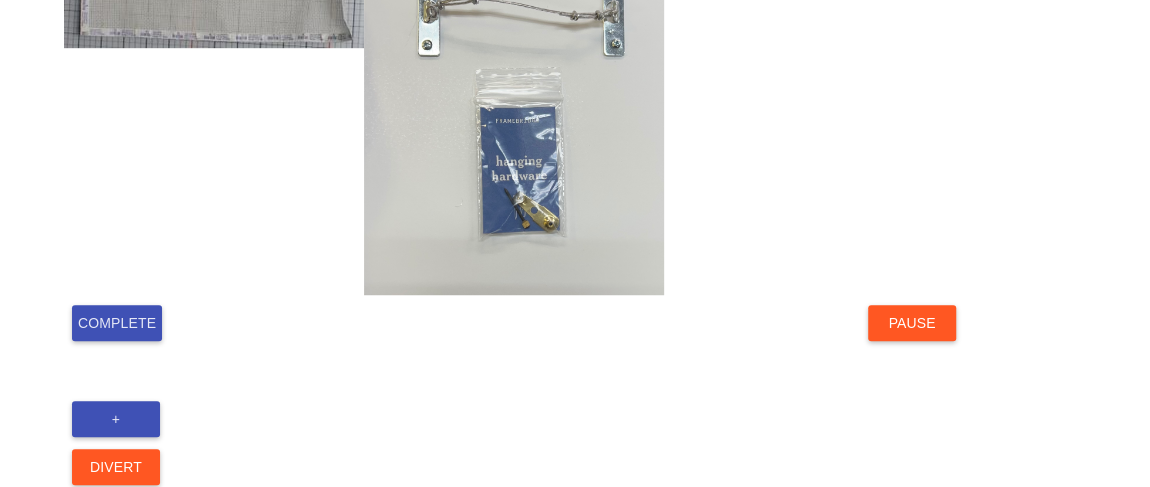 click on "Complete" at bounding box center (117, 323) 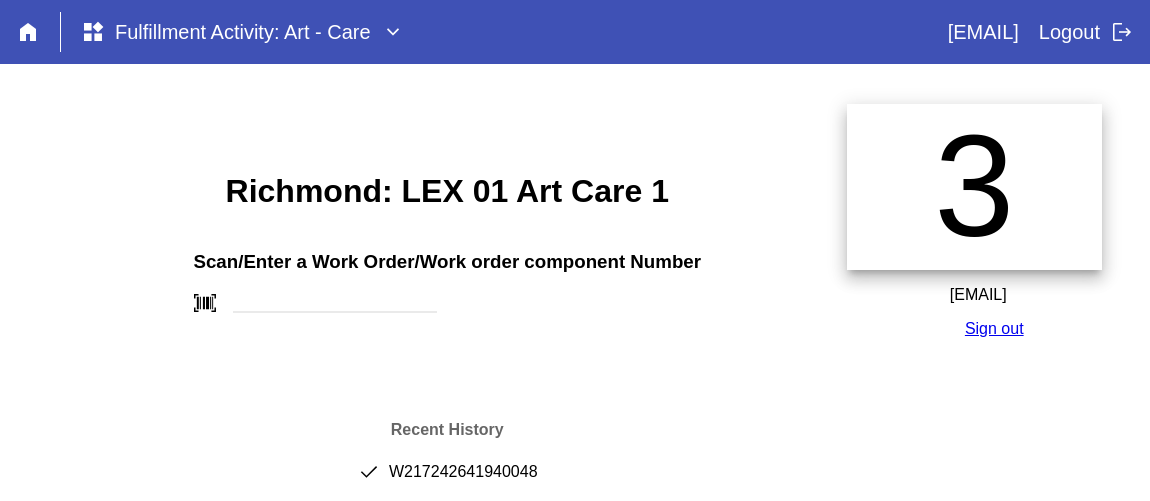 scroll, scrollTop: 0, scrollLeft: 0, axis: both 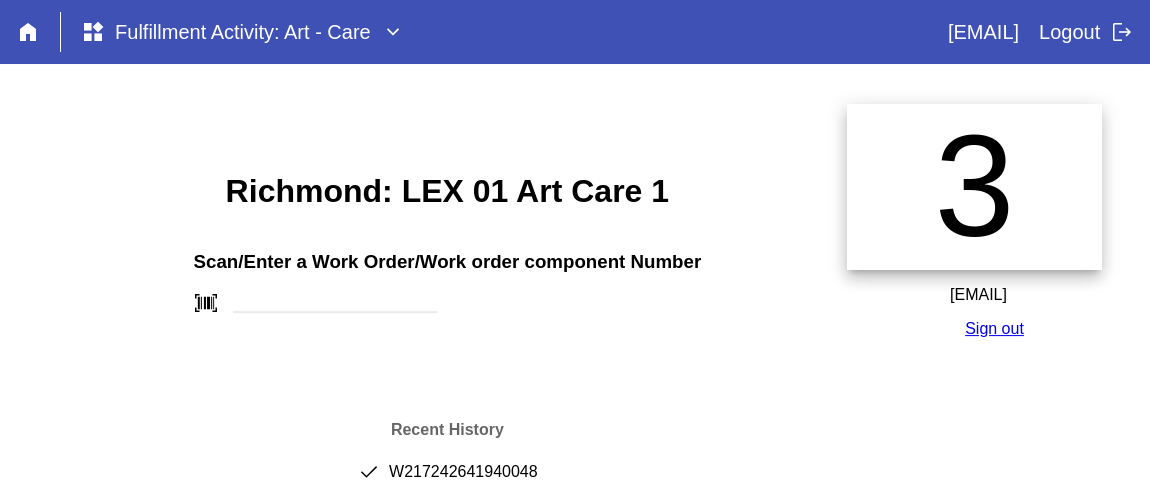 click on "done W[NUMBER]" at bounding box center (447, 480) 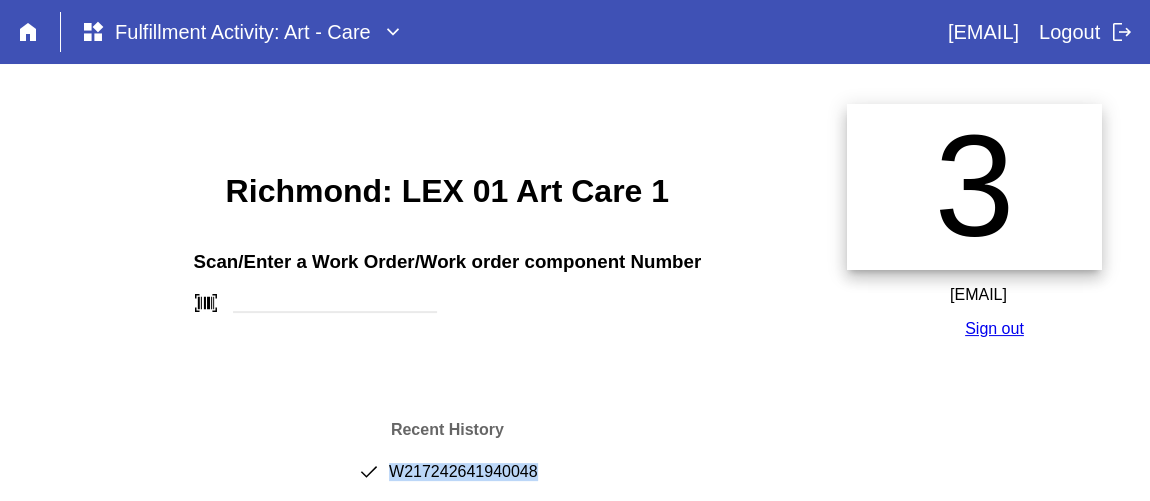 click on "done W[NUMBER]" at bounding box center (447, 480) 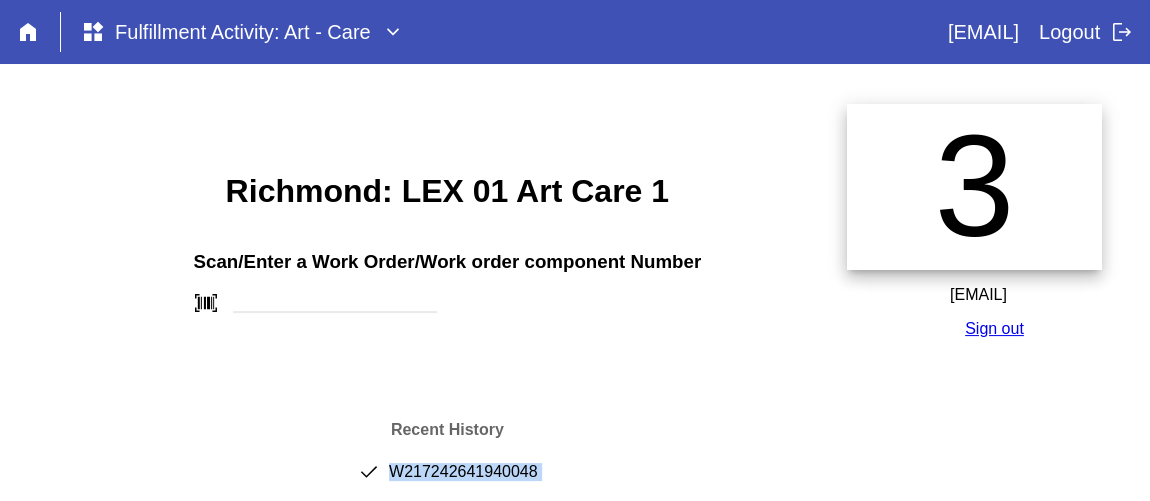 click on "done W[NUMBER]" at bounding box center (447, 480) 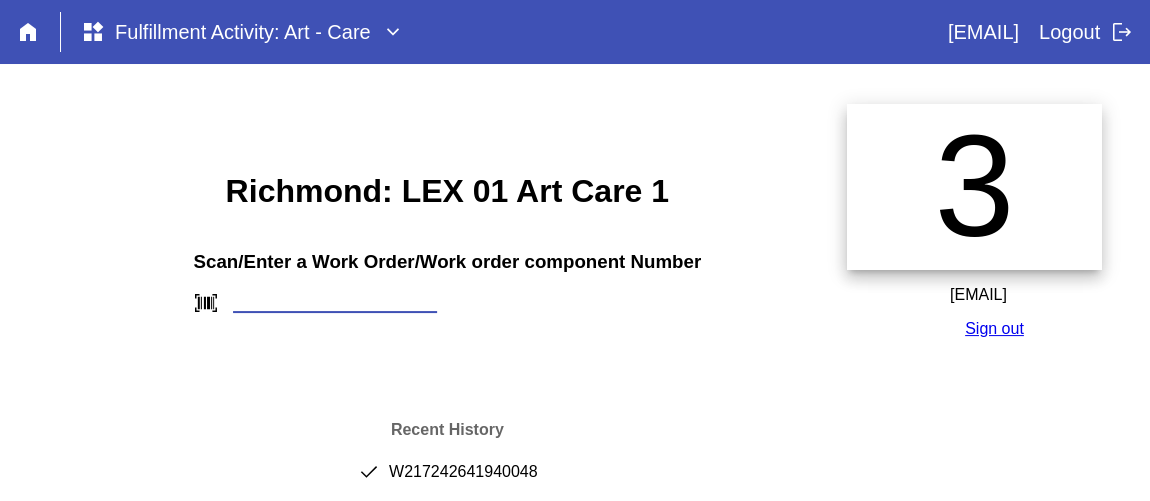 click at bounding box center (335, 302) 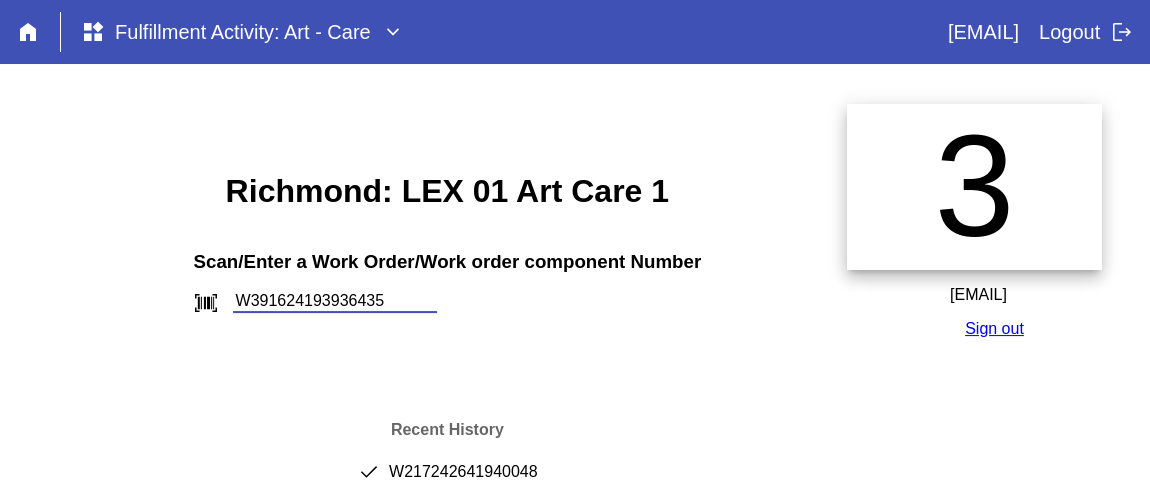 type on "W391624193936435" 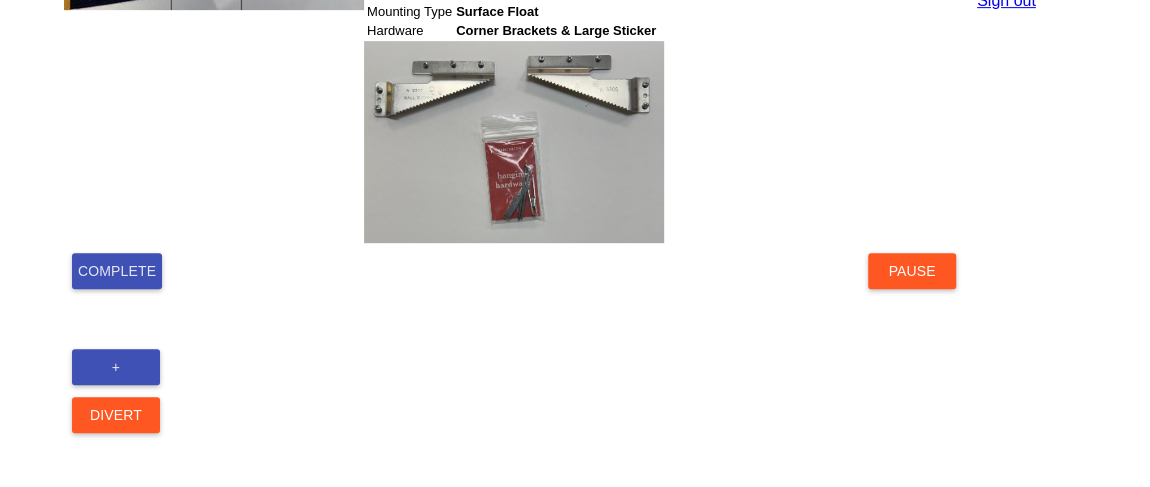 scroll, scrollTop: 495, scrollLeft: 0, axis: vertical 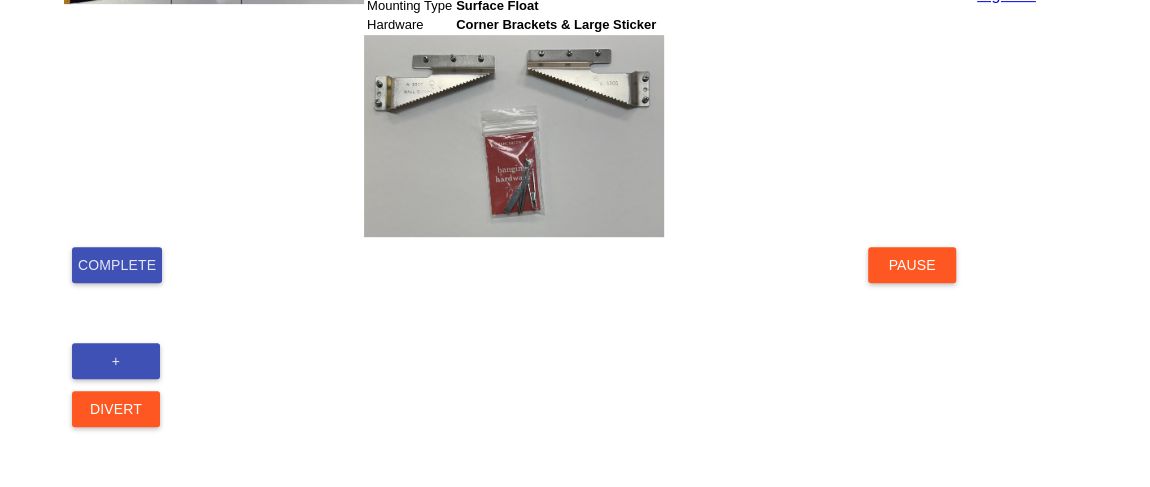 drag, startPoint x: 142, startPoint y: 259, endPoint x: 223, endPoint y: 252, distance: 81.3019 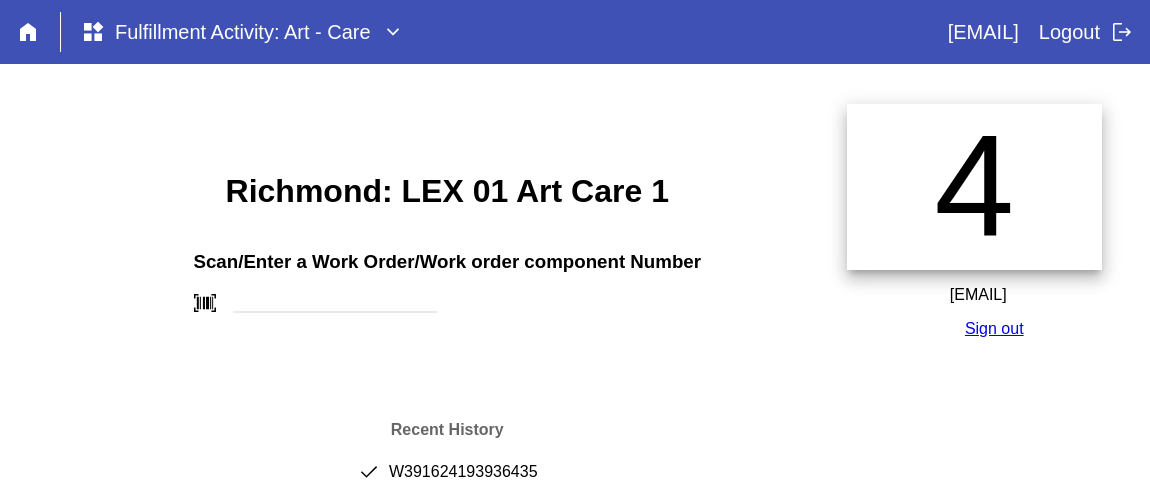 scroll, scrollTop: 0, scrollLeft: 0, axis: both 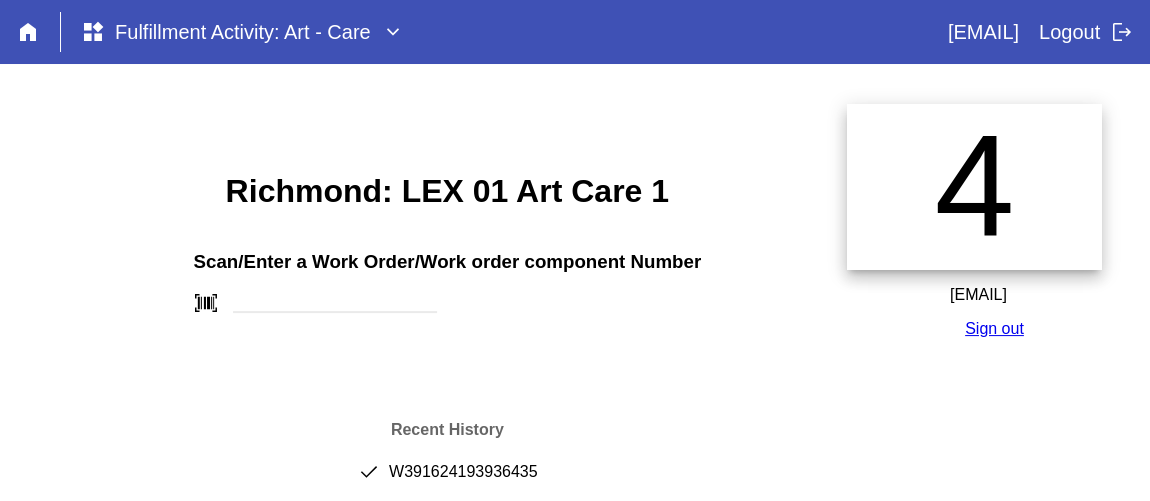 click on "done W391624193936435" at bounding box center (447, 480) 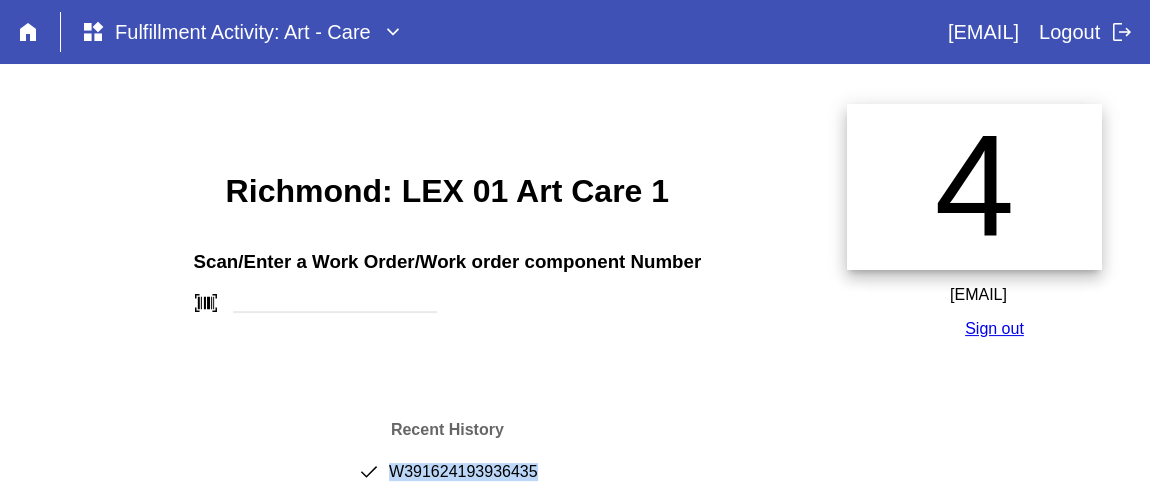 click on "done W391624193936435" at bounding box center [447, 480] 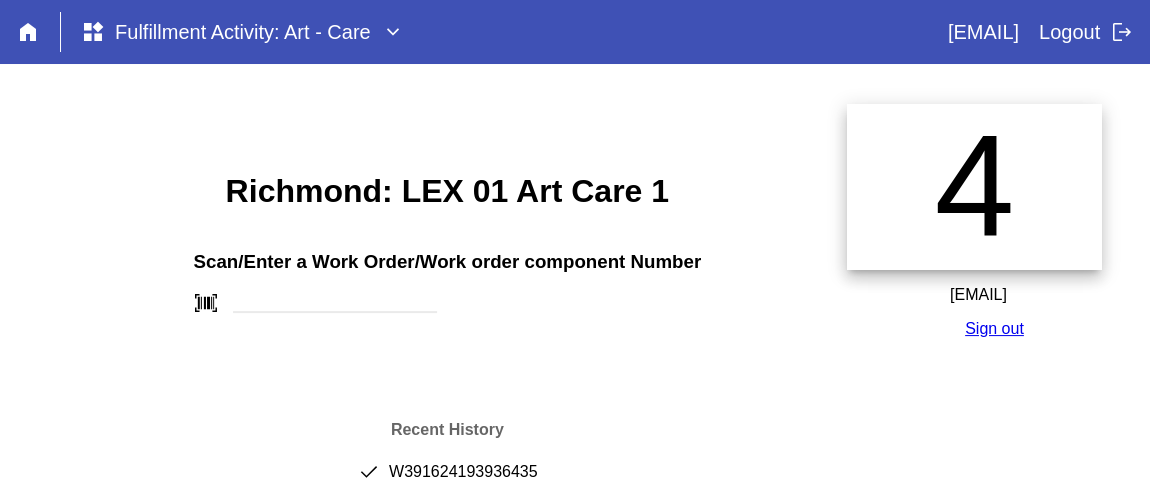 click on "Richmond: LEX 01 Art Care 1 Scan/Enter a Work Order/Work order component Number barcode_scanner Recent History done W391624193936435 done W217242641940048 done W828090731259416 done W307280625916011" at bounding box center (447, 386) 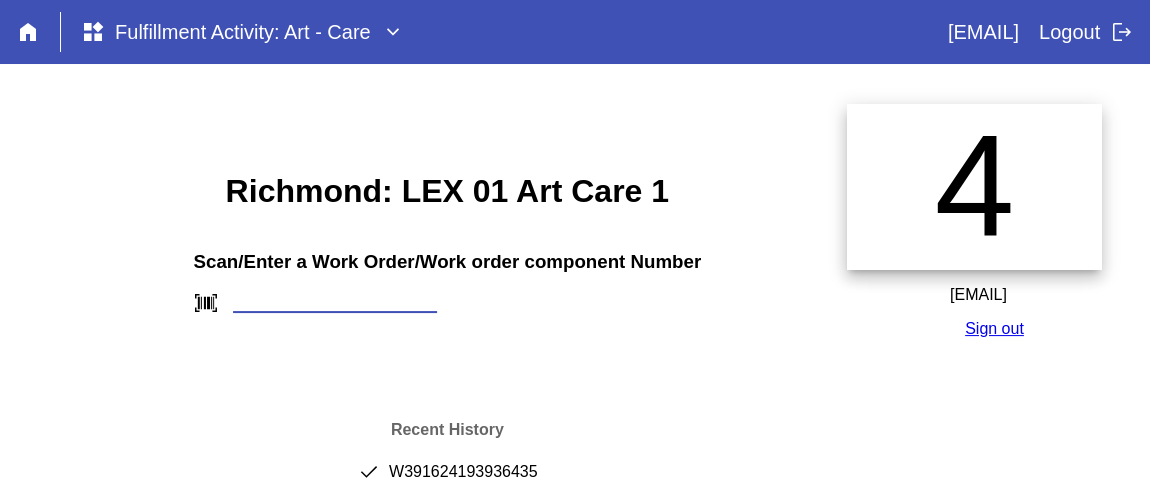 click at bounding box center [335, 302] 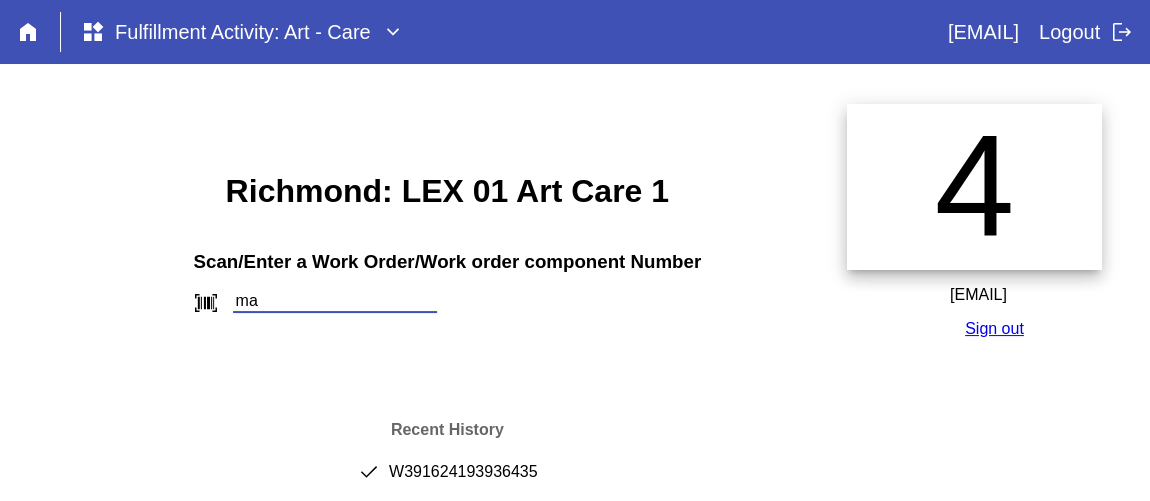 type on "m" 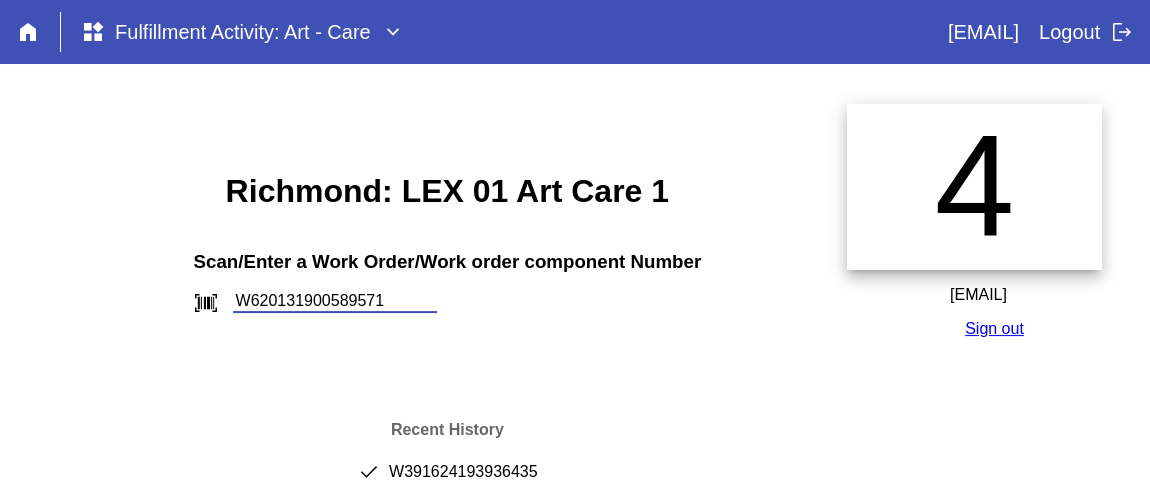 type on "W620131900589571" 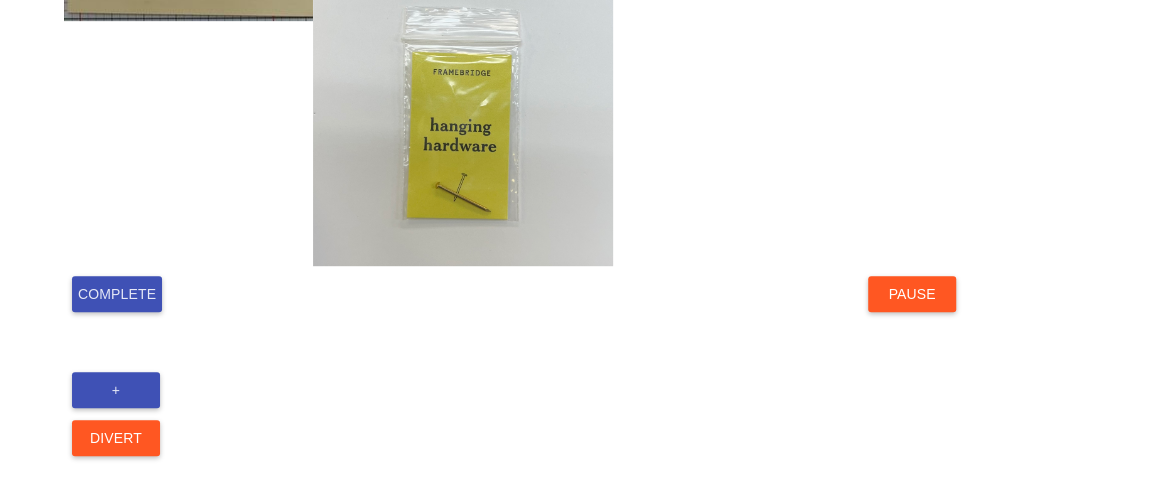 scroll, scrollTop: 517, scrollLeft: 0, axis: vertical 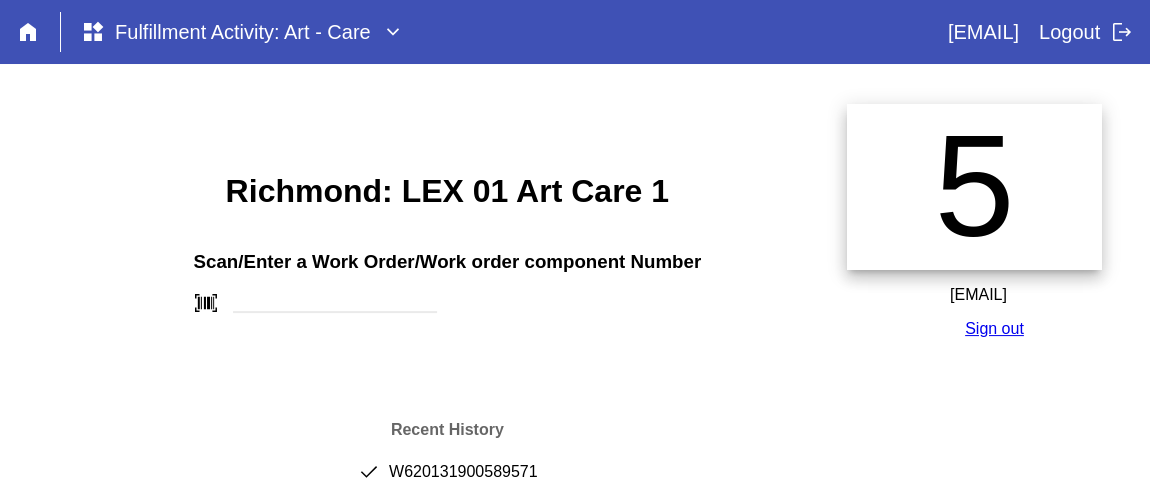 click on "done W620131900589571" at bounding box center (447, 480) 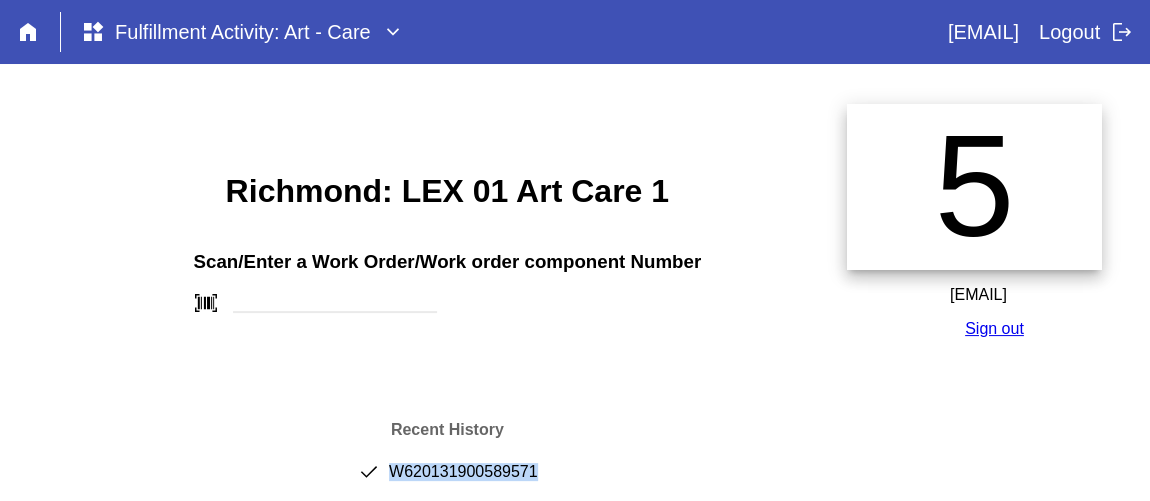 click on "done W620131900589571" at bounding box center [447, 480] 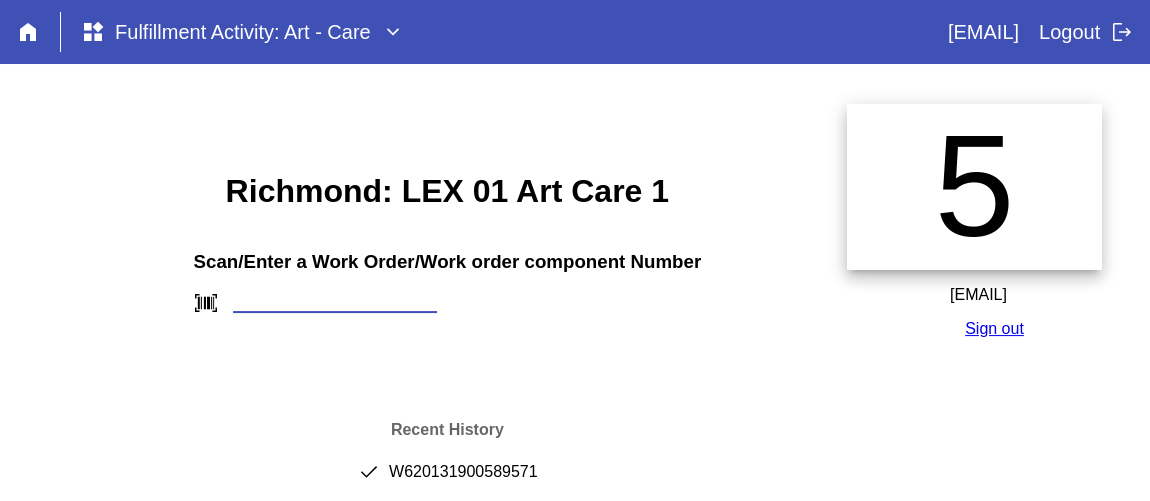 click at bounding box center [335, 302] 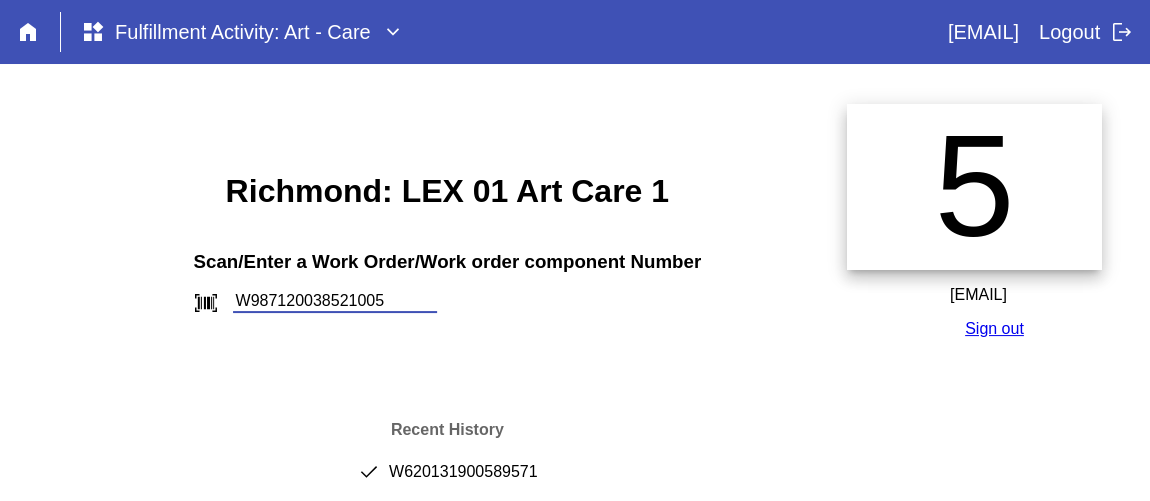 type on "W987120038521005" 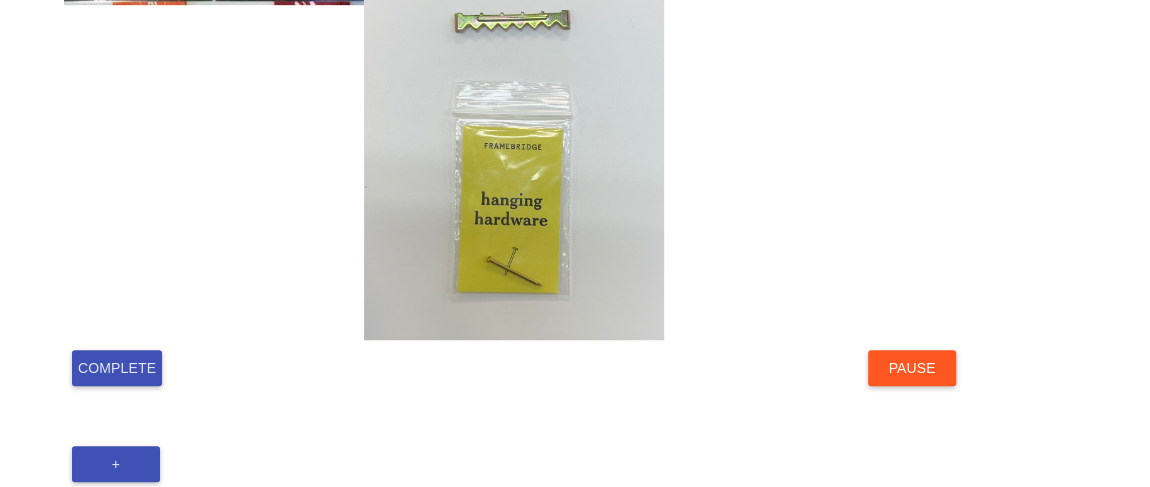 scroll, scrollTop: 699, scrollLeft: 0, axis: vertical 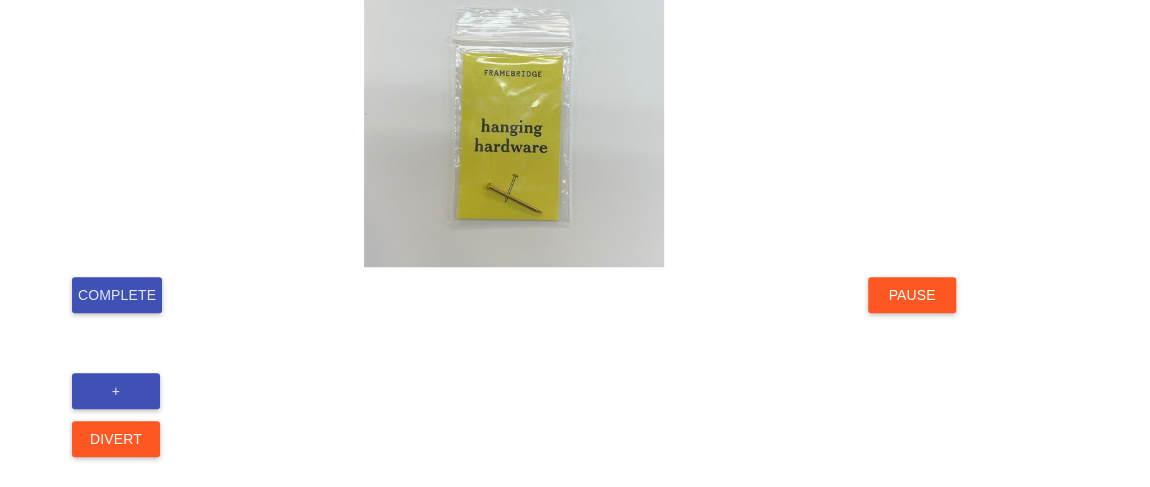 click on "Complete" at bounding box center [117, 295] 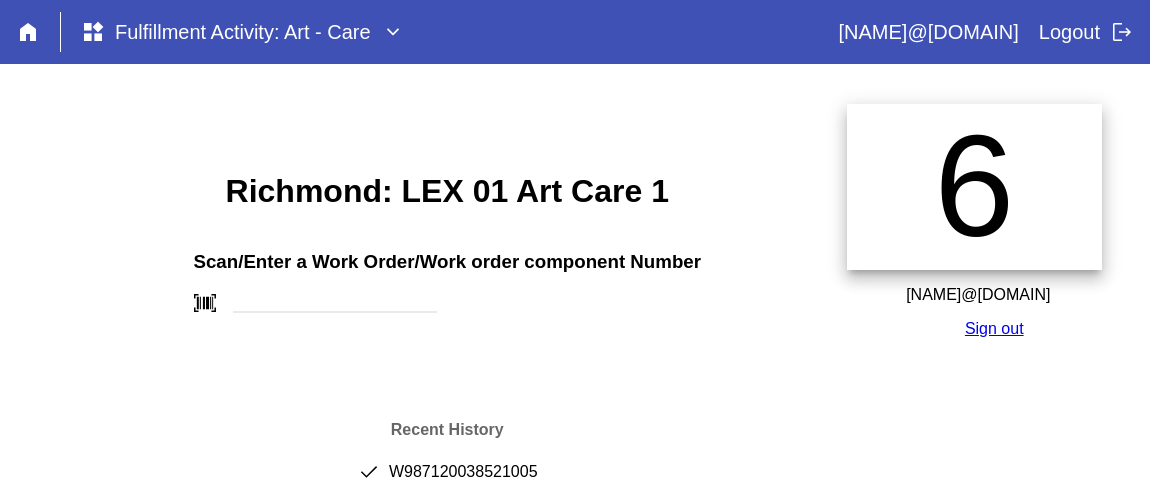 scroll, scrollTop: 0, scrollLeft: 0, axis: both 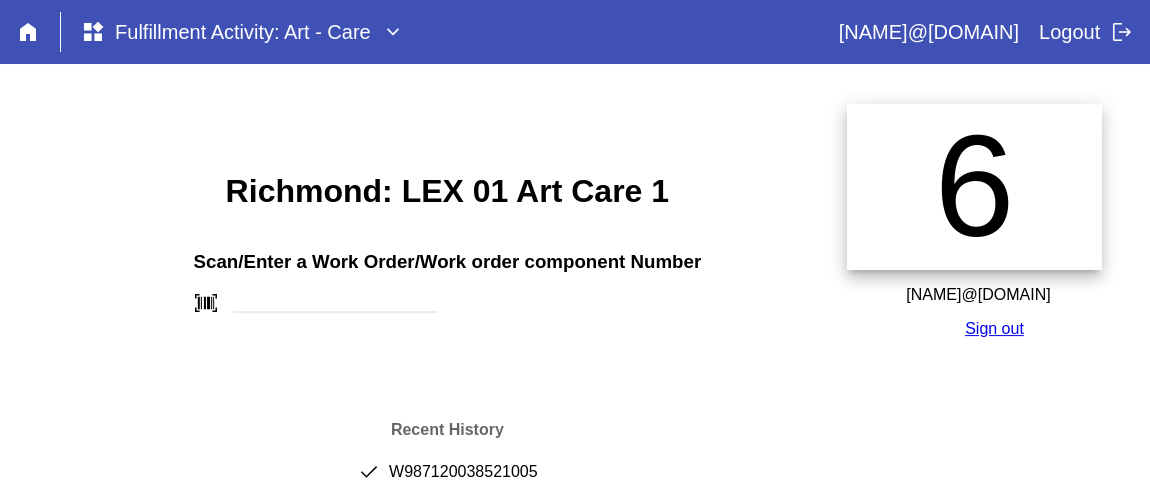 click on "done W987120038521005" at bounding box center (447, 480) 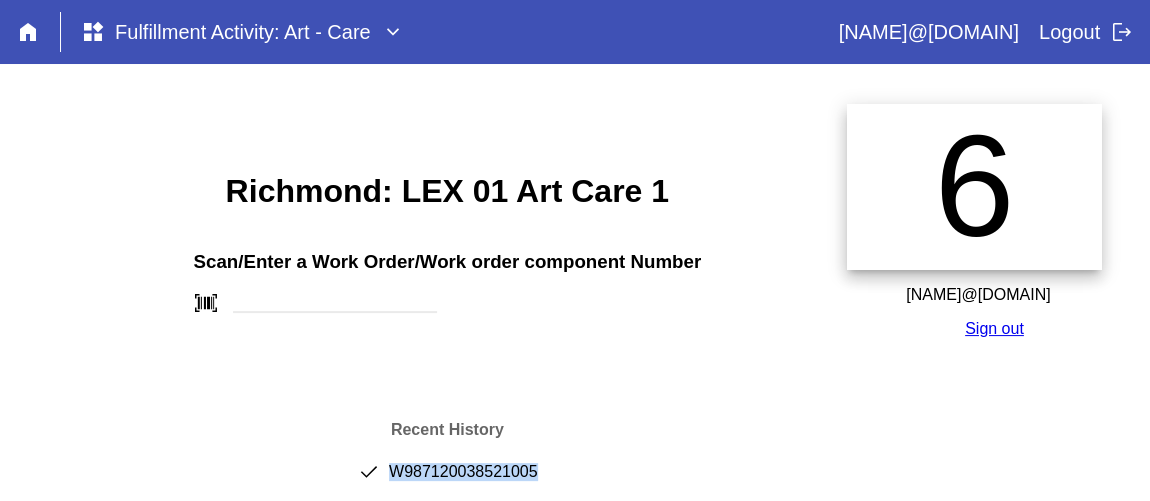 copy on "W987120038521005" 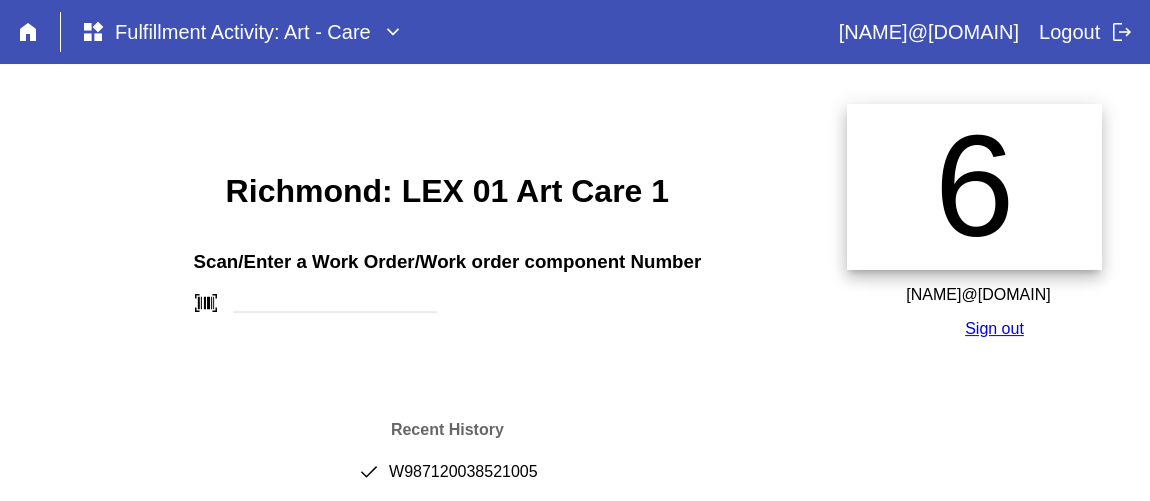click on "Scan/Enter a Work Order/Work order component Number barcode_scanner" at bounding box center (447, 275) 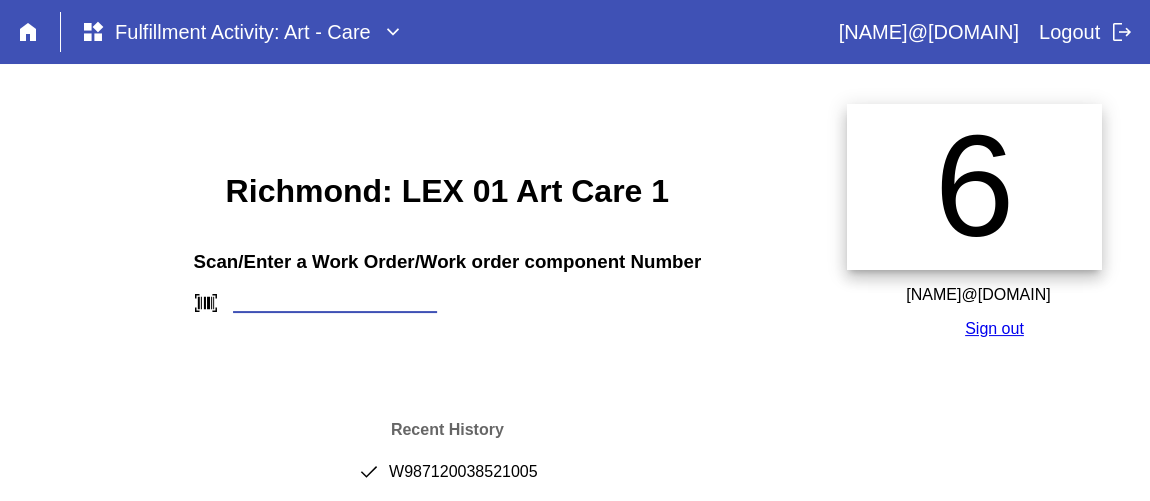 click at bounding box center (335, 302) 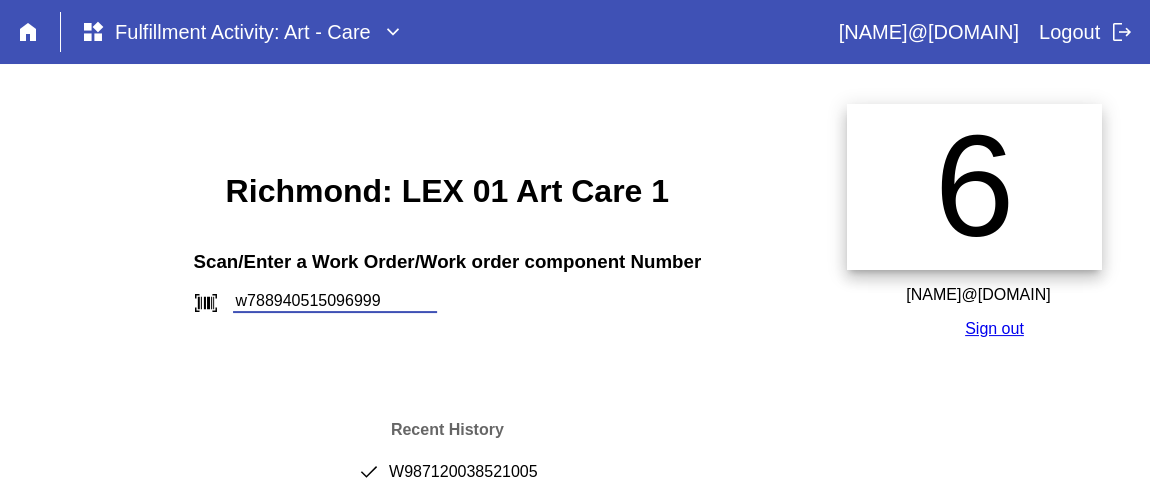 type on "w788940515096999" 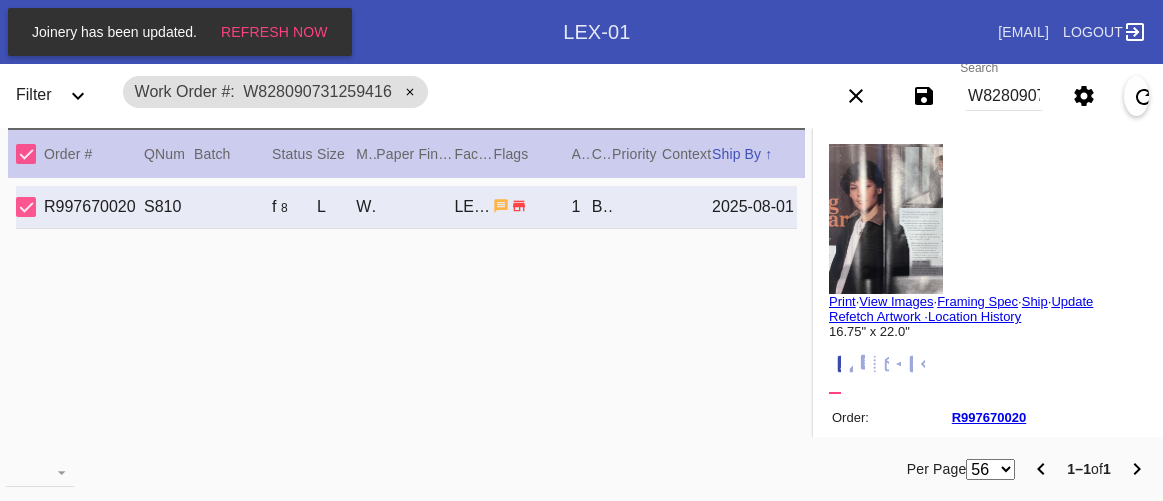 scroll, scrollTop: 0, scrollLeft: 0, axis: both 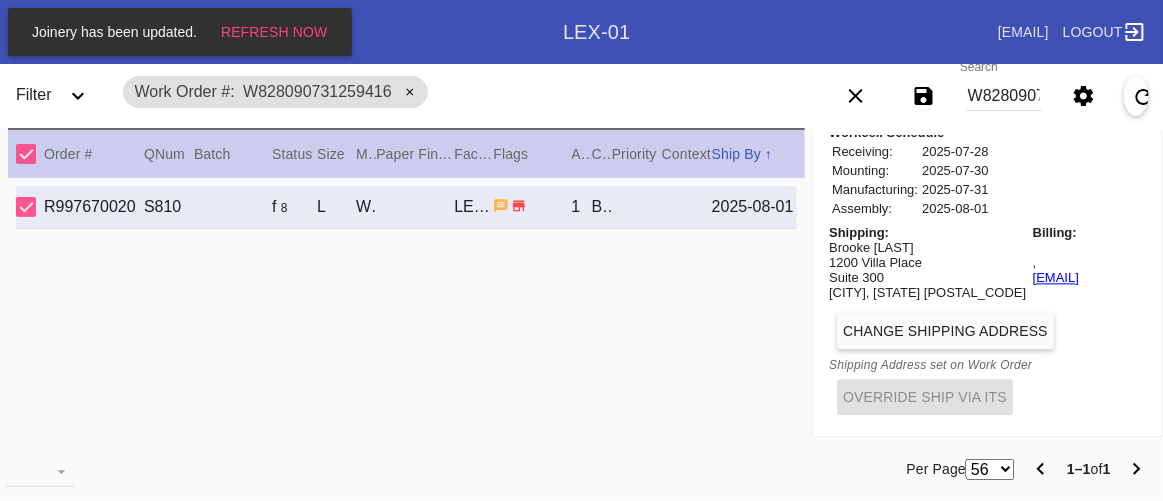 click on "Workcell Schedule Receiving: 2025-07-28 Mounting: 2025-07-30 Manufacturing: 2025-07-31 Assembly: 2025-08-01" at bounding box center (988, 171) 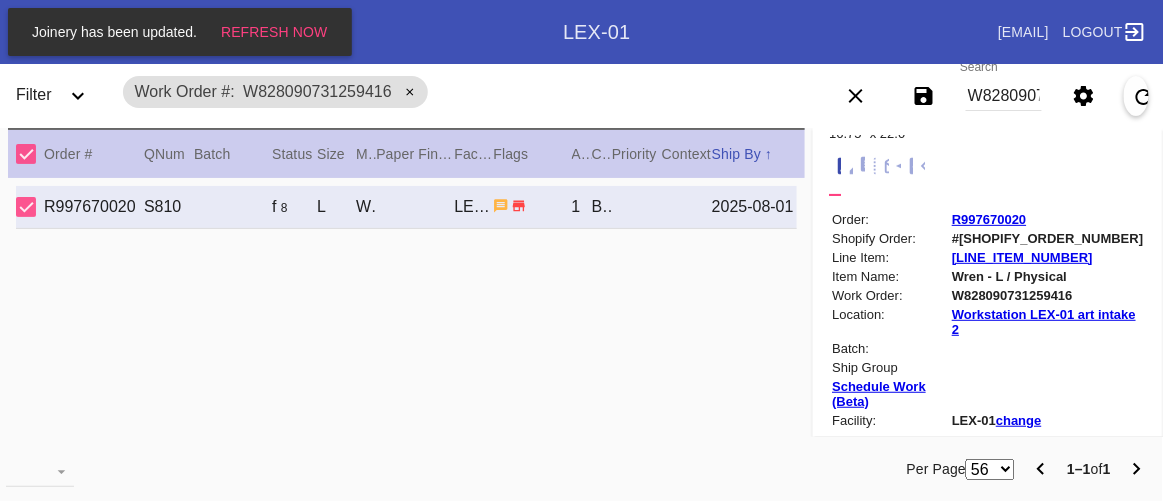 scroll, scrollTop: 0, scrollLeft: 0, axis: both 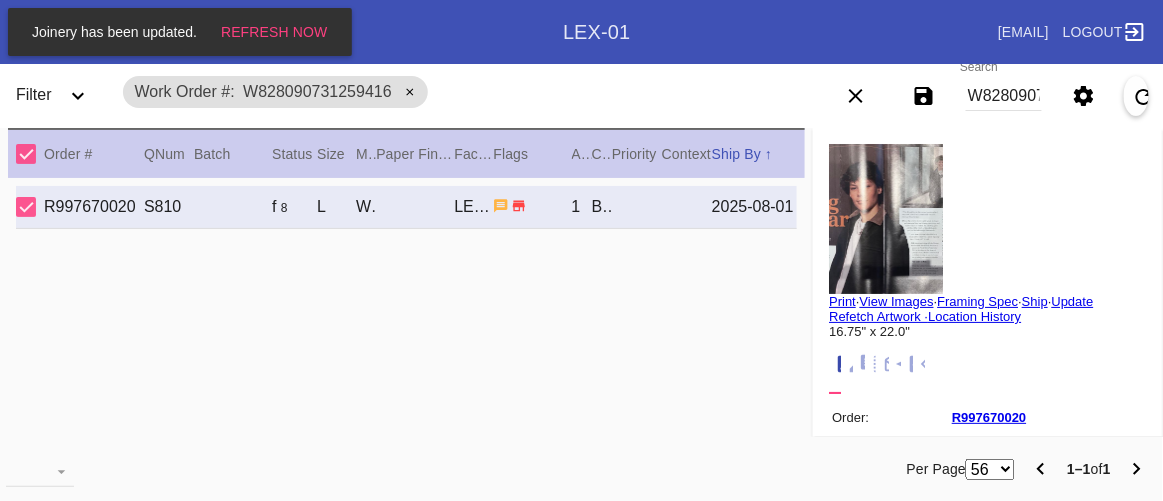 click on "Search W828090731259416" at bounding box center [1004, 96] 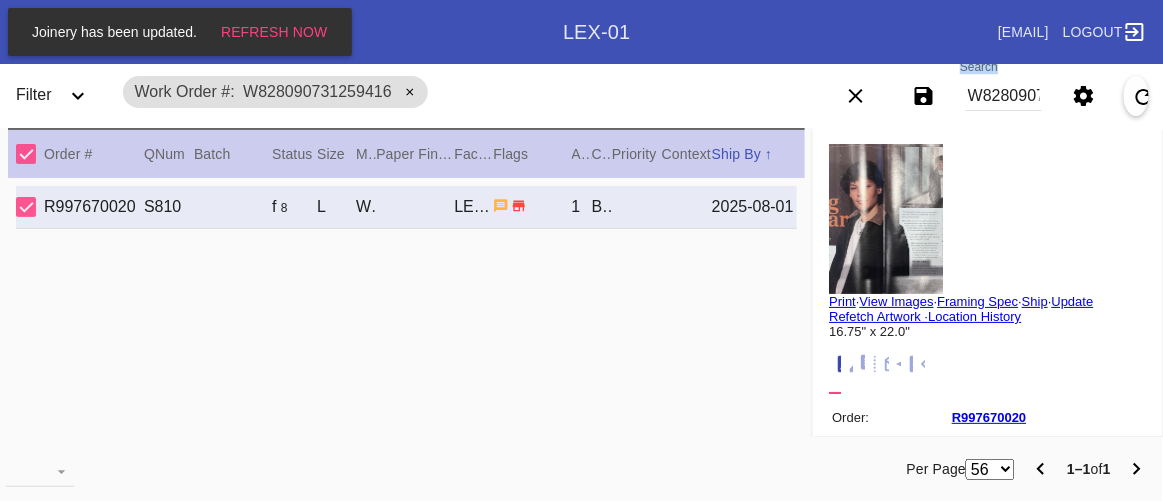 click on "Search W828090731259416" at bounding box center [1004, 96] 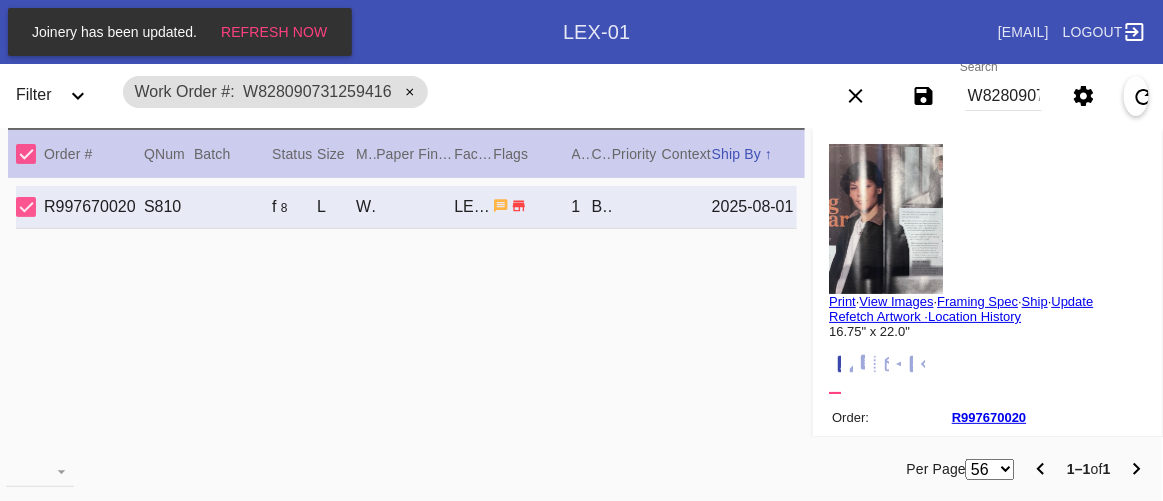 click on "W828090731259416" at bounding box center [1004, 96] 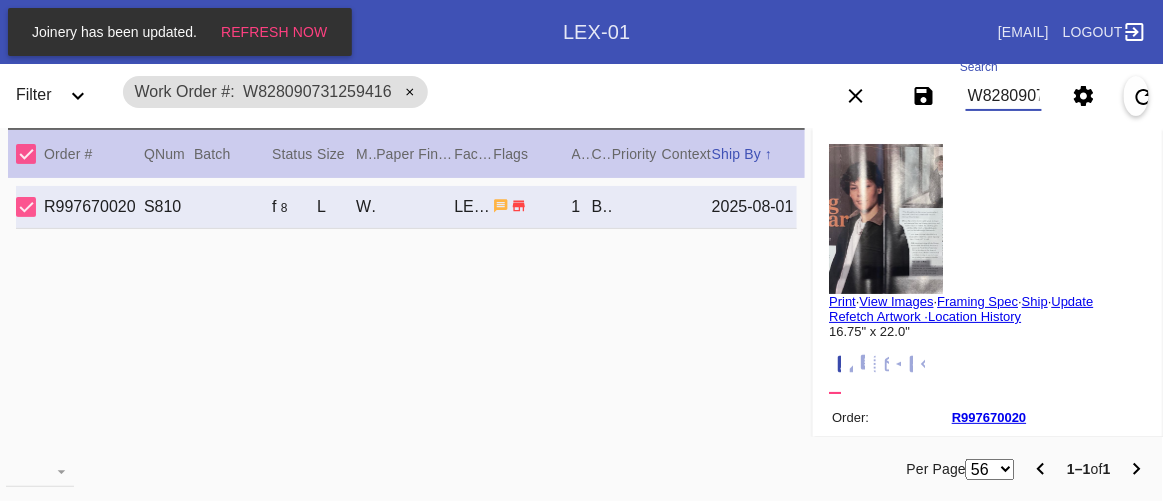 click on "W828090731259416" at bounding box center (1004, 96) 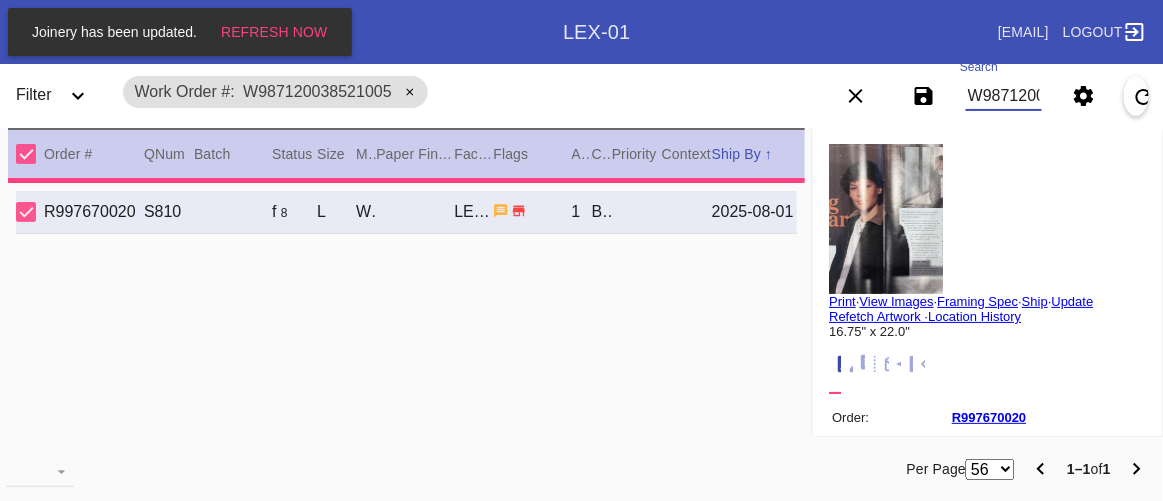 type 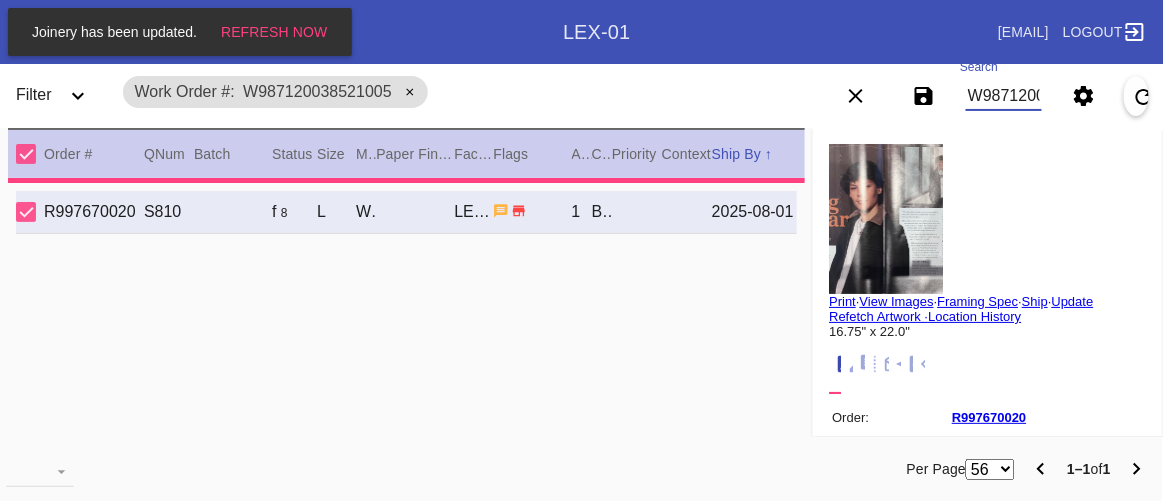 type on "1.5" 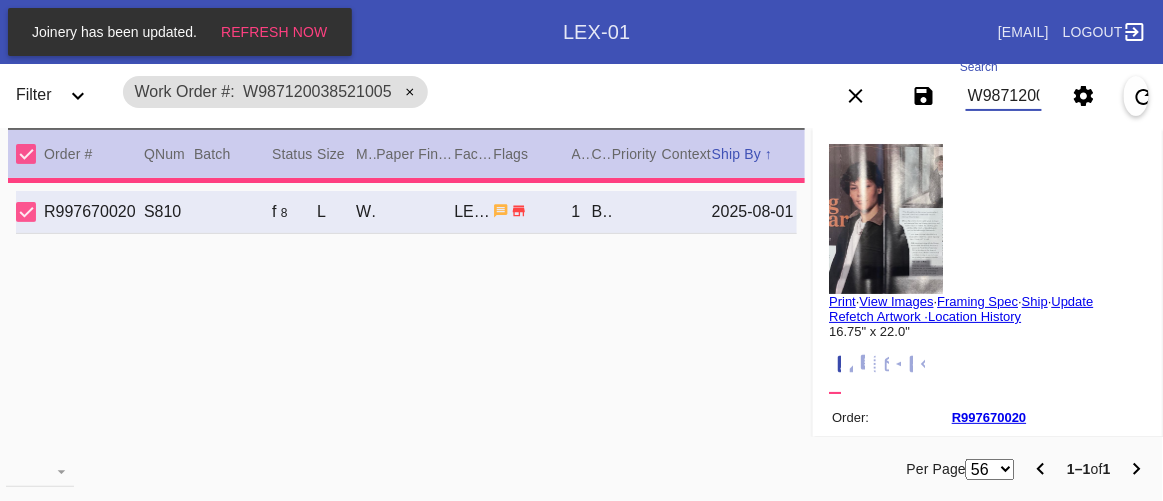 type on "7.125" 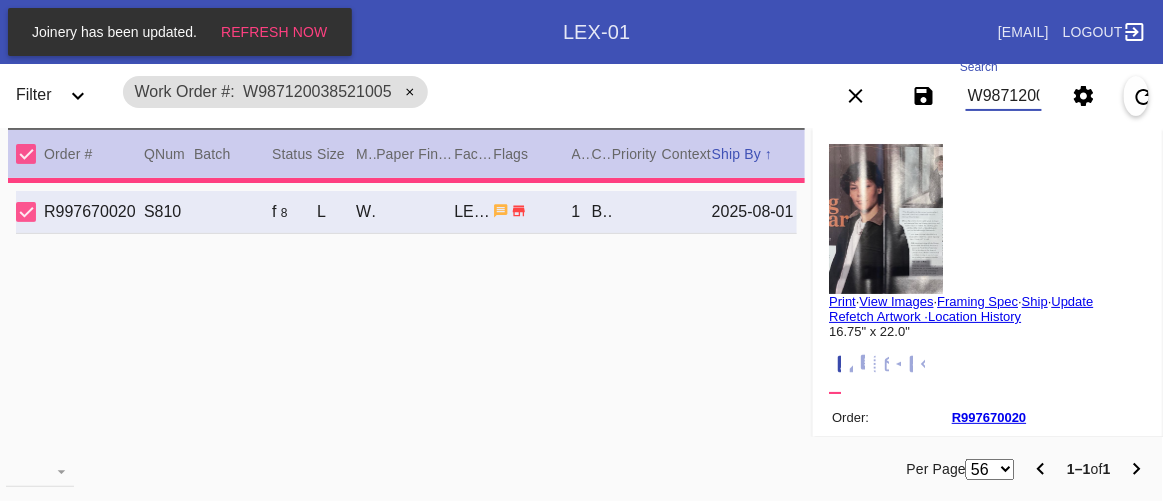 type on "5.0" 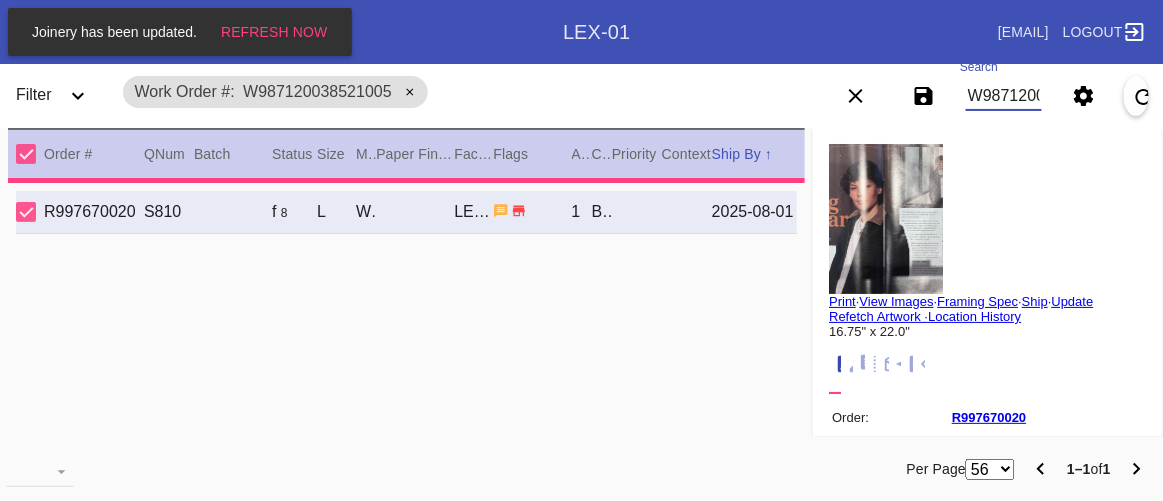 type on "8/2/2025" 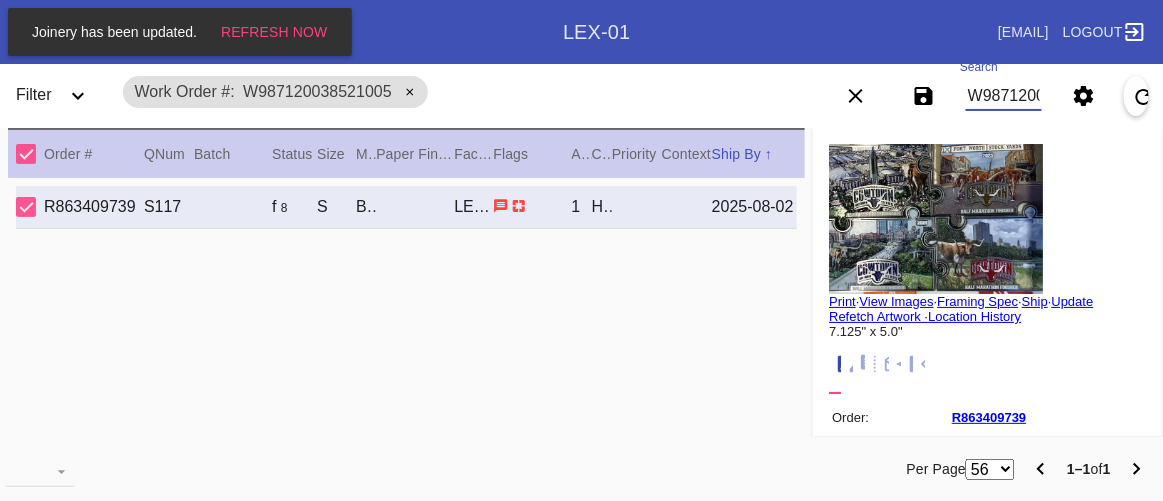 click on "Print" at bounding box center (842, 301) 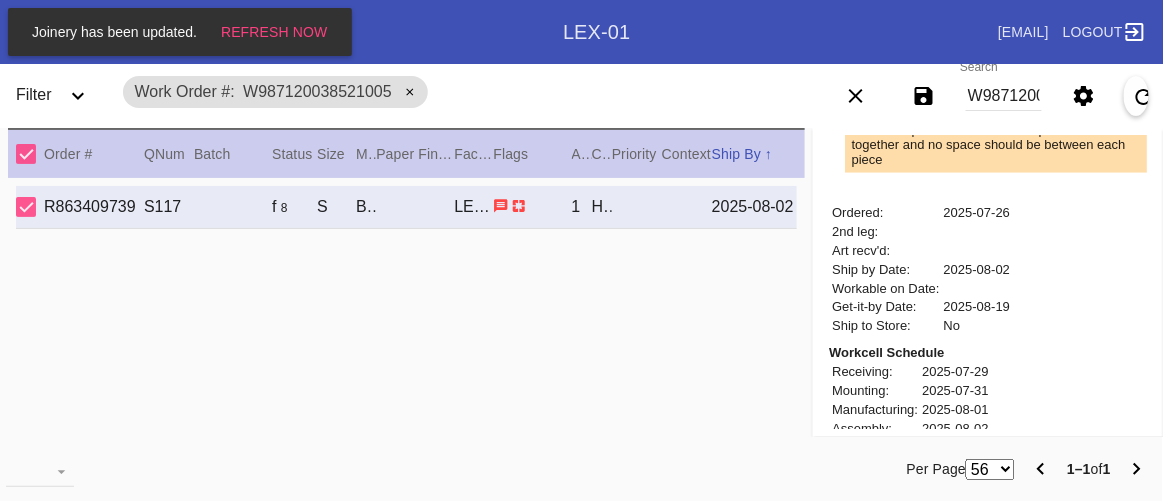 scroll, scrollTop: 967, scrollLeft: 0, axis: vertical 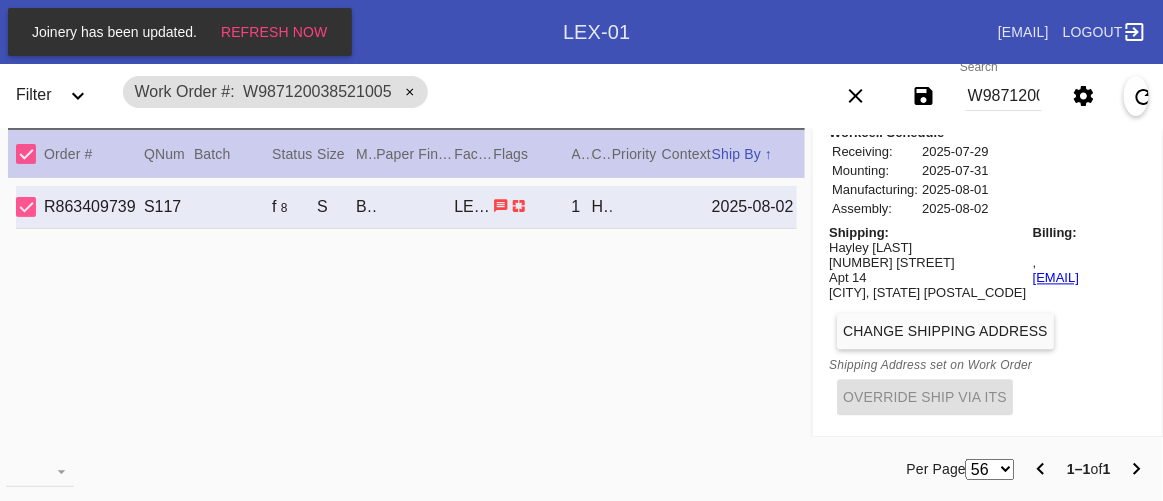 drag, startPoint x: 984, startPoint y: 267, endPoint x: 1032, endPoint y: 245, distance: 52.801514 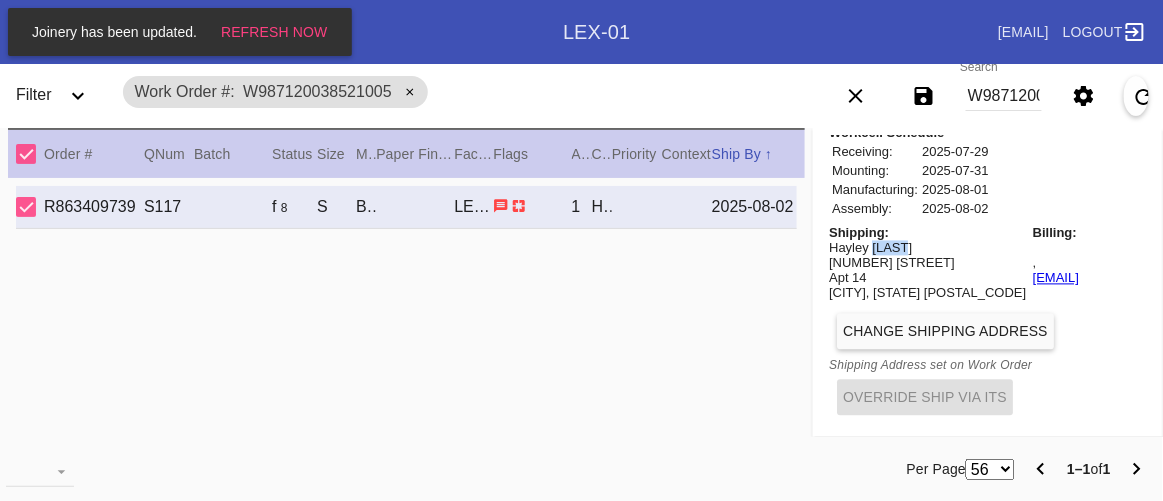 click on "Hayley Raetz" at bounding box center (927, 247) 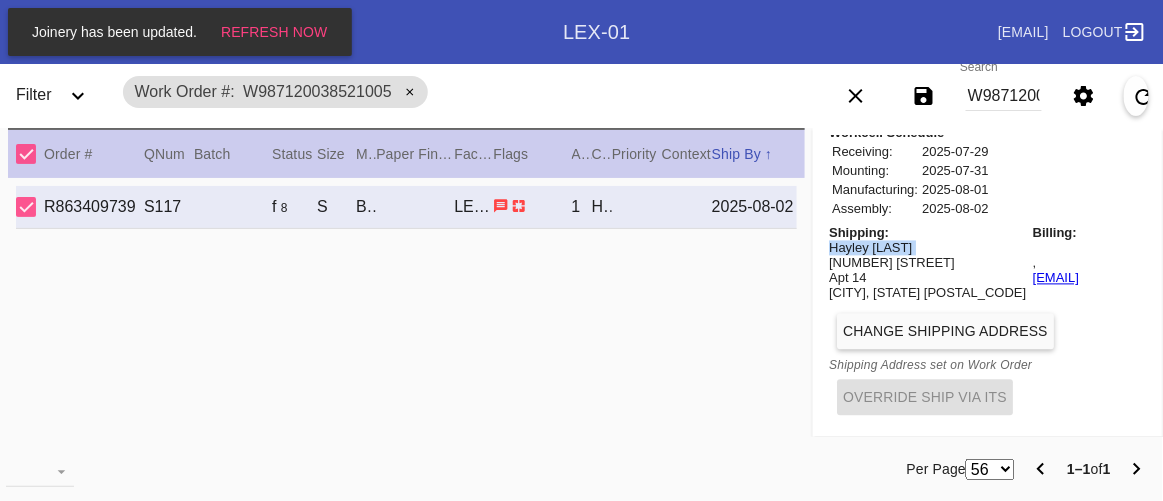 click on "Hayley Raetz" at bounding box center [927, 247] 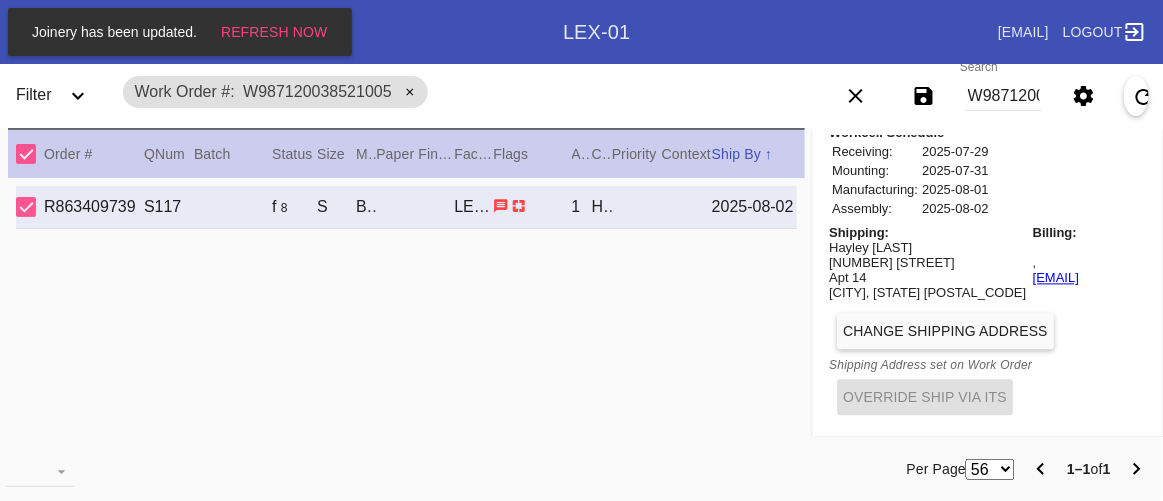 click on "W987120038521005" at bounding box center (1004, 96) 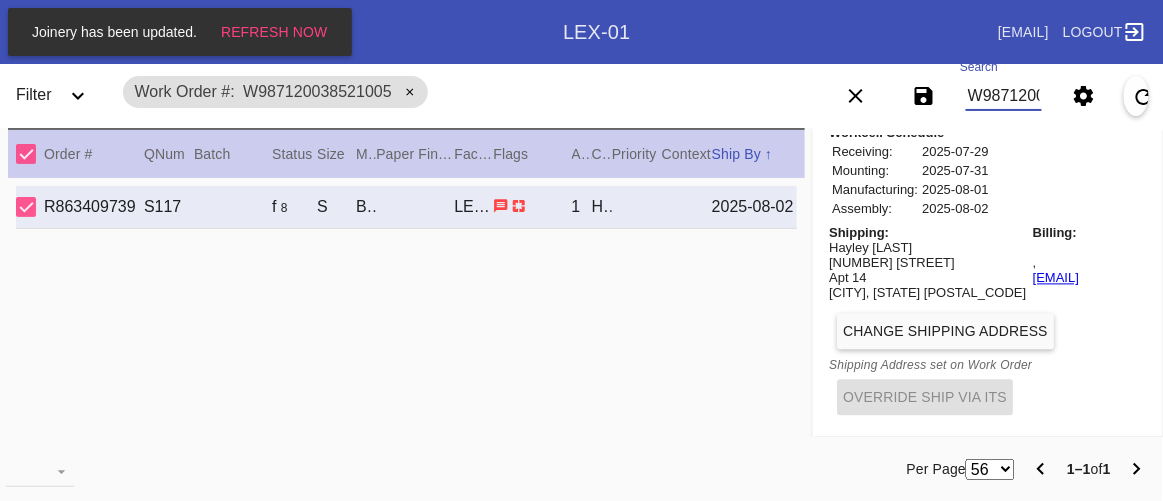 click on "W987120038521005" at bounding box center [1004, 96] 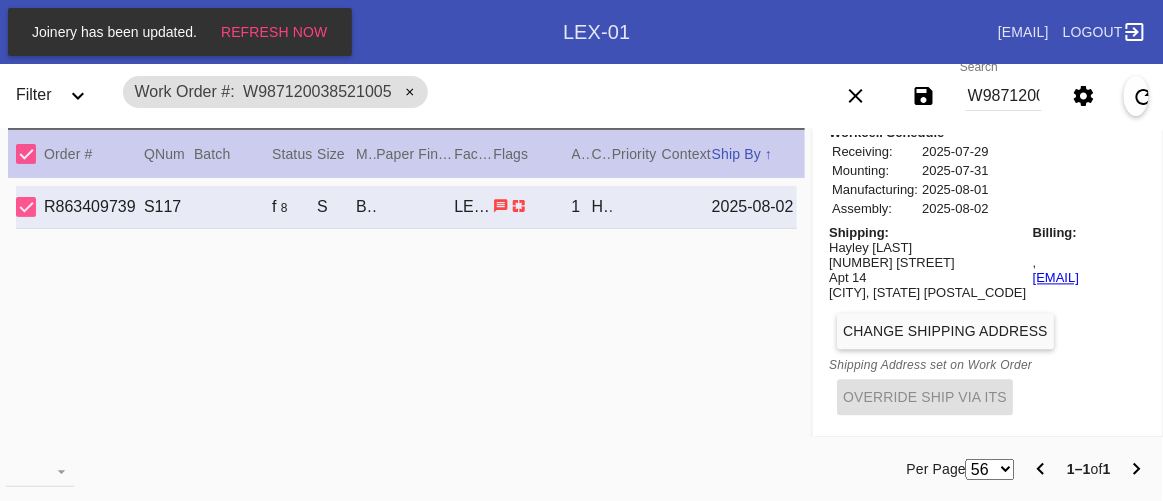 click on "Work Order #
W987120038521005" at bounding box center [451, 96] 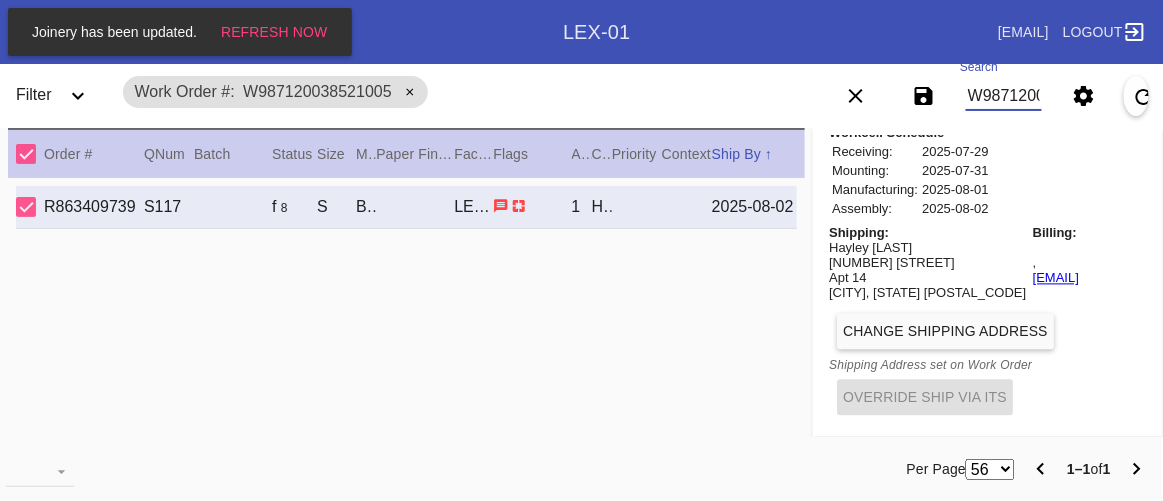 click on "W987120038521005" at bounding box center [1004, 96] 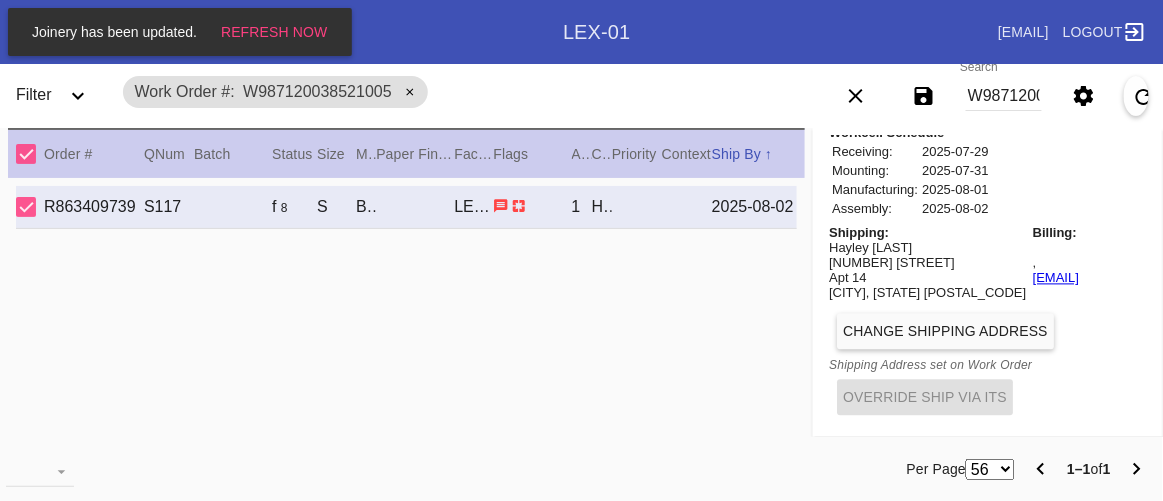 drag, startPoint x: 509, startPoint y: 356, endPoint x: 495, endPoint y: 332, distance: 27.784887 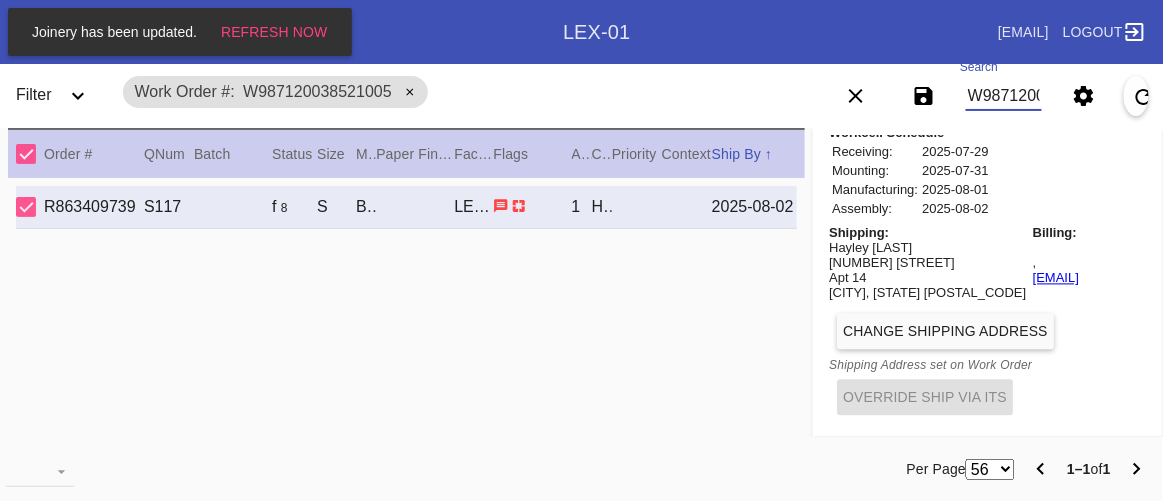 click on "W987120038521005" at bounding box center (1004, 96) 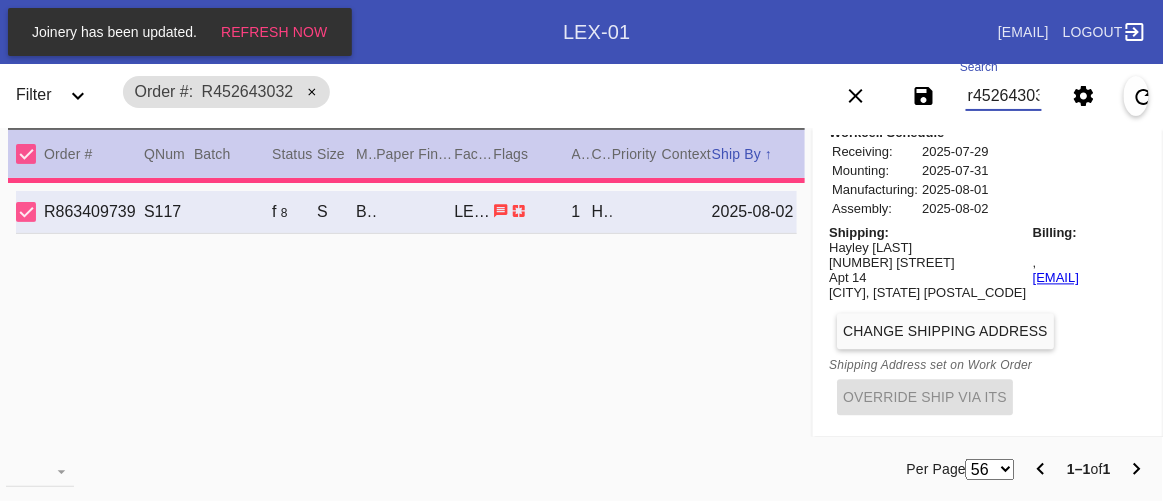 type 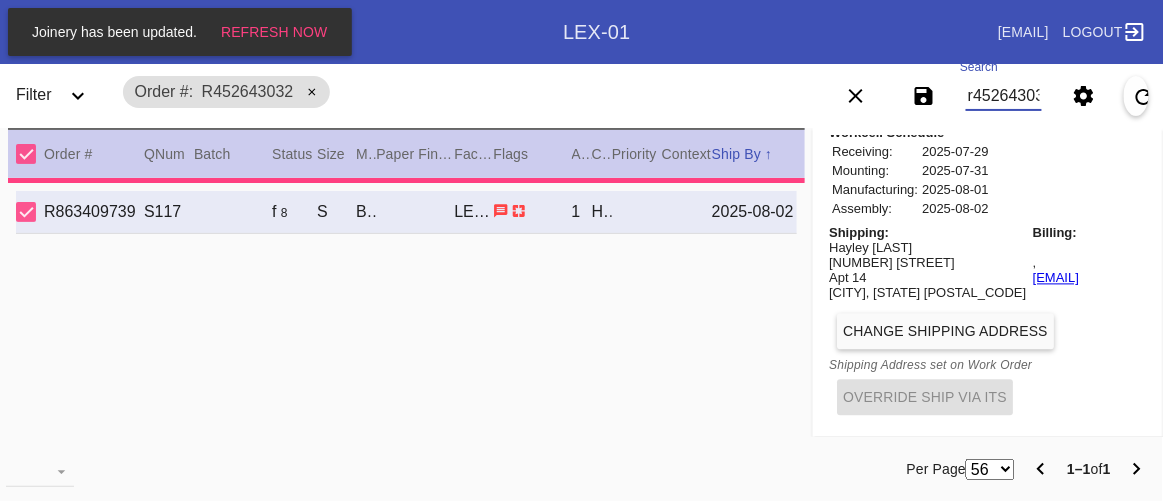 type 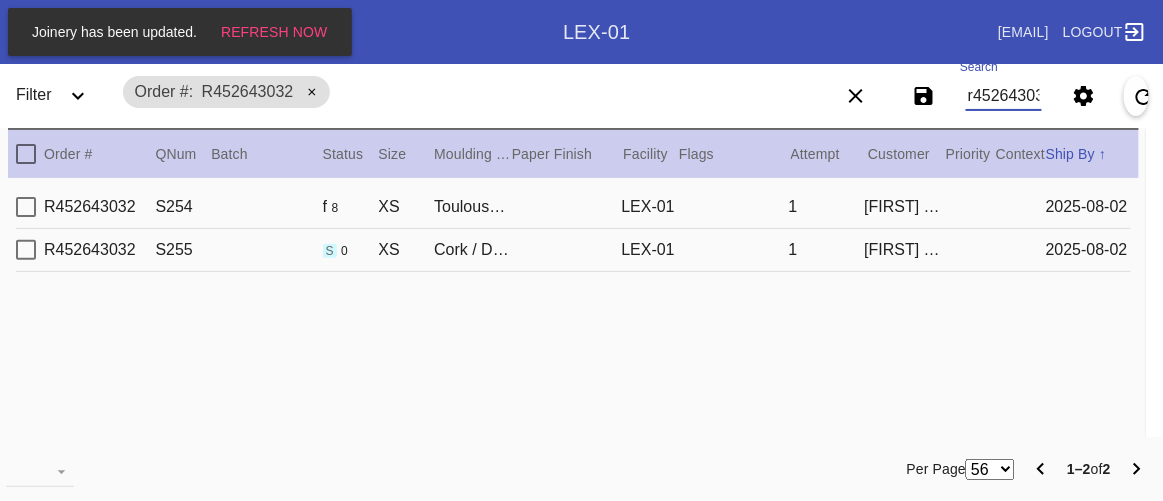 scroll, scrollTop: 0, scrollLeft: 0, axis: both 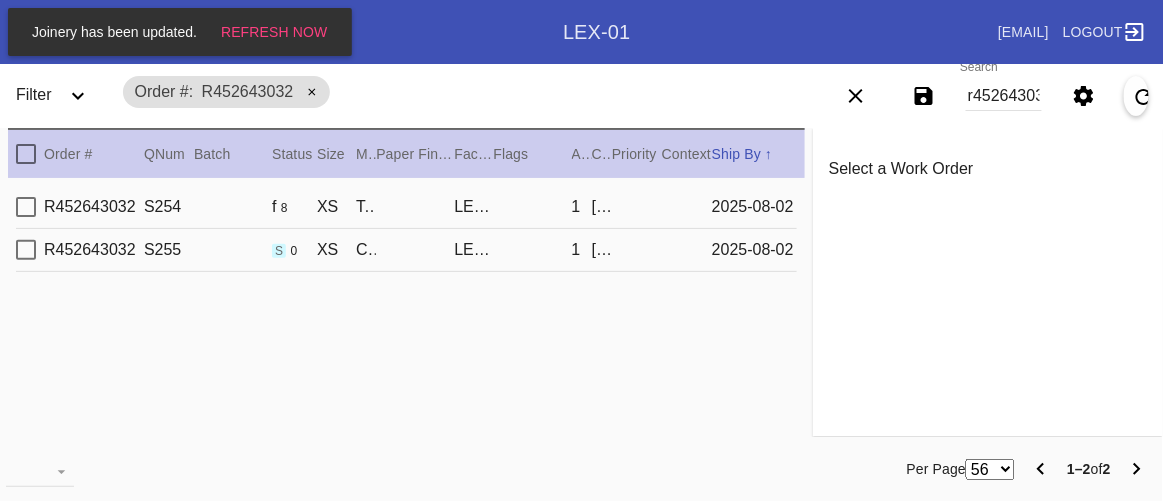 click on "R452643032 S255 s   0 XS Cork / Dove White LEX-01 1 Jacob Spitznagle
2025-08-02" at bounding box center (406, 250) 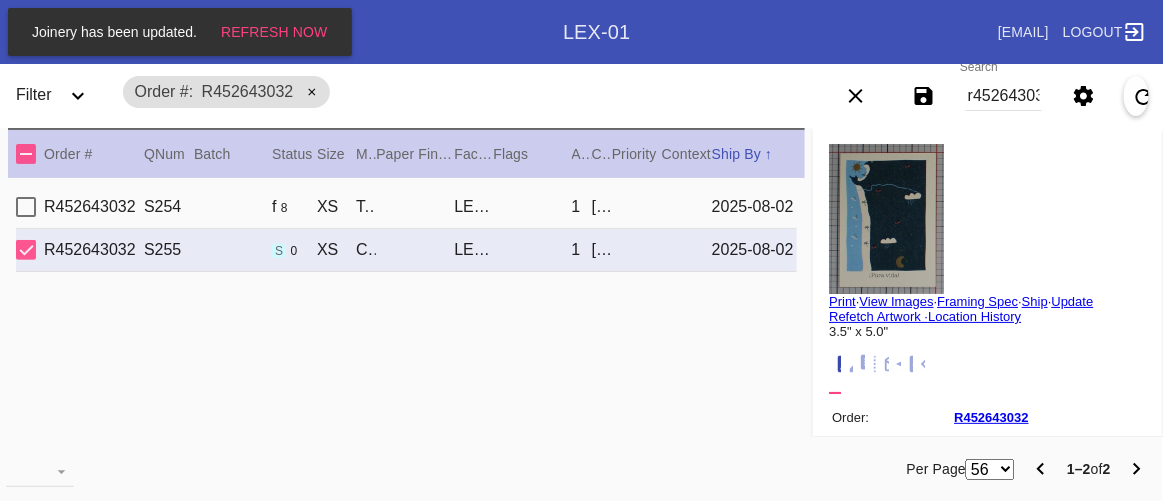 click at bounding box center (886, 219) 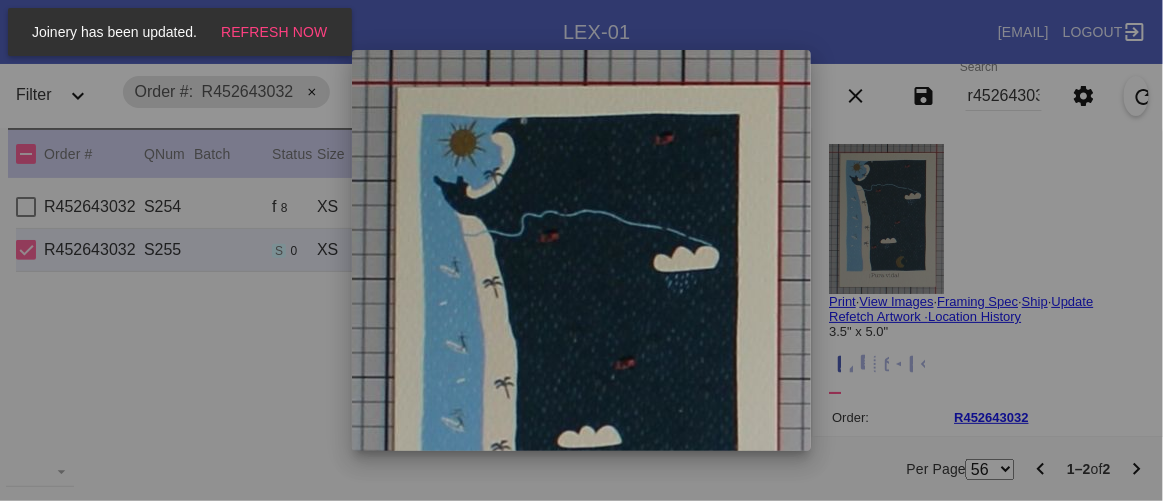 scroll, scrollTop: 90, scrollLeft: 0, axis: vertical 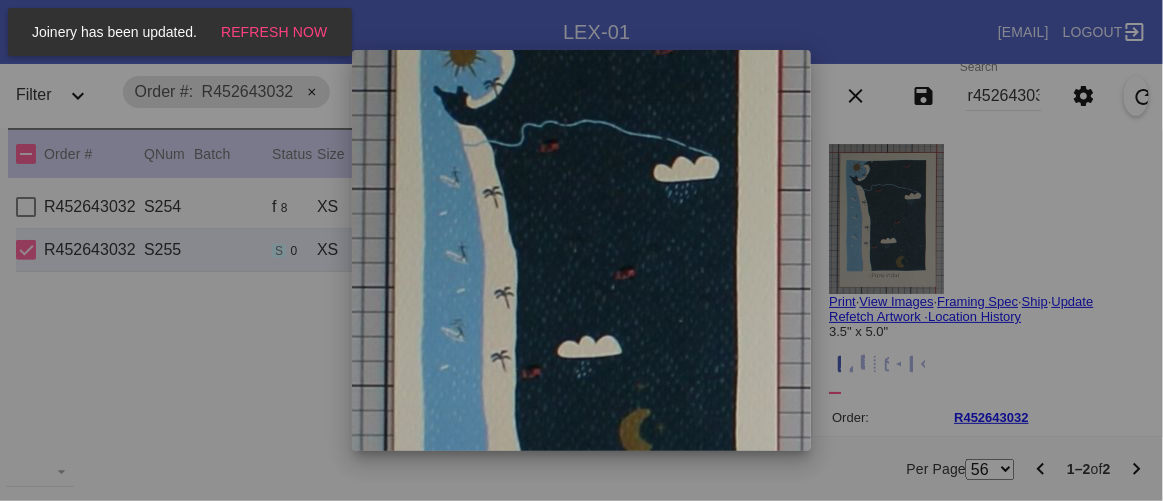 click at bounding box center (581, 250) 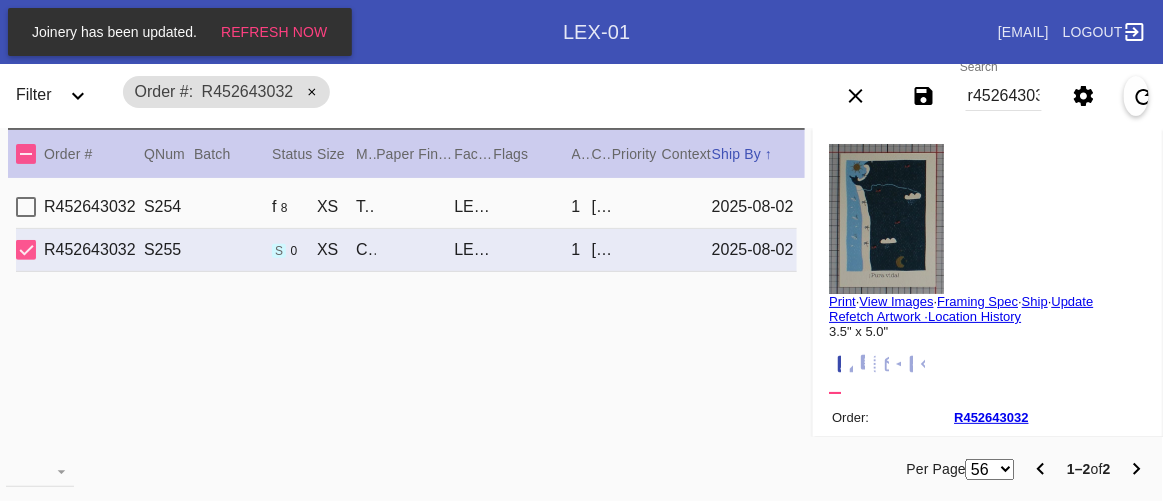 click on "R452643032 S254 f   8 XS Toulouse / Dove White LEX-01 1 Jacob Spitznagle
2025-08-02" at bounding box center [406, 207] 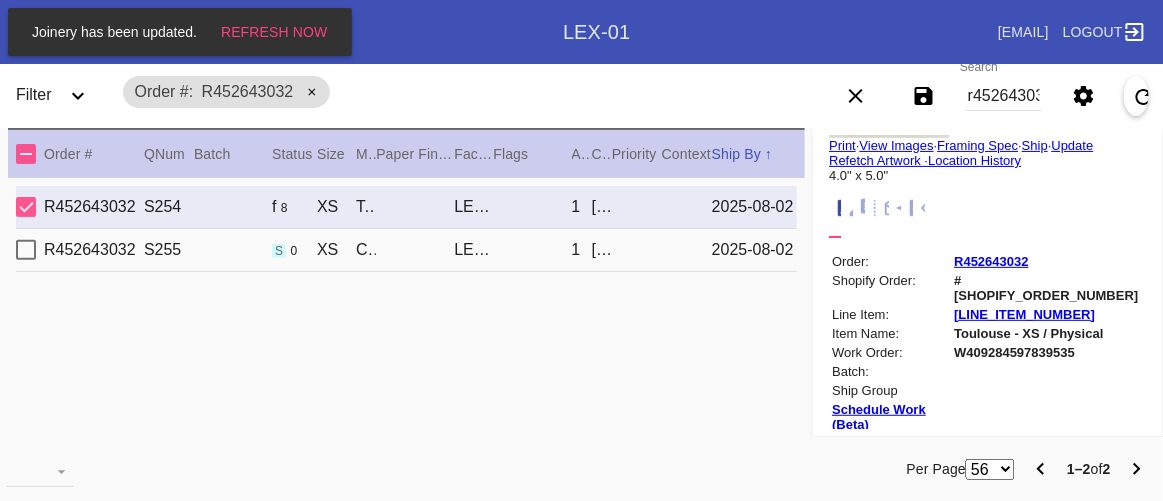 scroll, scrollTop: 100, scrollLeft: 0, axis: vertical 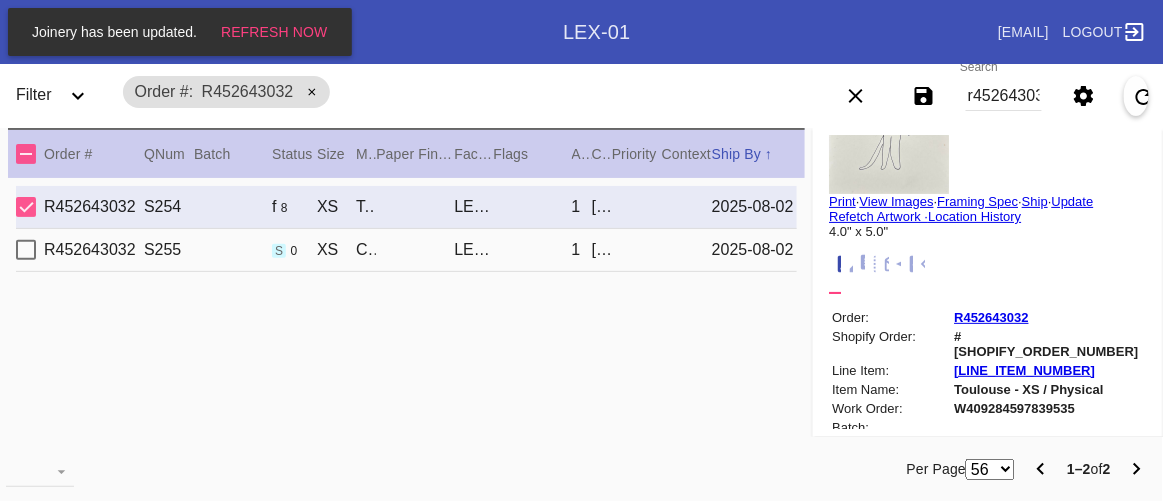 click 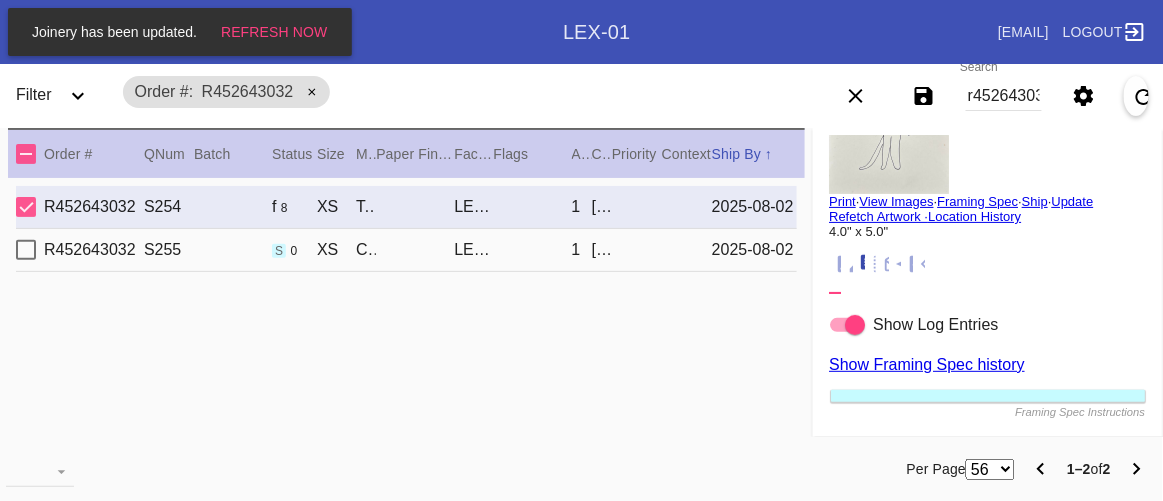 scroll, scrollTop: 121, scrollLeft: 0, axis: vertical 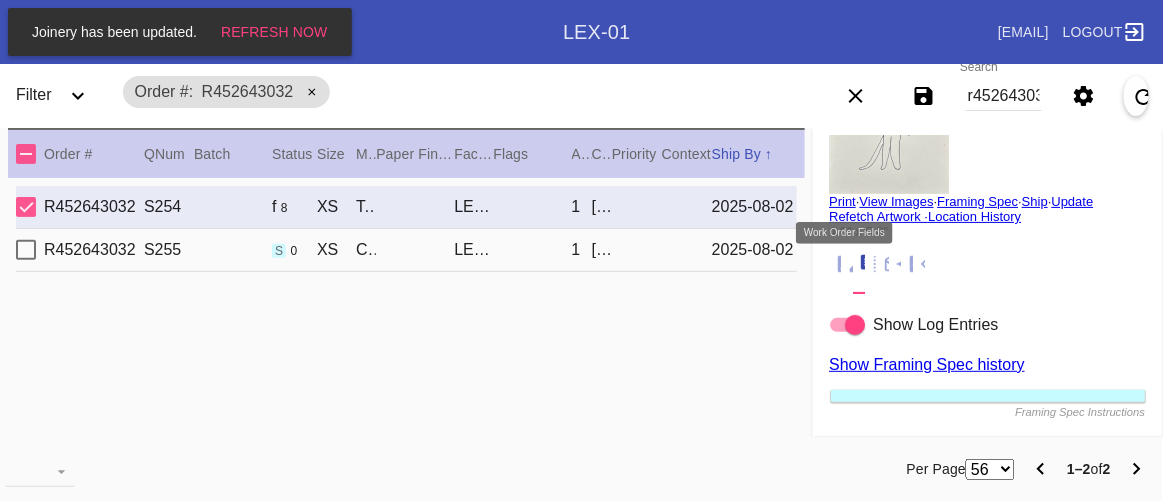 click 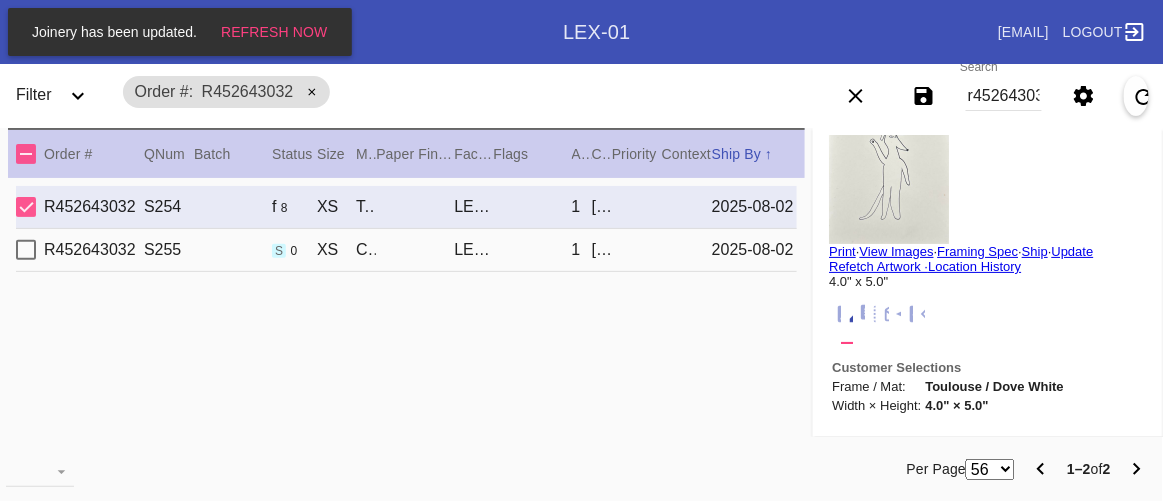 scroll, scrollTop: 9, scrollLeft: 0, axis: vertical 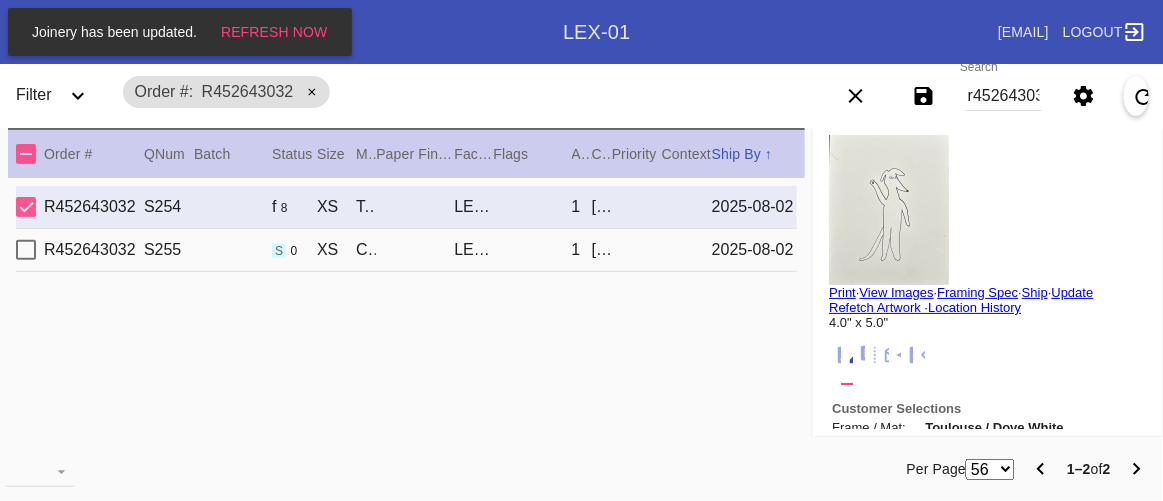 click at bounding box center (889, 210) 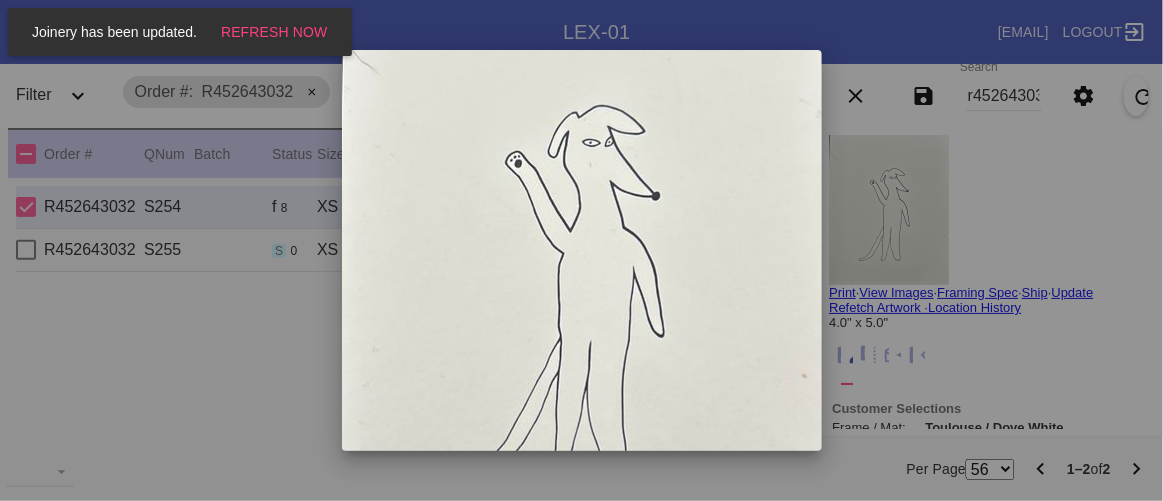 scroll, scrollTop: 0, scrollLeft: 0, axis: both 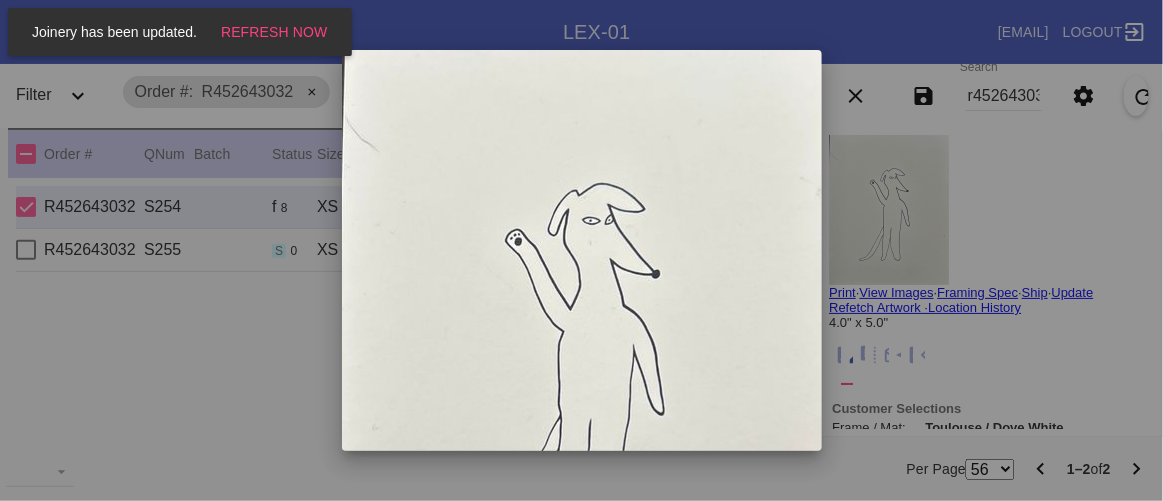 click at bounding box center (581, 250) 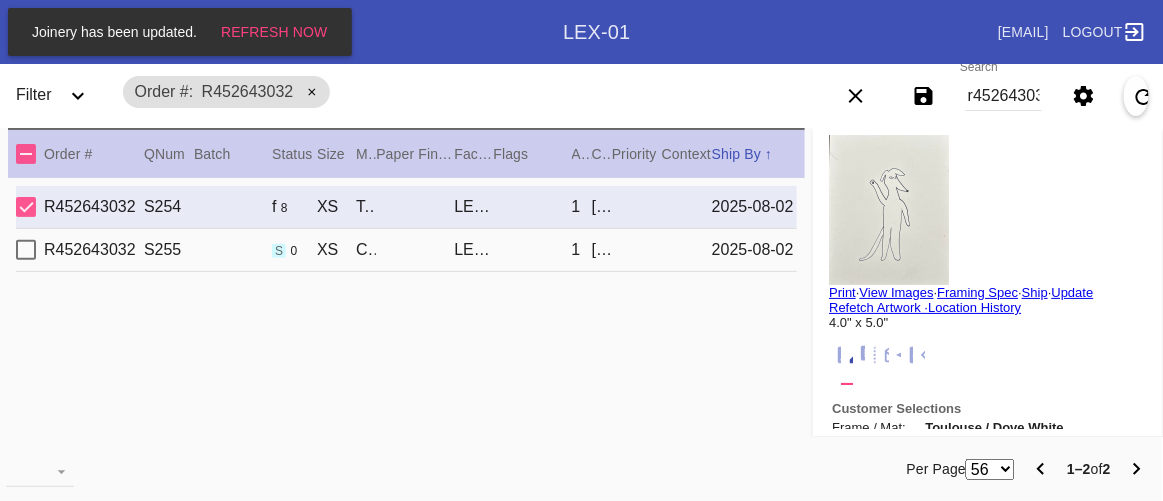 click on "View Images" at bounding box center [896, 292] 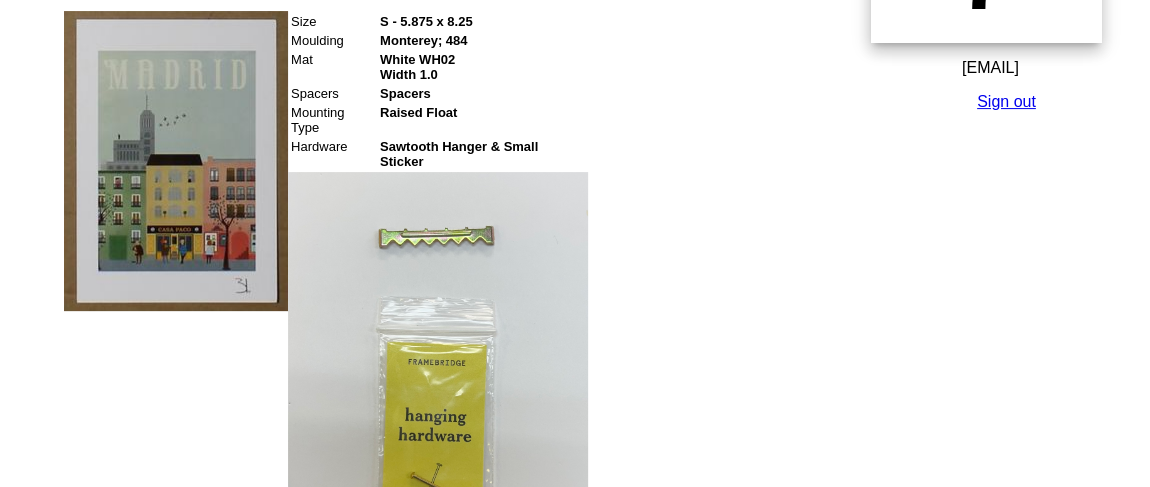 scroll, scrollTop: 363, scrollLeft: 0, axis: vertical 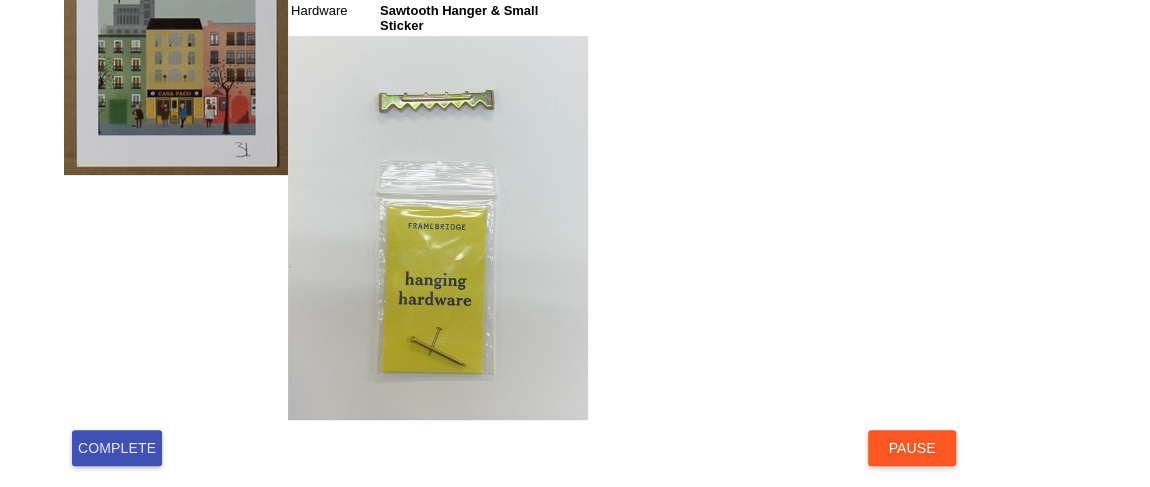 click on "Complete" at bounding box center [117, 448] 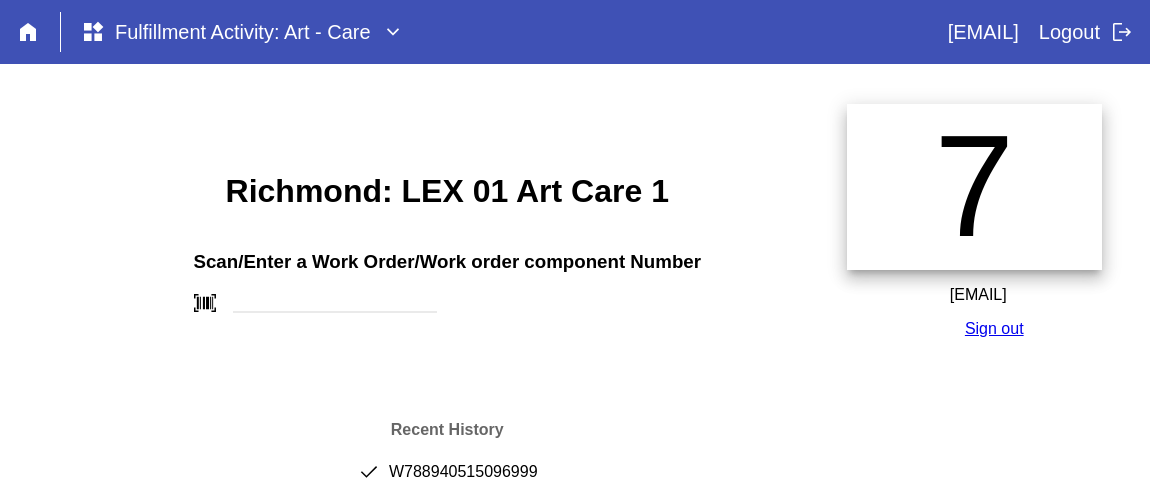 scroll, scrollTop: 0, scrollLeft: 0, axis: both 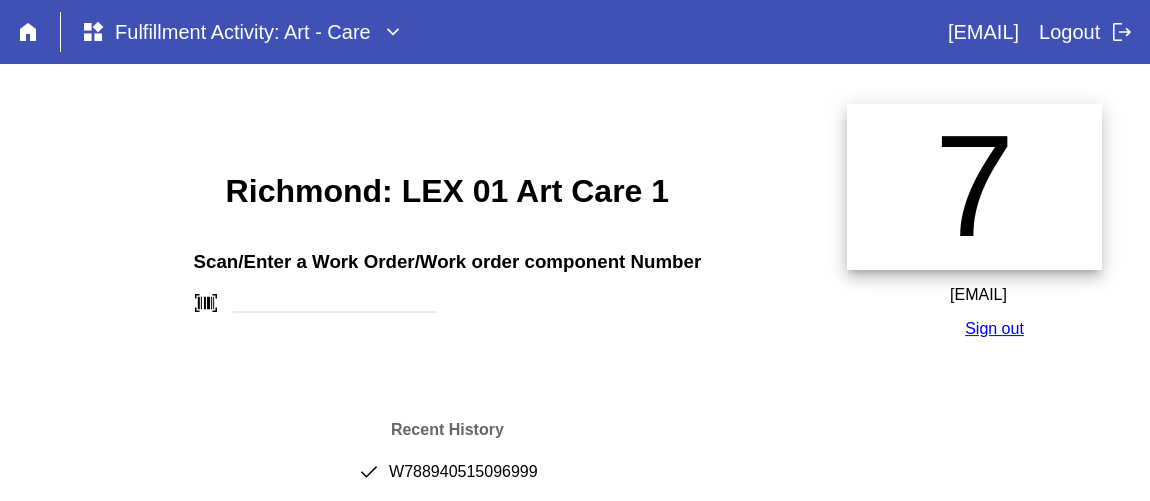 click on "done [NUMBER]" at bounding box center (447, 480) 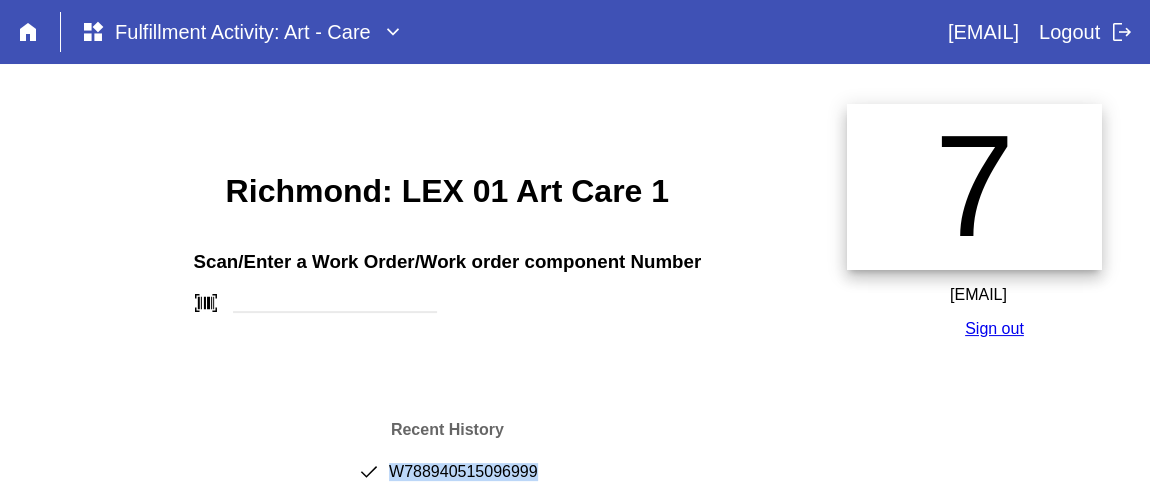 click on "done [NUMBER]" at bounding box center [447, 480] 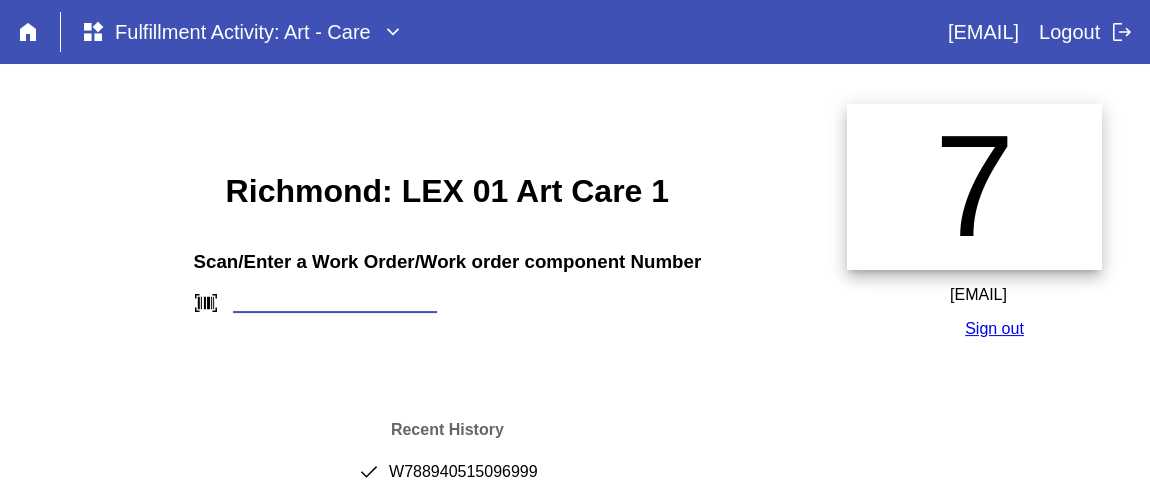 click at bounding box center (335, 302) 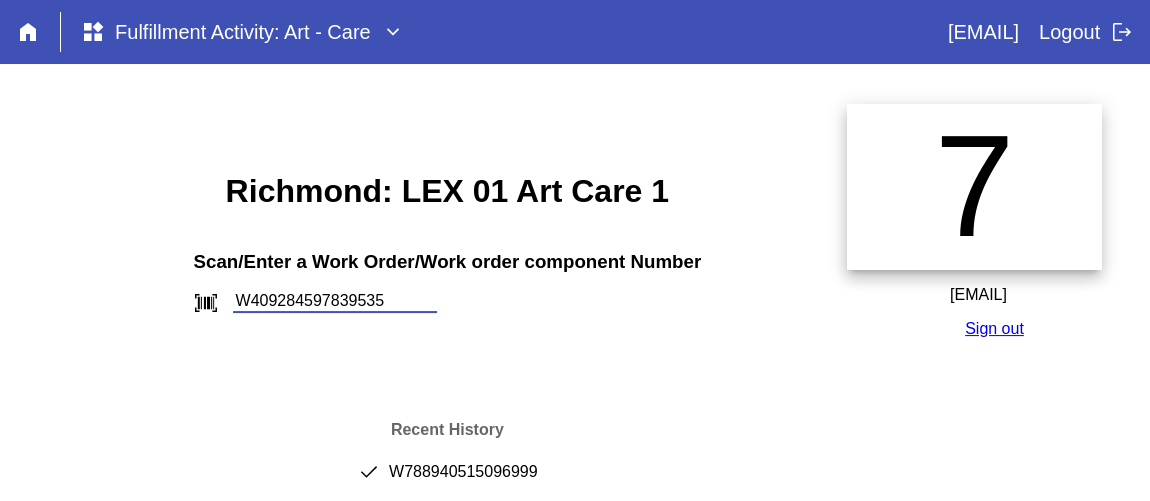 type on "W409284597839535" 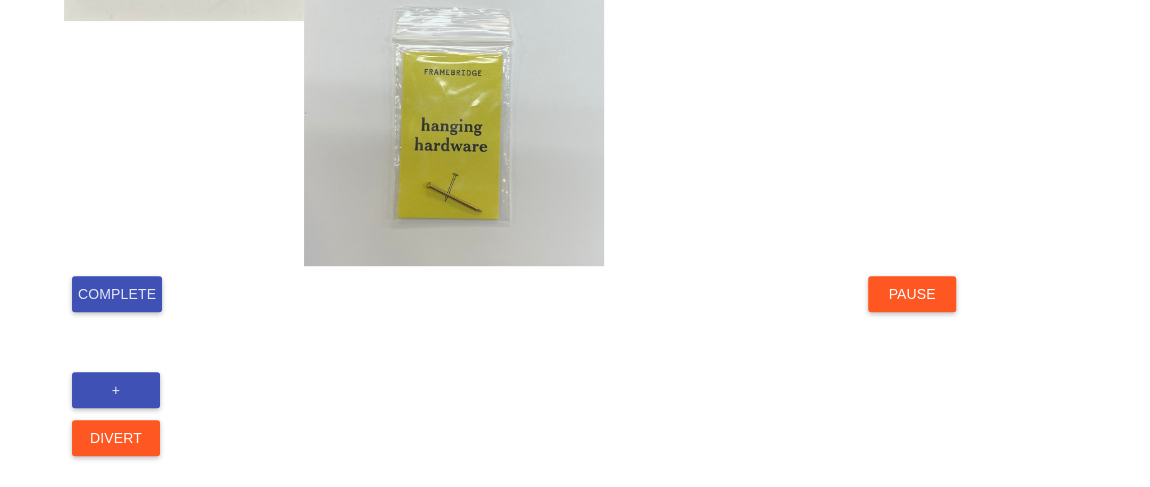 scroll, scrollTop: 517, scrollLeft: 0, axis: vertical 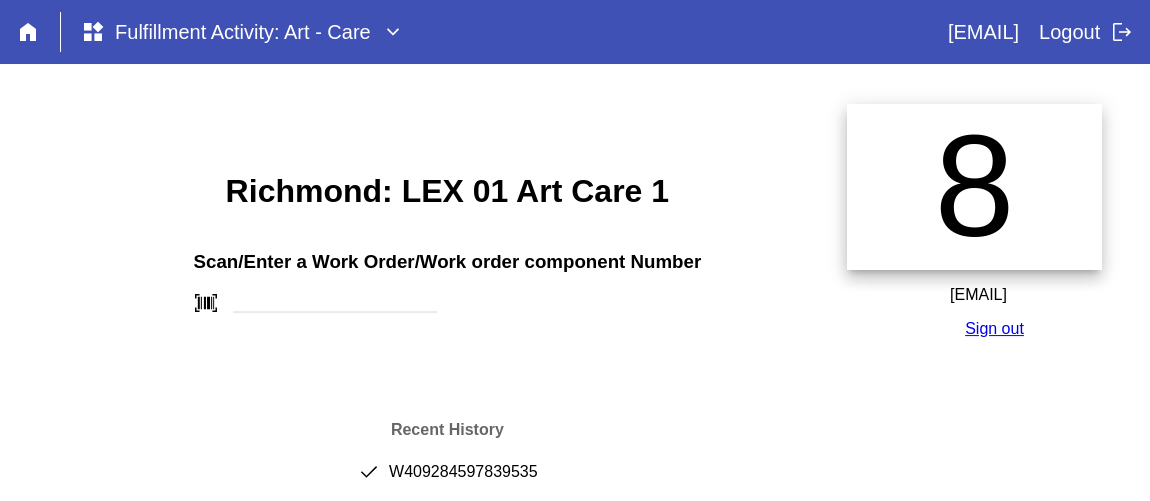 click on "done W409284597839535" at bounding box center [447, 480] 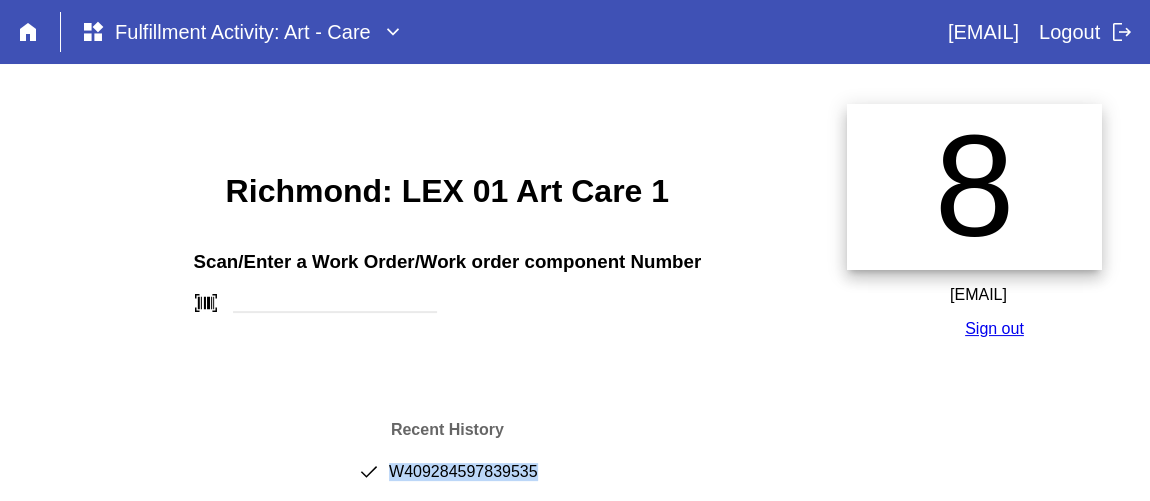 click on "done W409284597839535" at bounding box center (447, 480) 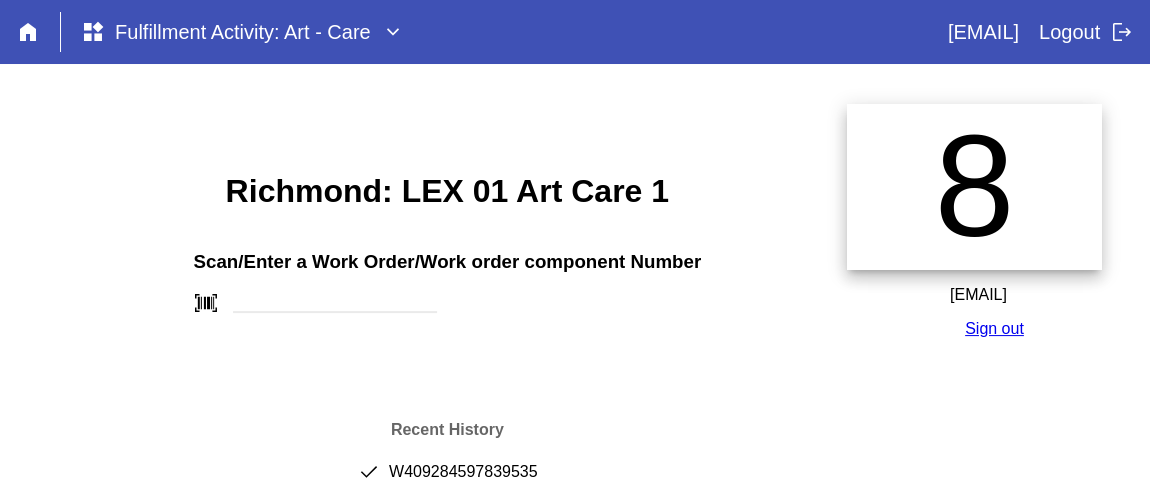 click on "Scan/Enter a Work Order/Work order component Number" at bounding box center [447, 262] 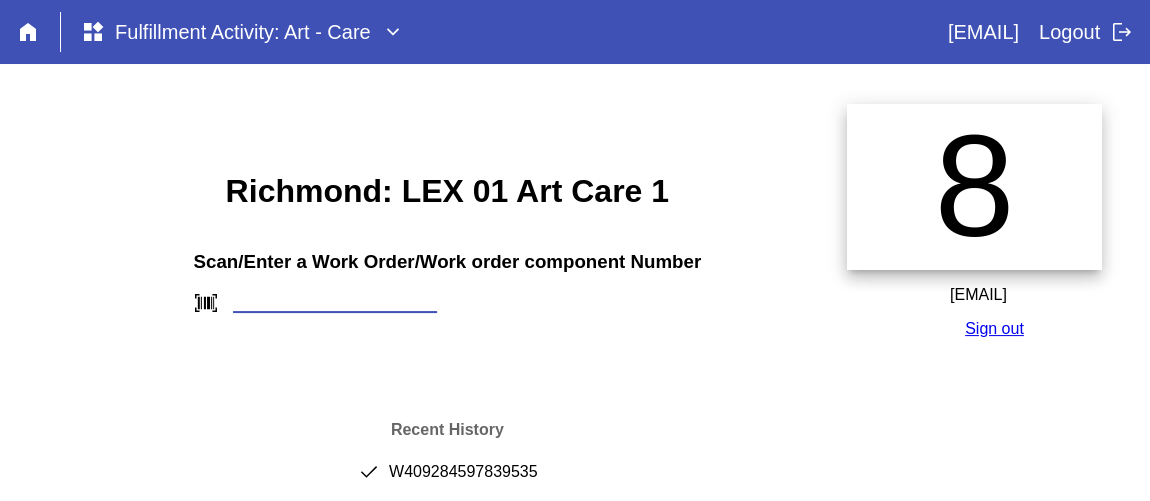 click at bounding box center [335, 302] 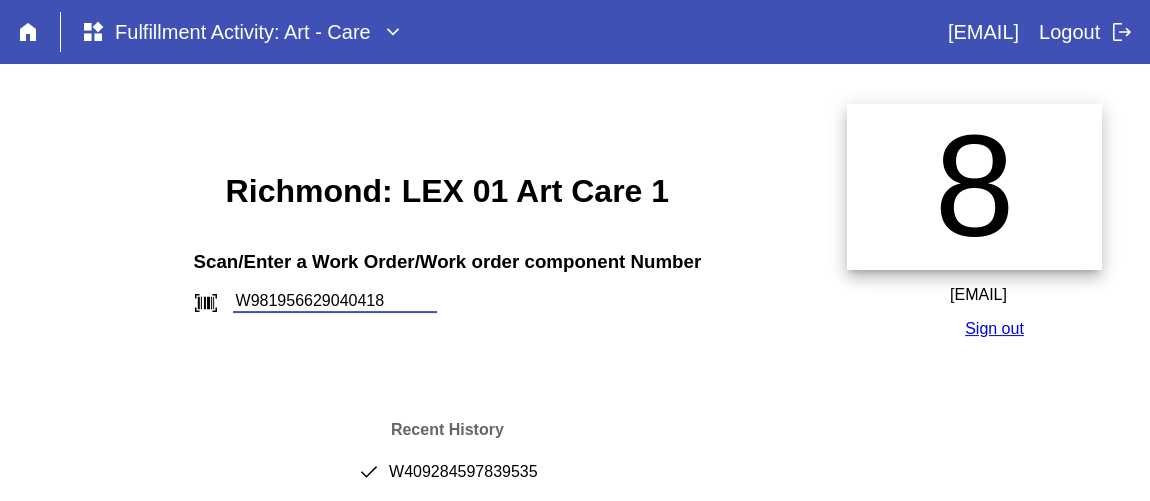type on "W981956629040418" 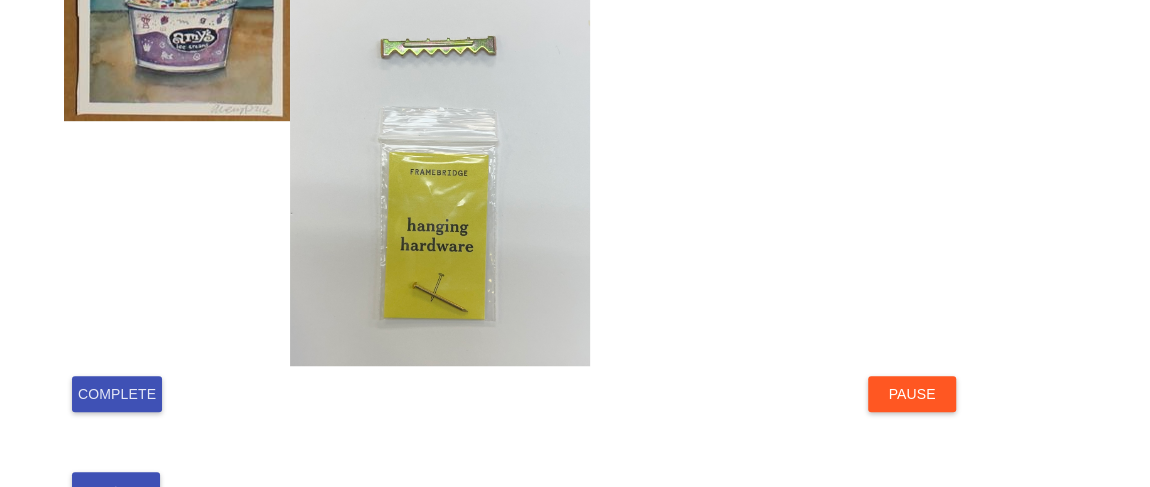 scroll, scrollTop: 676, scrollLeft: 0, axis: vertical 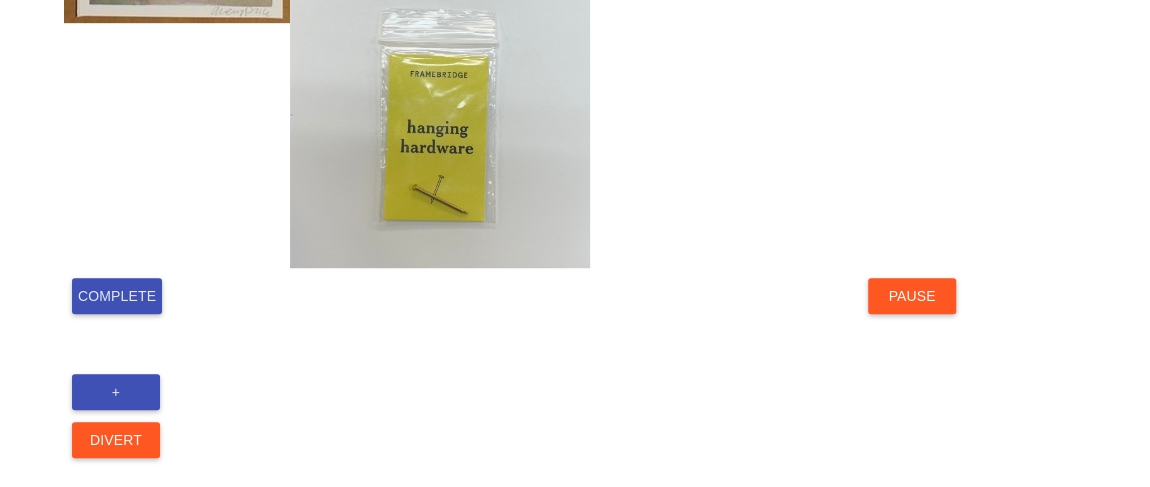 click on "Complete" at bounding box center (117, 296) 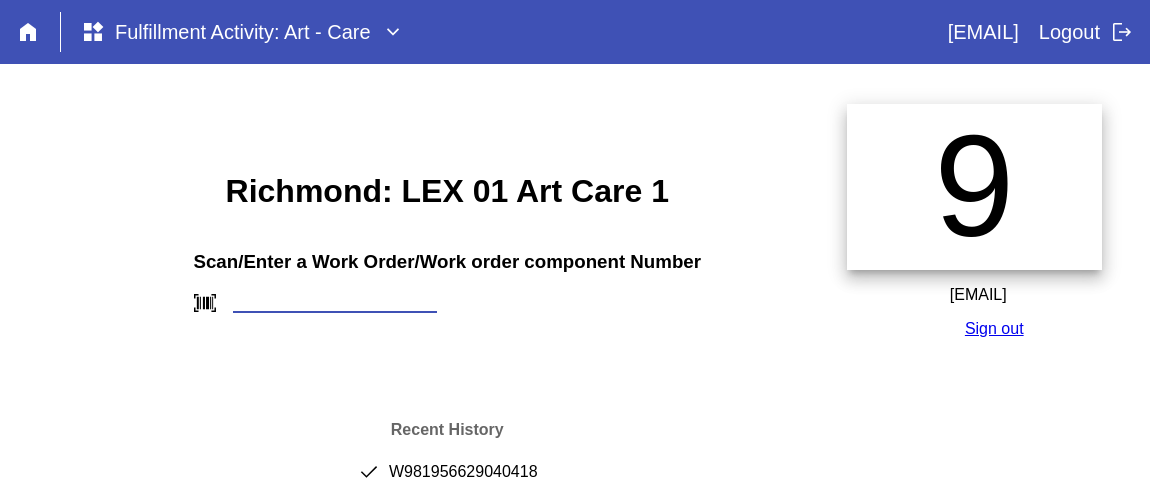 scroll, scrollTop: 0, scrollLeft: 0, axis: both 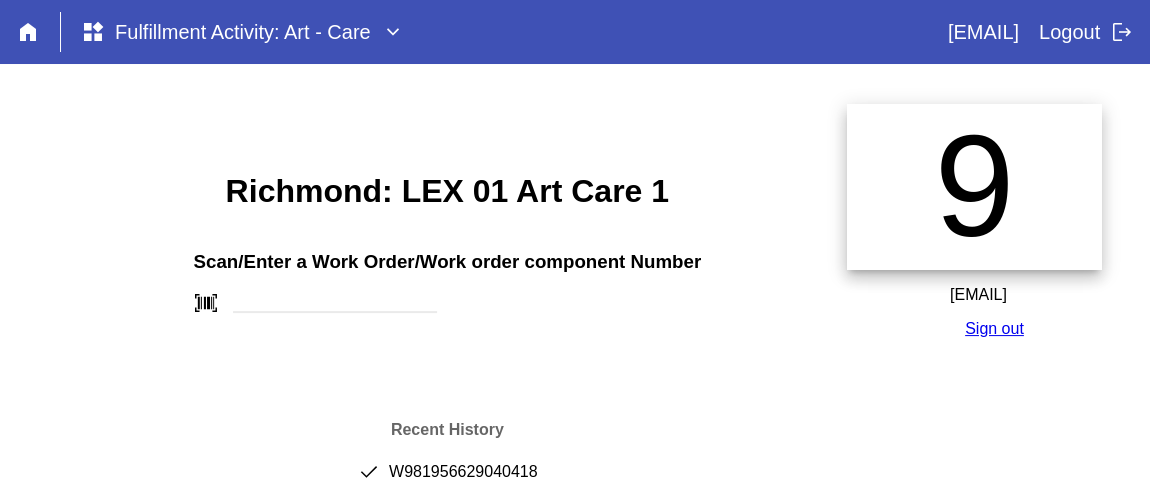 click on "done [ID]" at bounding box center (447, 480) 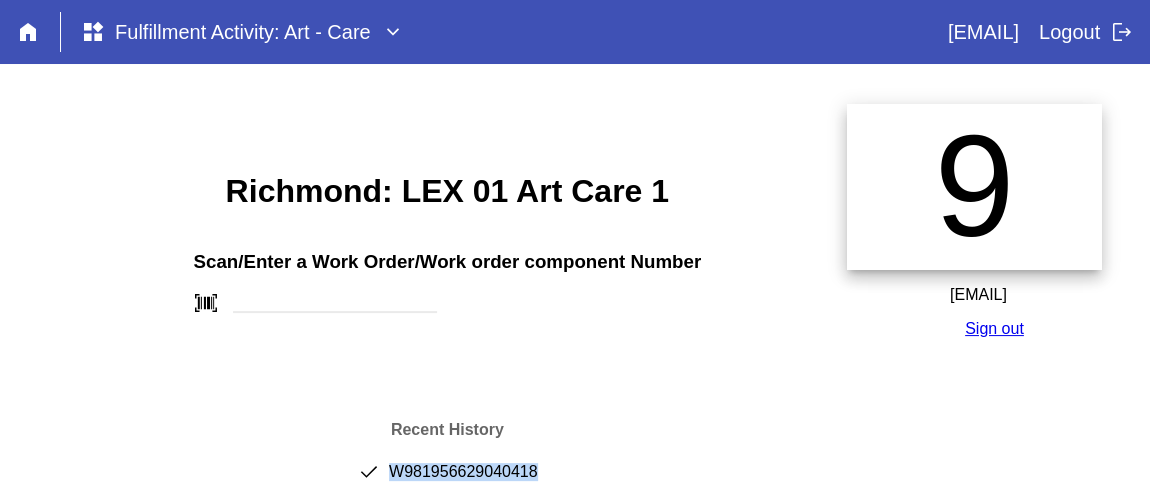 click on "done [ID]" at bounding box center [447, 480] 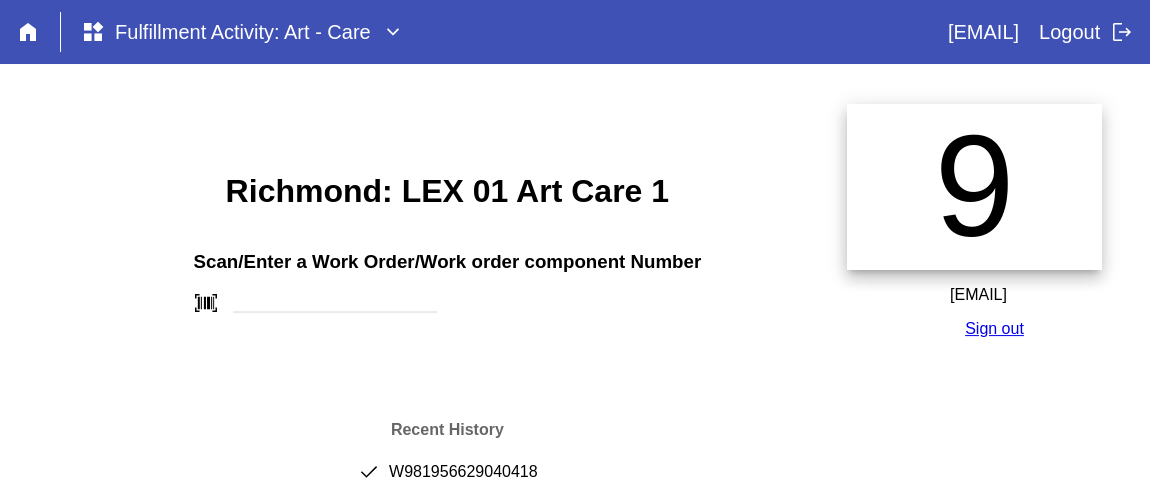 drag, startPoint x: 447, startPoint y: 462, endPoint x: 424, endPoint y: 447, distance: 27.45906 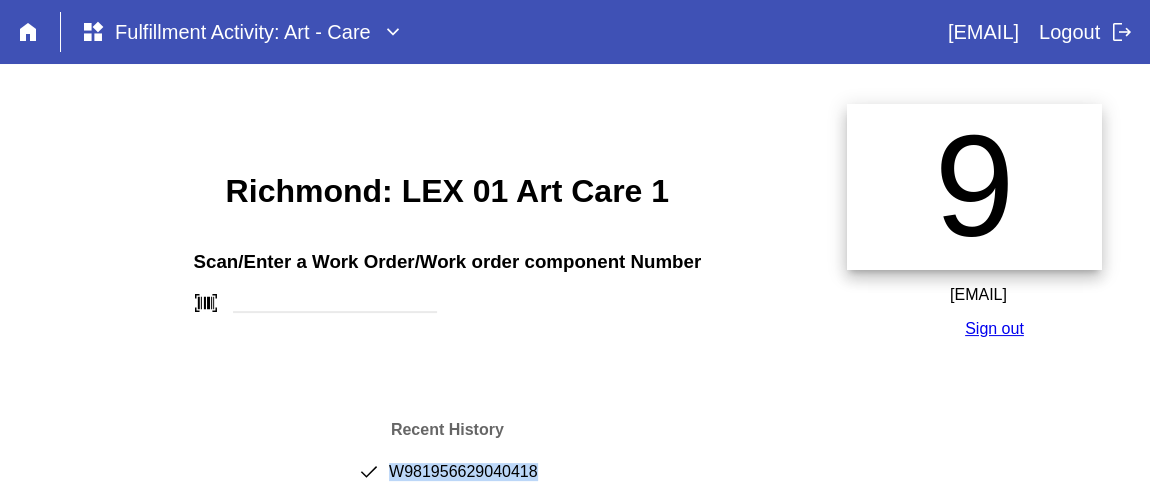 click on "done [ID]" at bounding box center (447, 480) 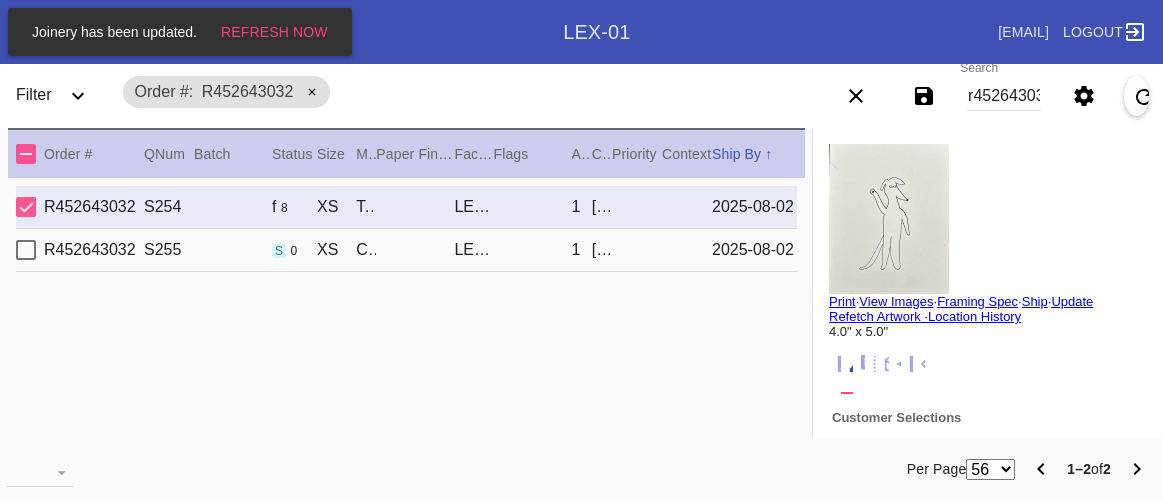 scroll, scrollTop: 0, scrollLeft: 0, axis: both 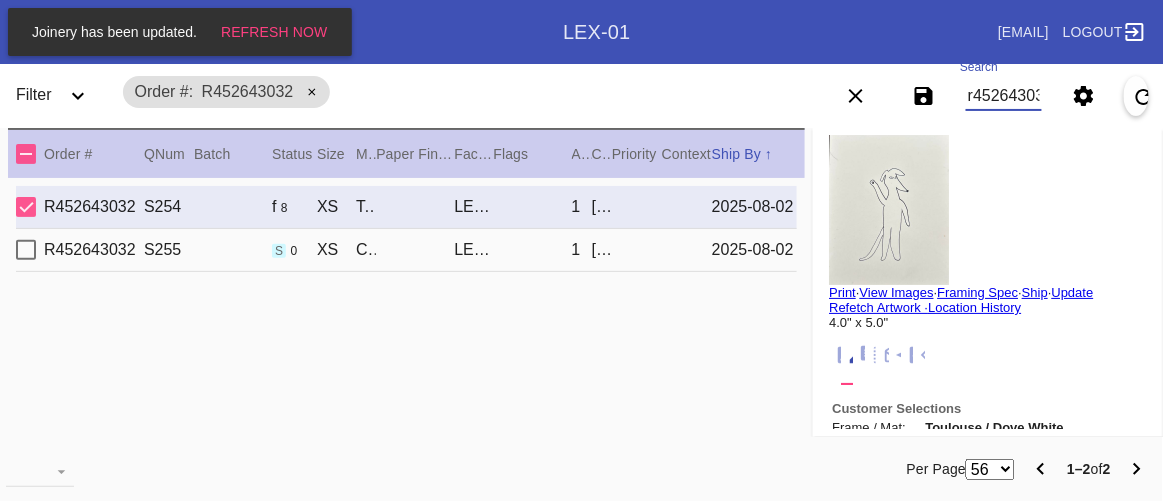 click on "r452643032" at bounding box center [1004, 96] 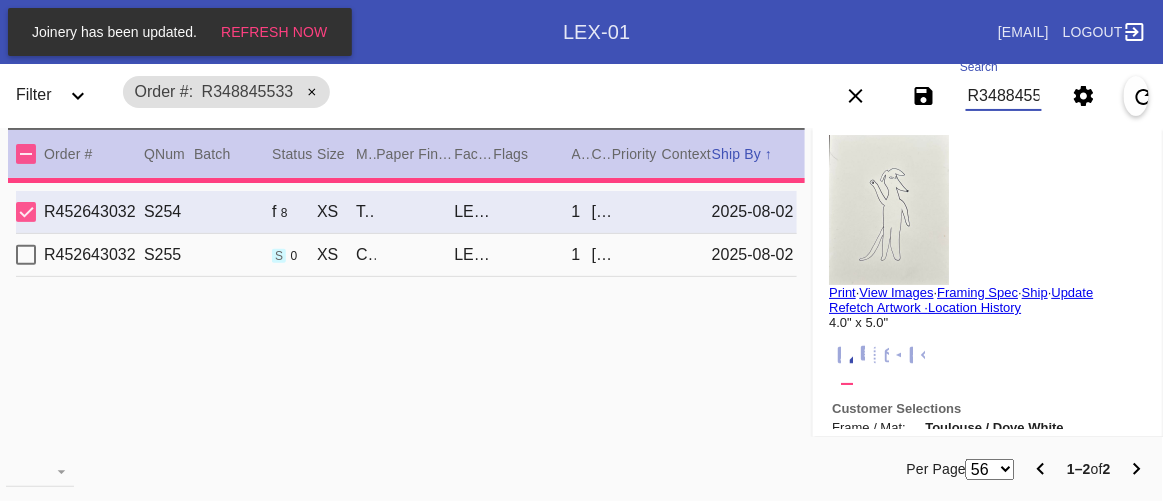 type 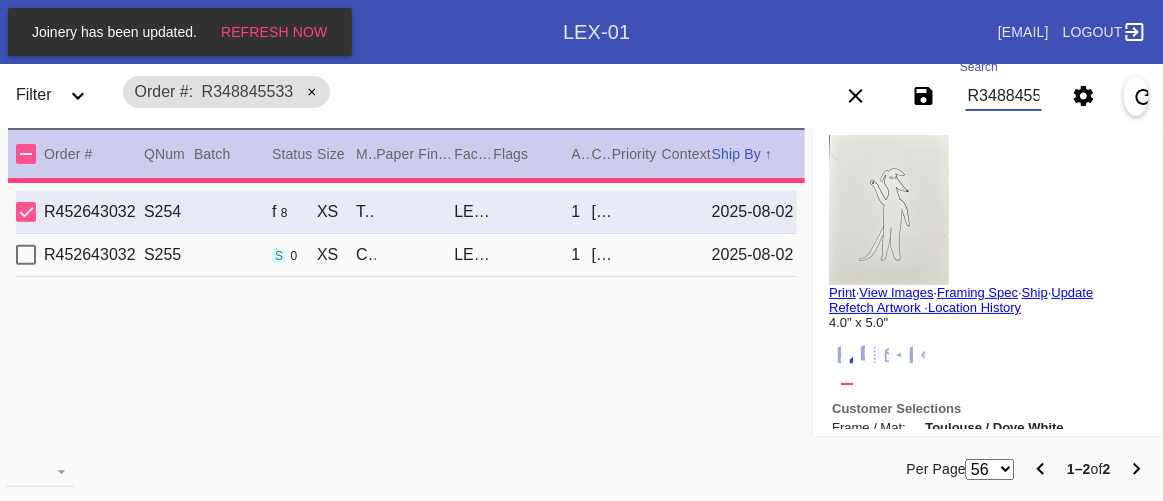 type 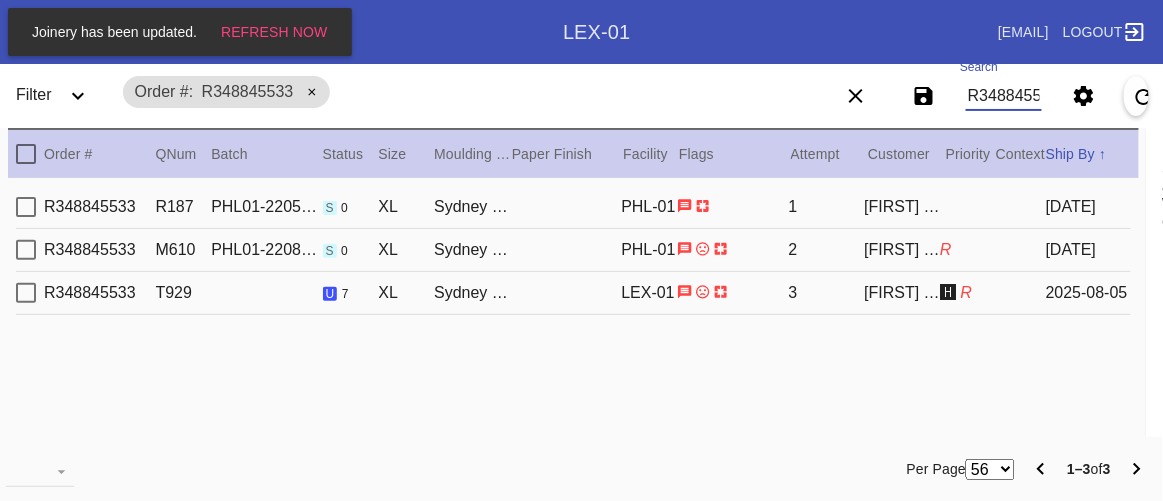scroll, scrollTop: 0, scrollLeft: 0, axis: both 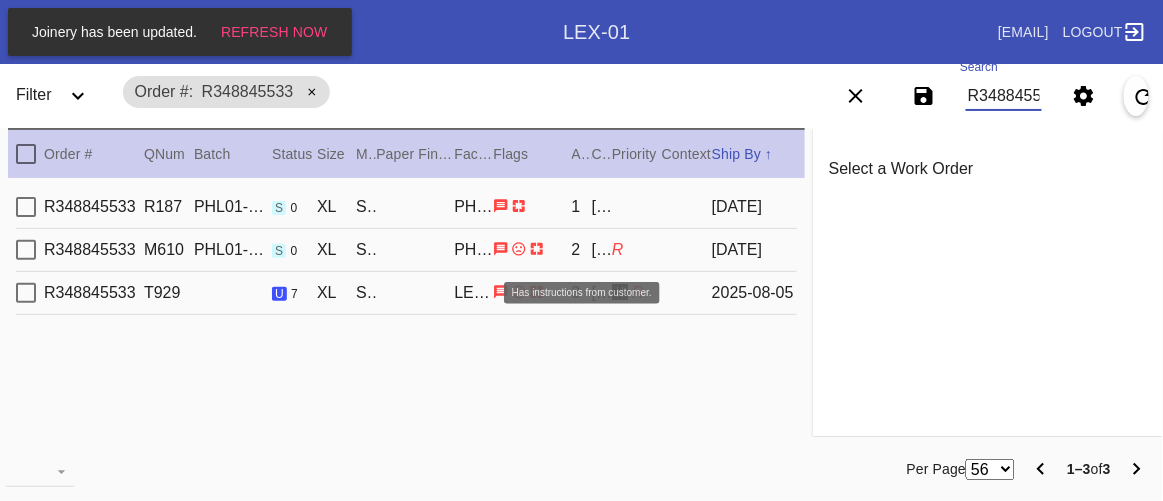 click 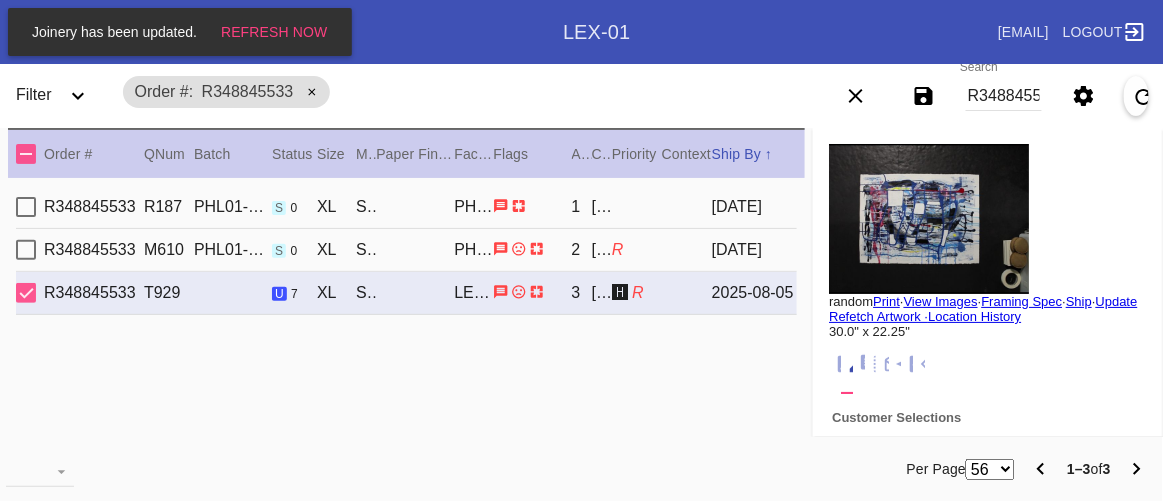 click at bounding box center (532, 206) 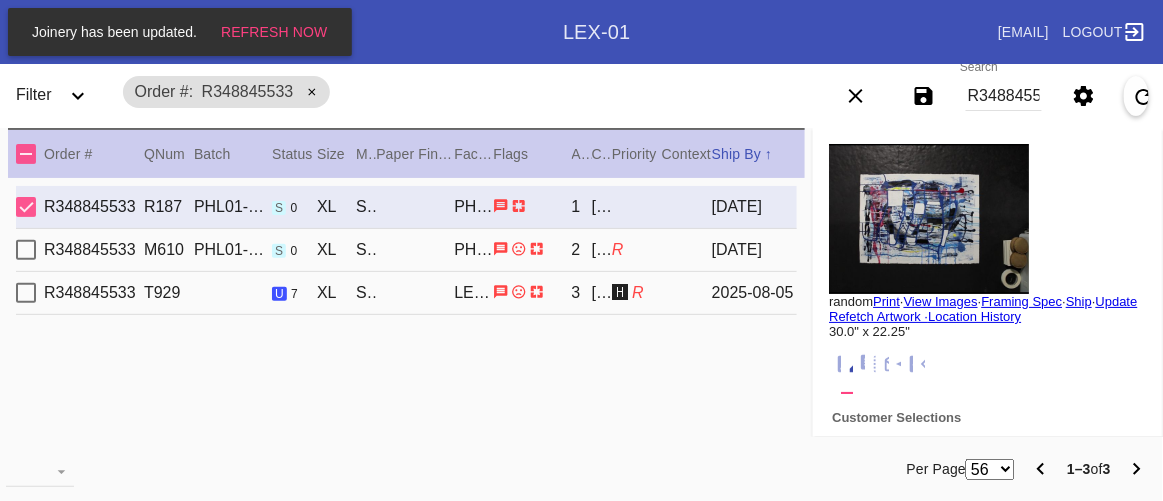 click at bounding box center [532, 249] 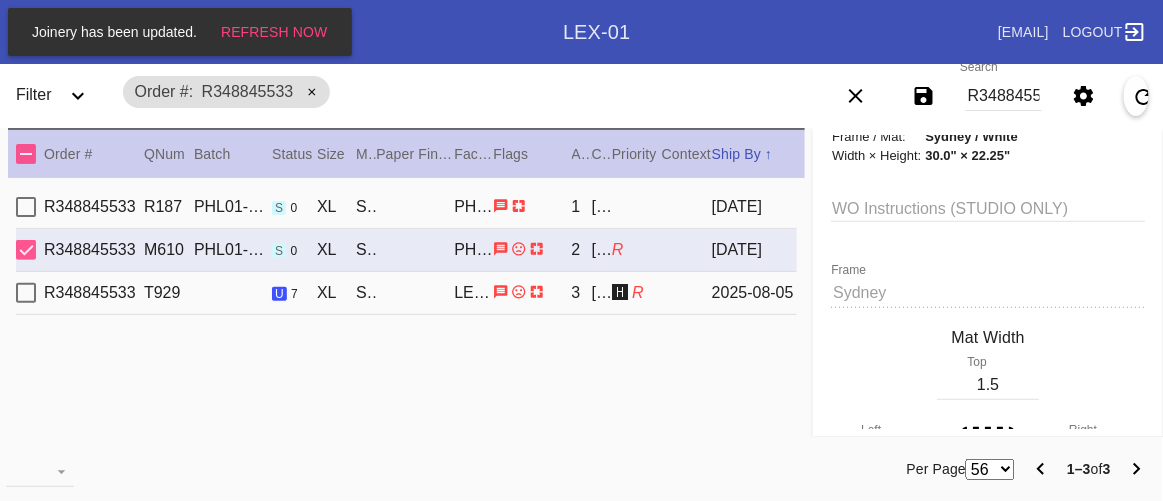 scroll, scrollTop: 272, scrollLeft: 0, axis: vertical 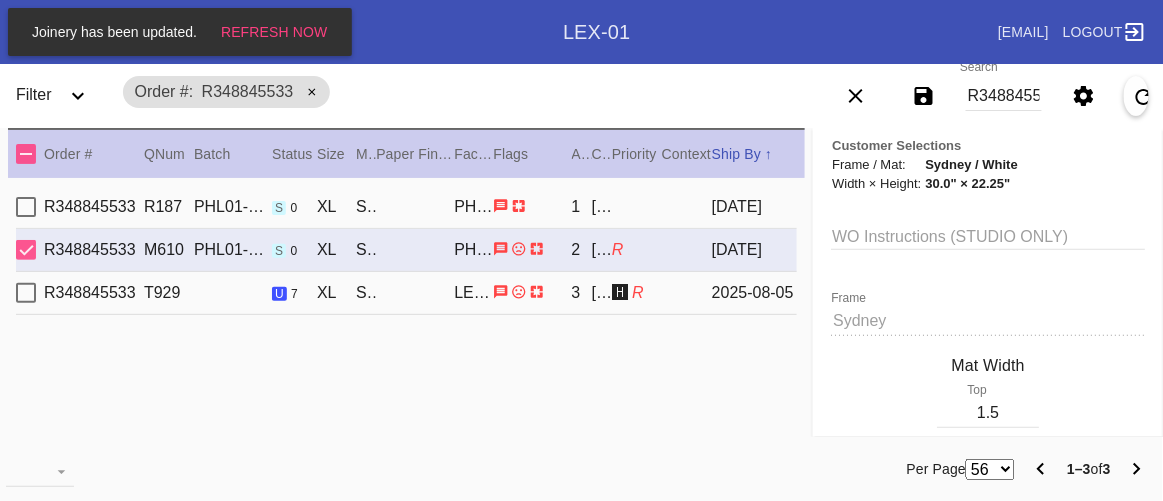 click on "[FIRST] [LAST]" at bounding box center [602, 207] 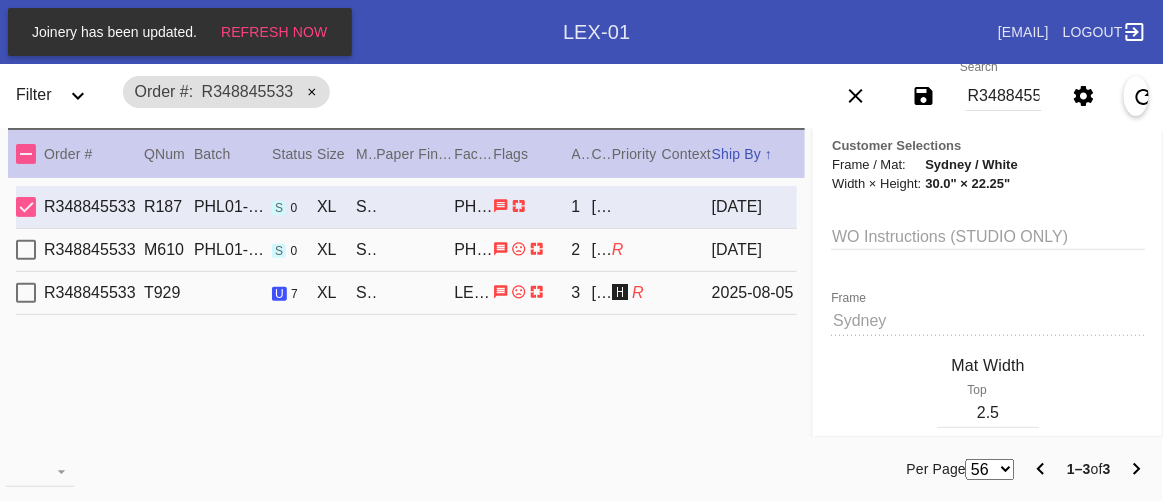 scroll, scrollTop: 454, scrollLeft: 0, axis: vertical 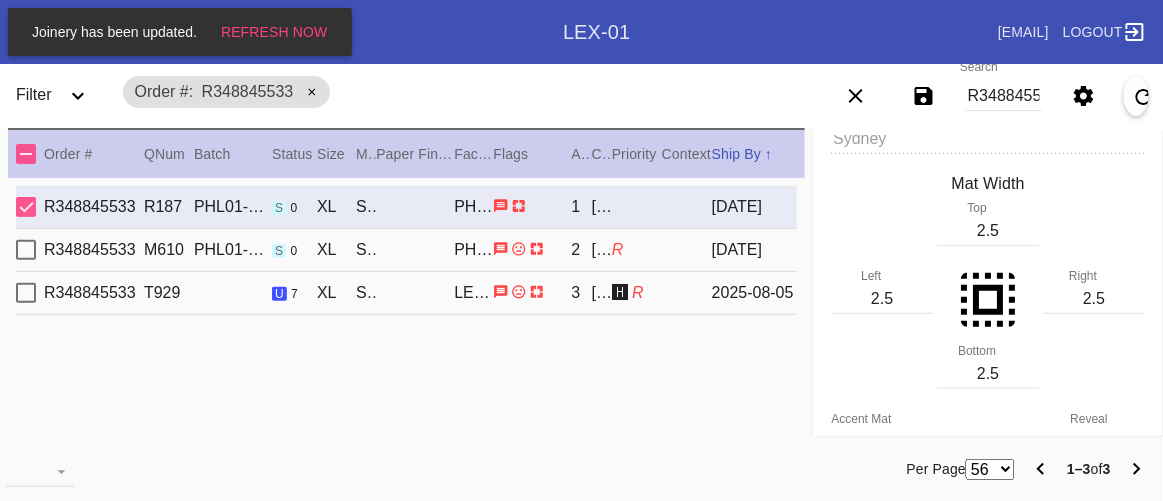 click on "Holiday Guaranteed" 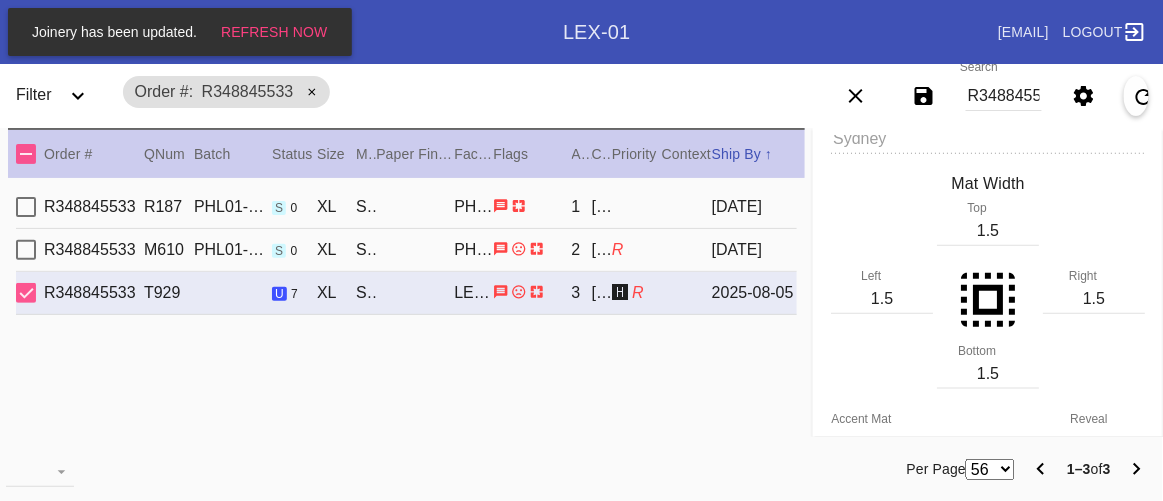 scroll, scrollTop: 578, scrollLeft: 0, axis: vertical 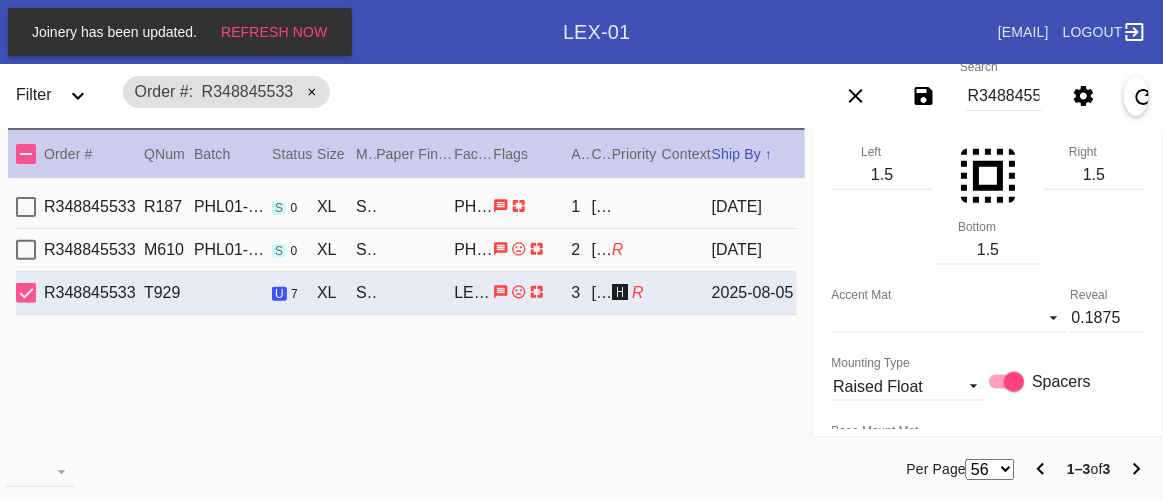 click on "R348845533 M610 PHL01-220816-017 s   0 XL Sydney / White PHL-01 2 Beth Rivkind
R
2022-08-15" at bounding box center [406, 250] 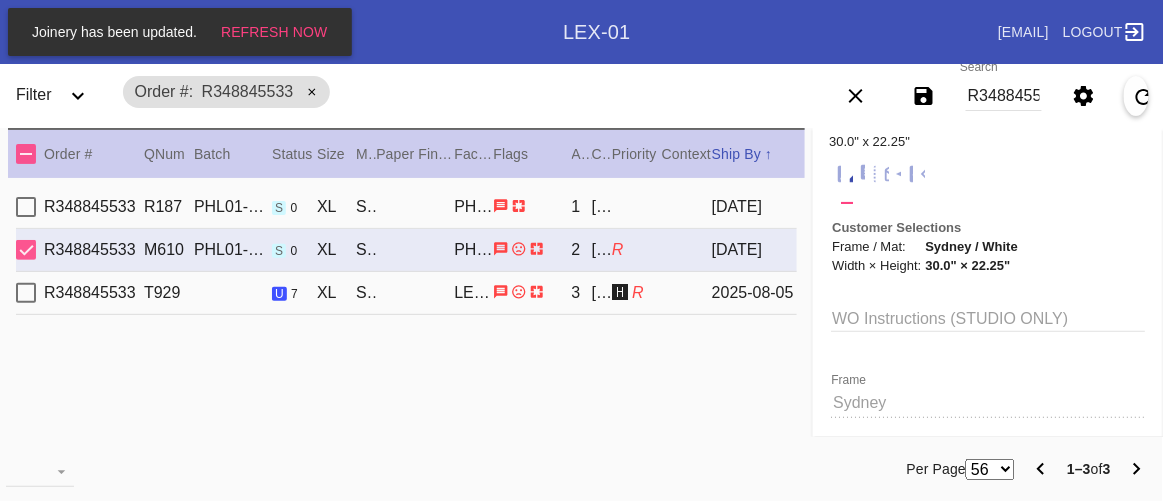 scroll, scrollTop: 181, scrollLeft: 0, axis: vertical 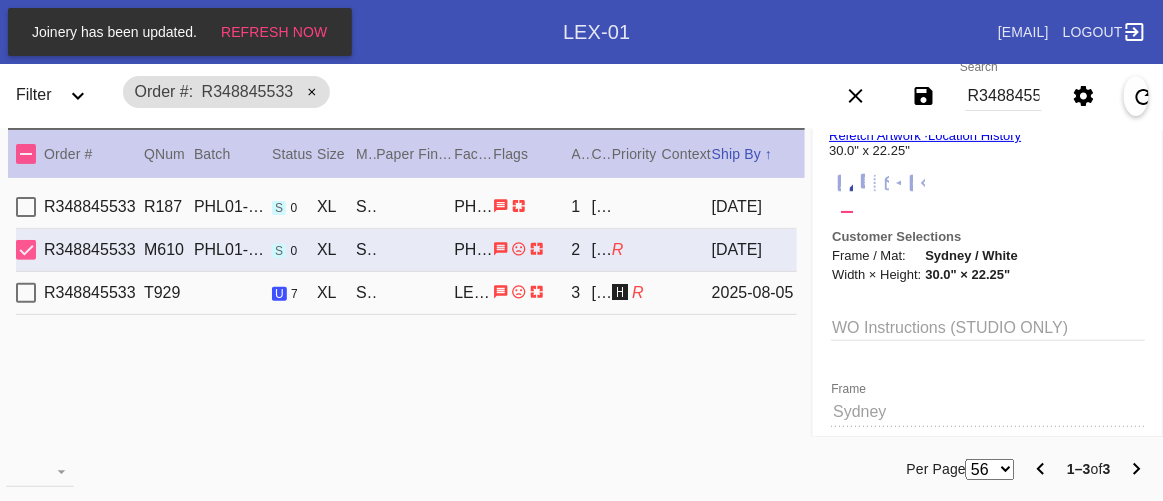 click on "R348845533 T929 u   7 XL Sydney / White LEX-01 3 Beth Rivkind
🅷
R
2025-08-05" at bounding box center [406, 293] 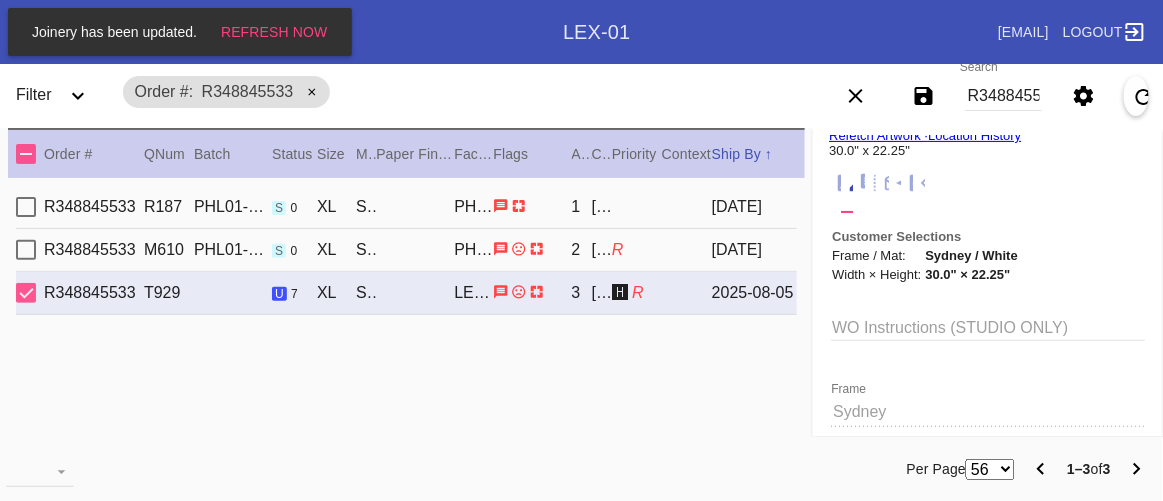 click on "R348845533 M610 PHL01-220816-017 s   0 XL Sydney / White PHL-01 2 Beth Rivkind
R
2022-08-15" at bounding box center (406, 250) 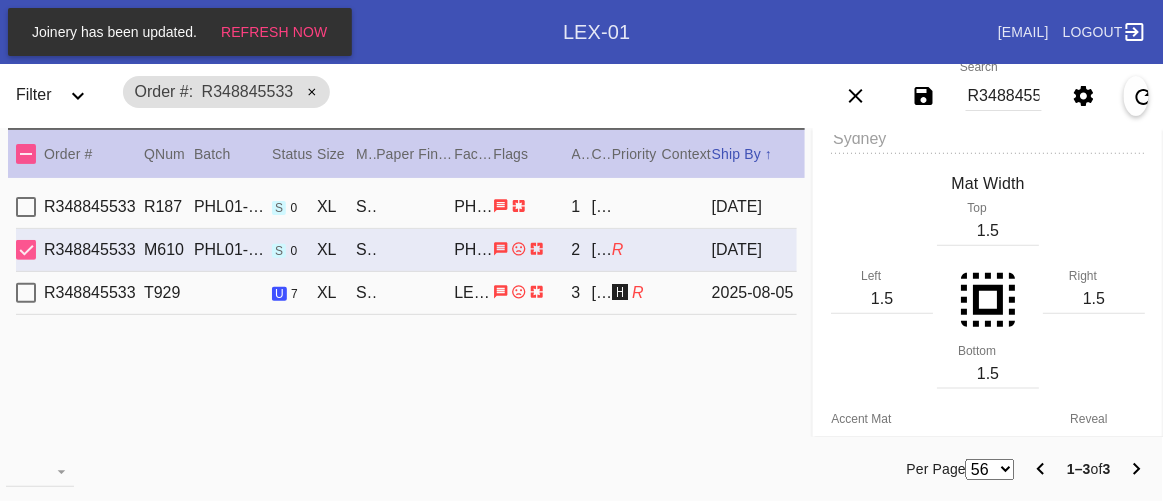 scroll, scrollTop: 0, scrollLeft: 0, axis: both 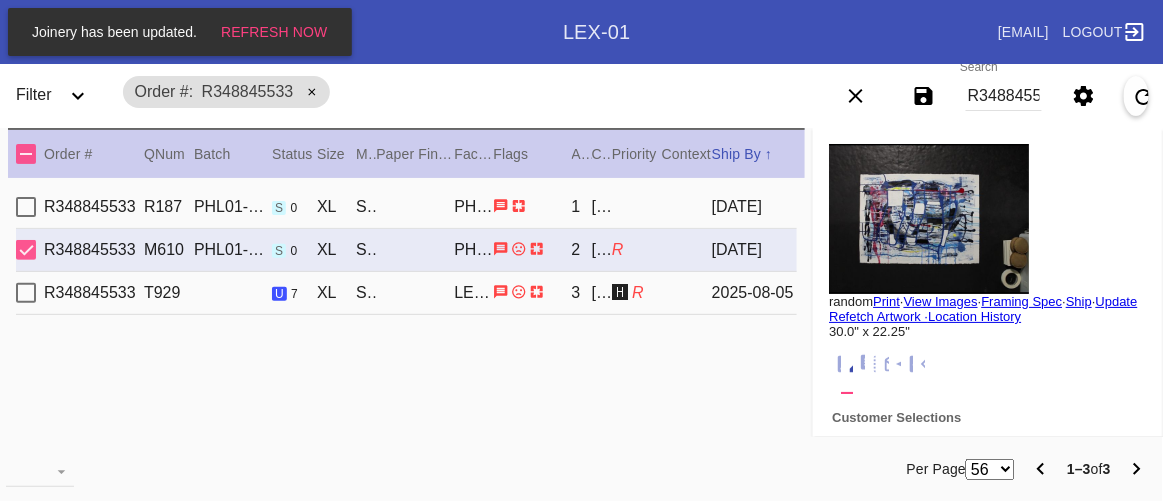 click 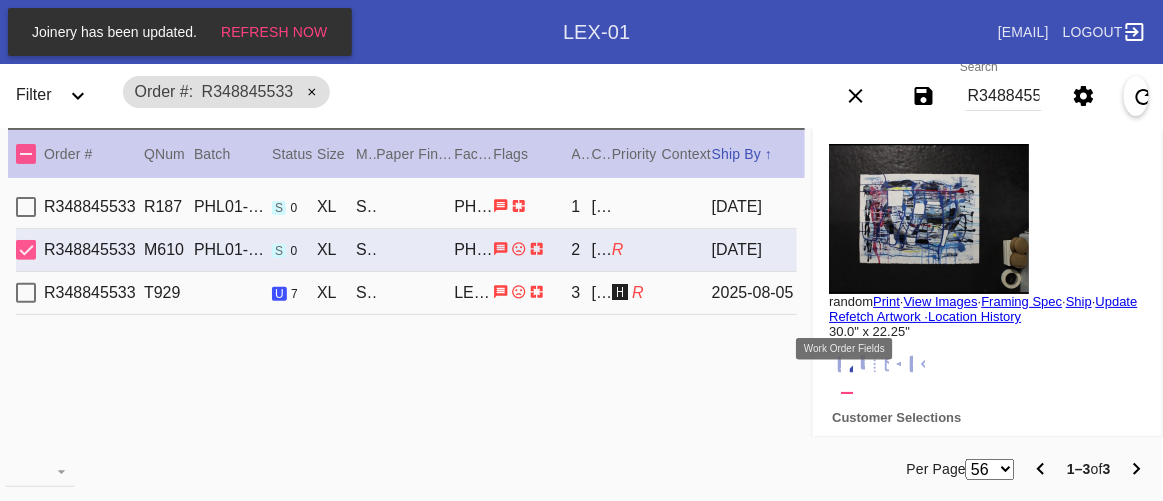 click 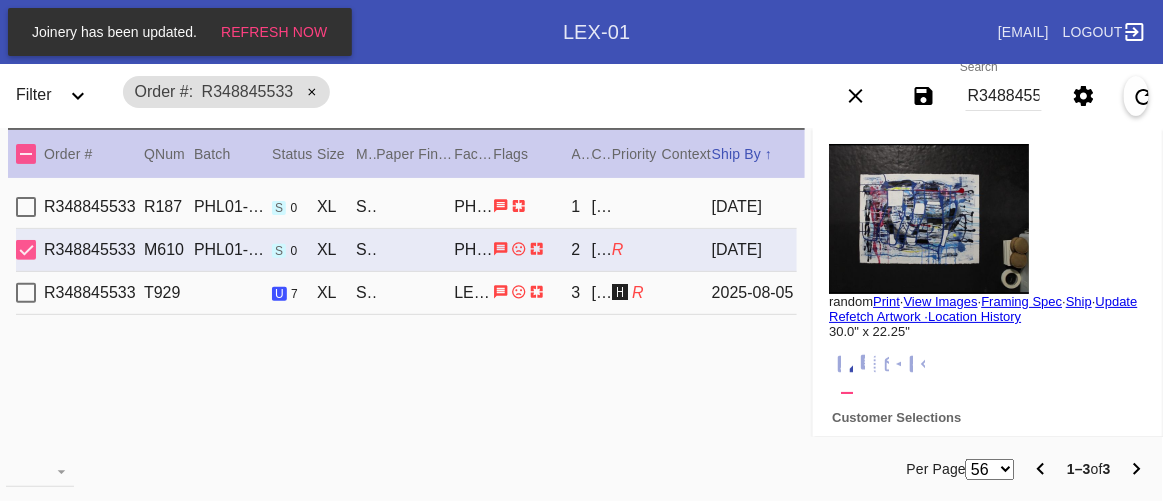 click 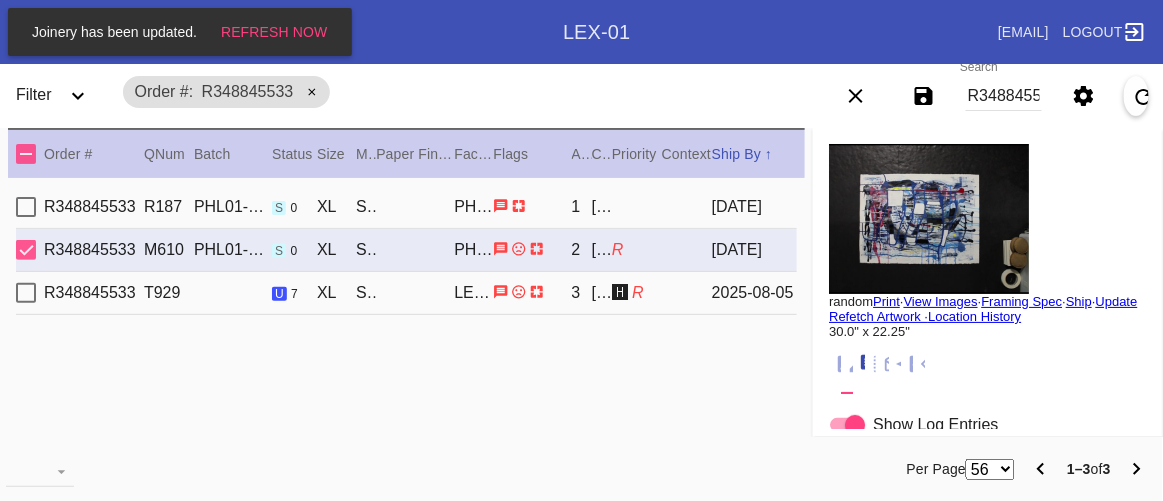 scroll, scrollTop: 121, scrollLeft: 0, axis: vertical 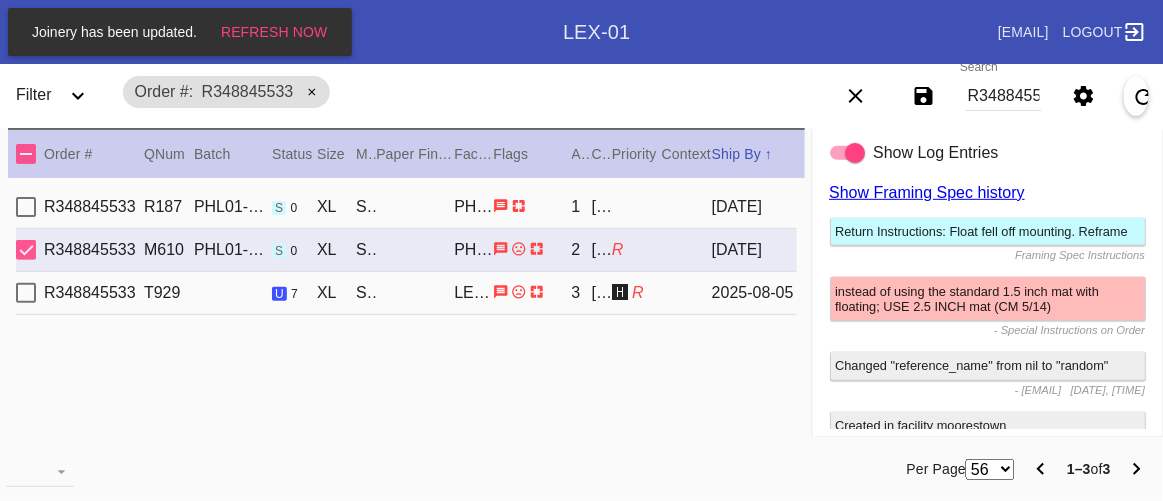 click on "R348845533 T929 u   7 XL Sydney / White LEX-01 3 Beth Rivkind
🅷
R
2025-08-05" at bounding box center (406, 293) 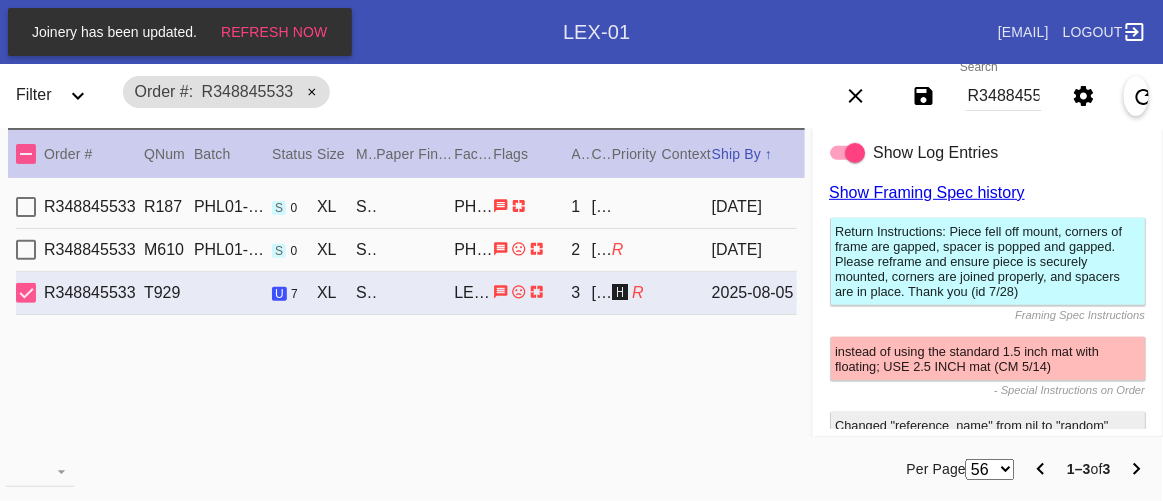 click on "R348845533" at bounding box center (1004, 96) 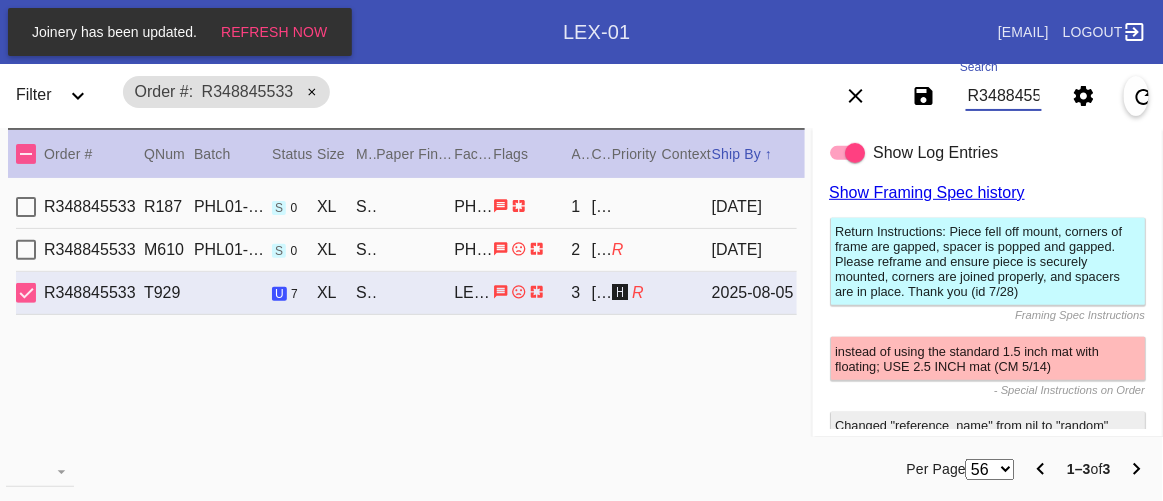 click on "R348845533" at bounding box center (1004, 96) 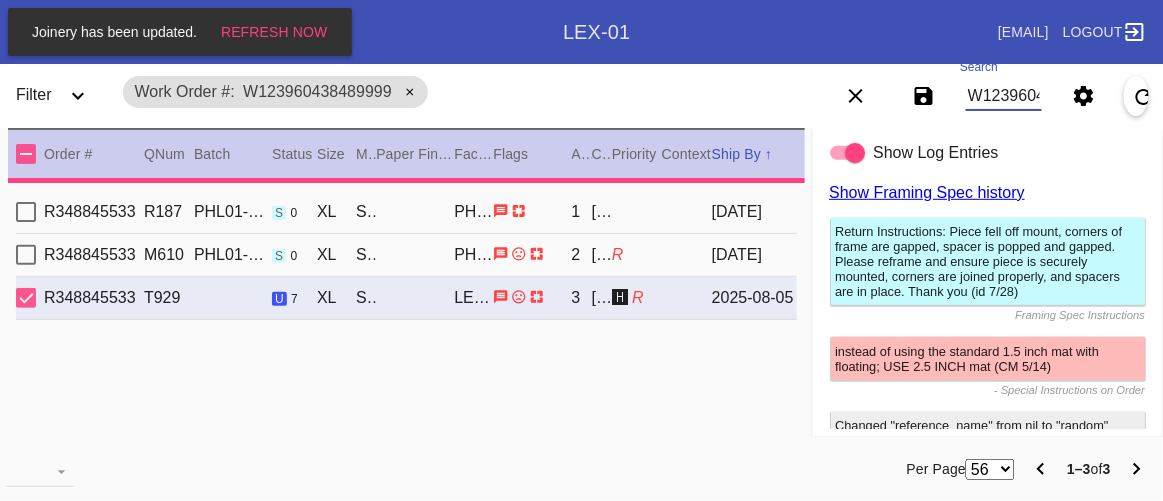type on "Art Line 2 Required - J.DAY" 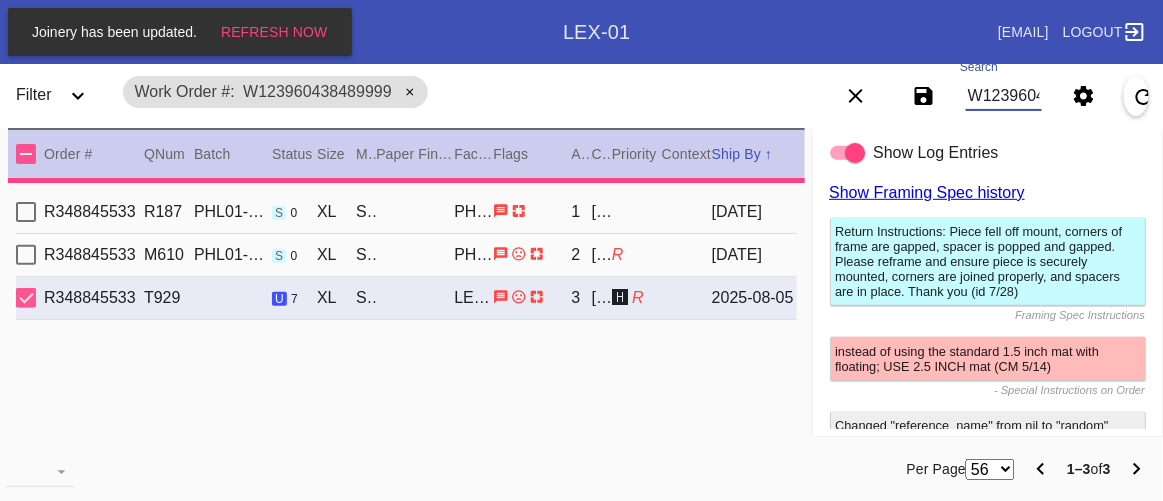 type on "1.0625" 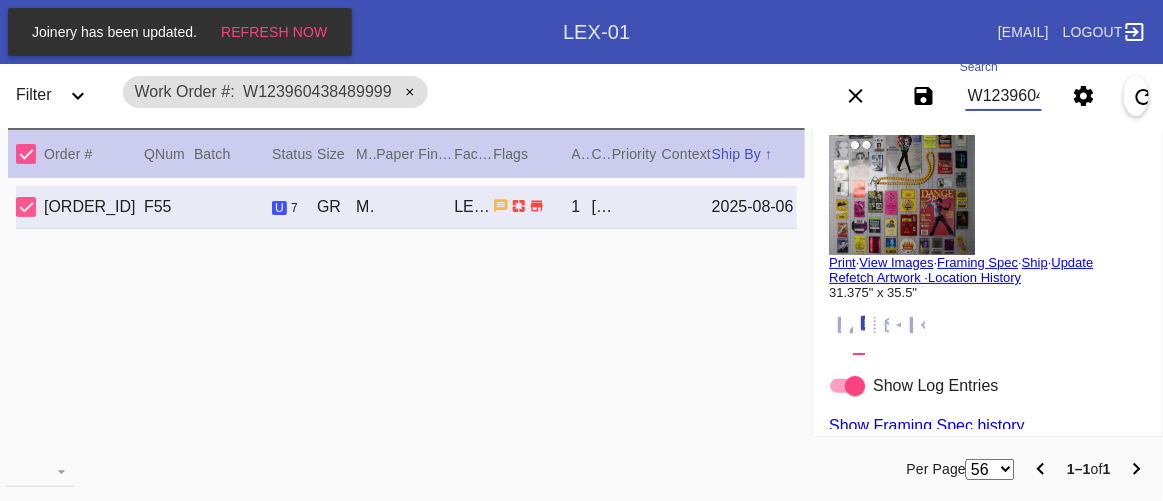 scroll, scrollTop: 0, scrollLeft: 0, axis: both 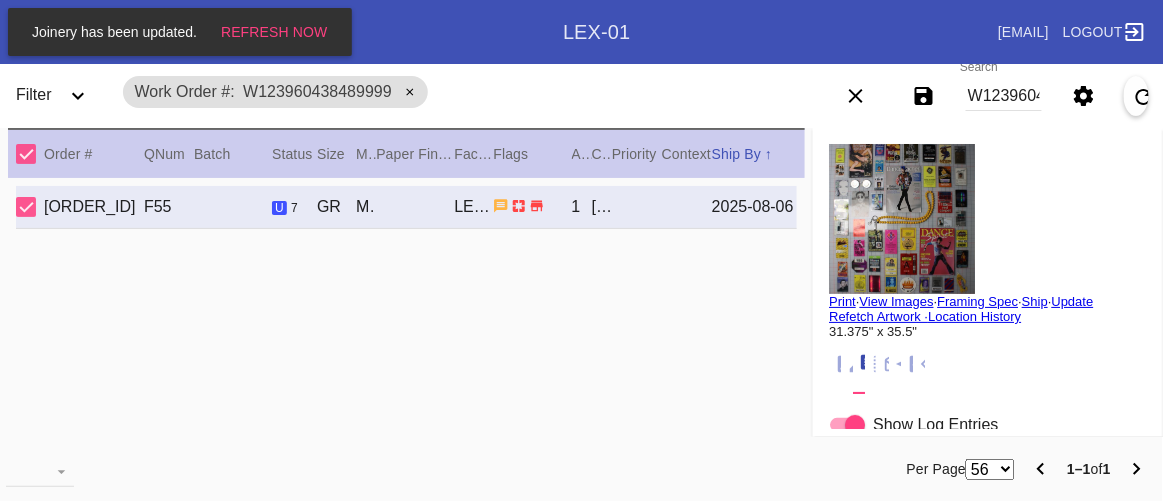 click at bounding box center (988, 219) 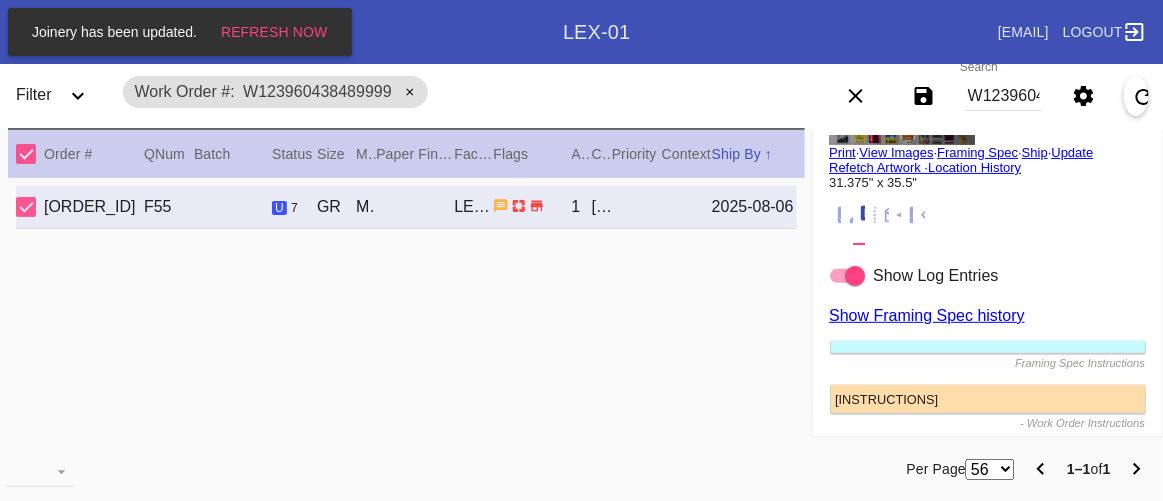 scroll, scrollTop: 0, scrollLeft: 0, axis: both 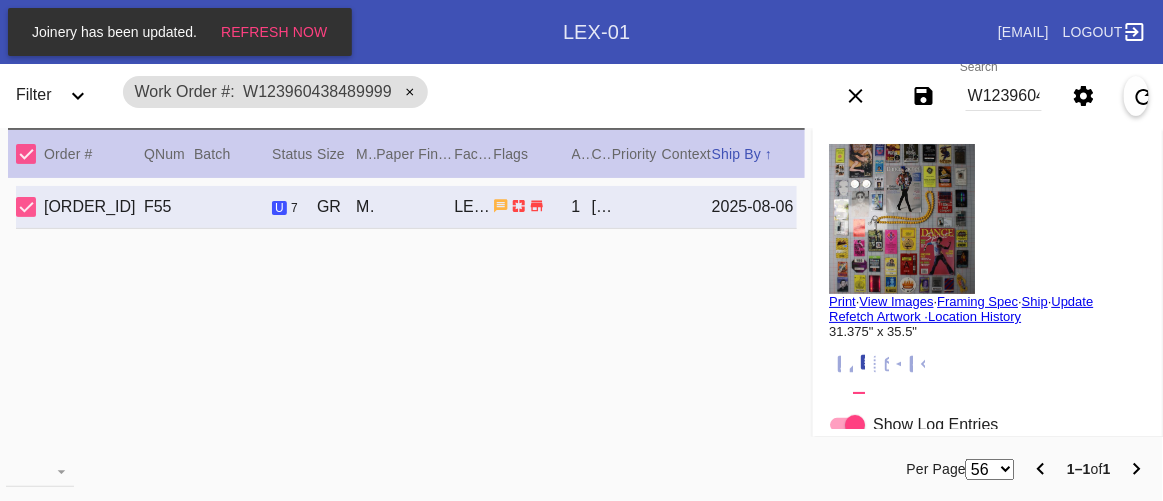 click on "View Images" at bounding box center (896, 301) 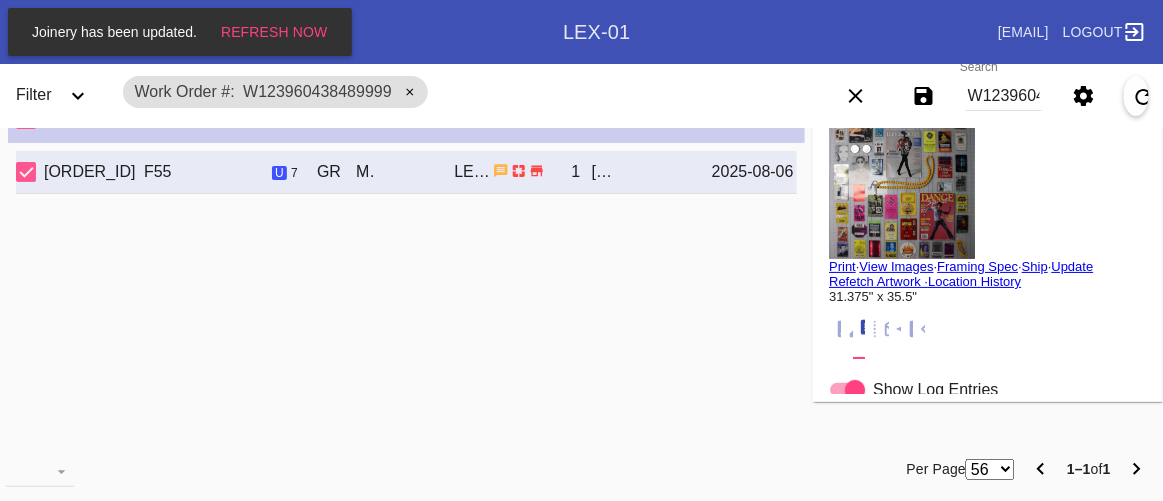 click 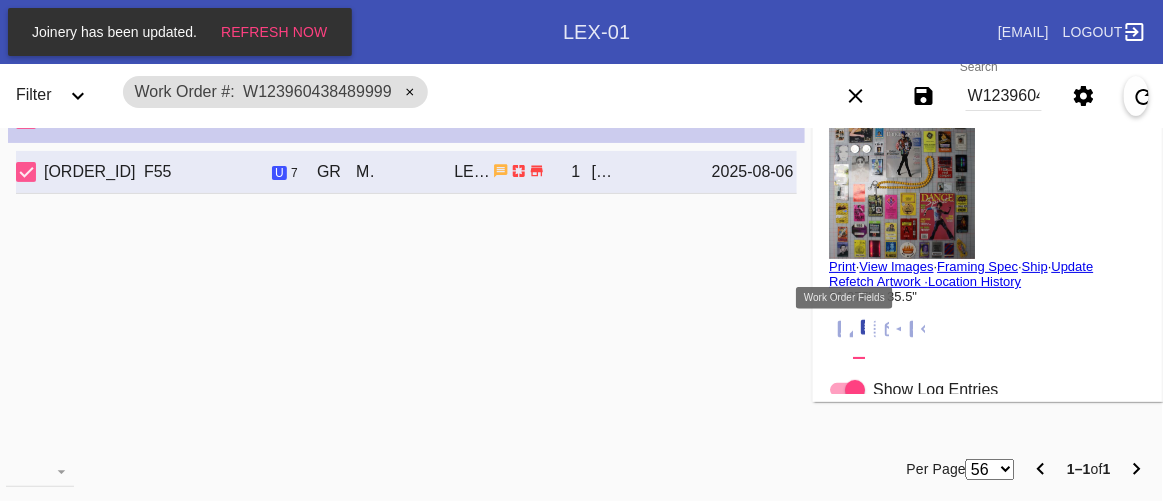 click 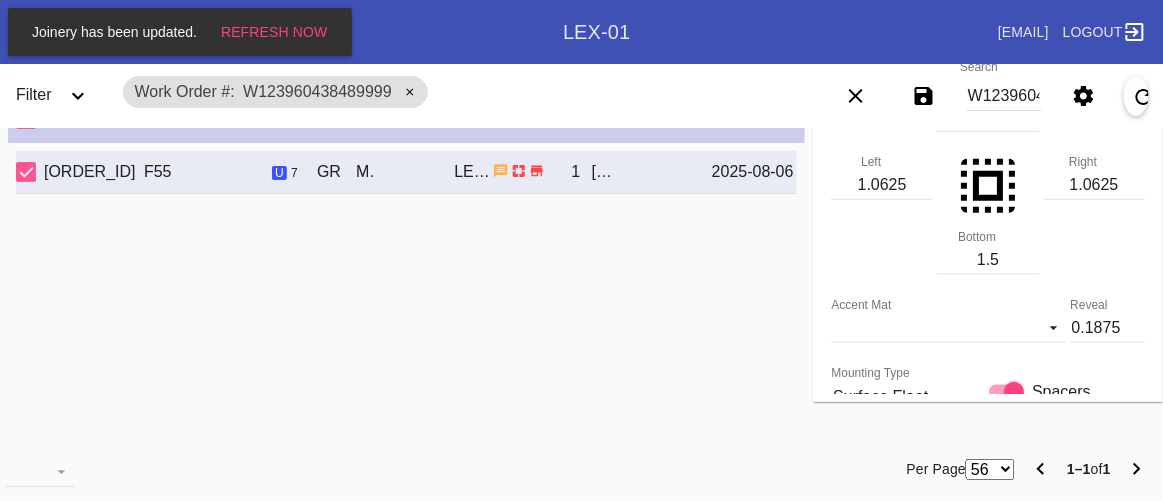 scroll, scrollTop: 605, scrollLeft: 0, axis: vertical 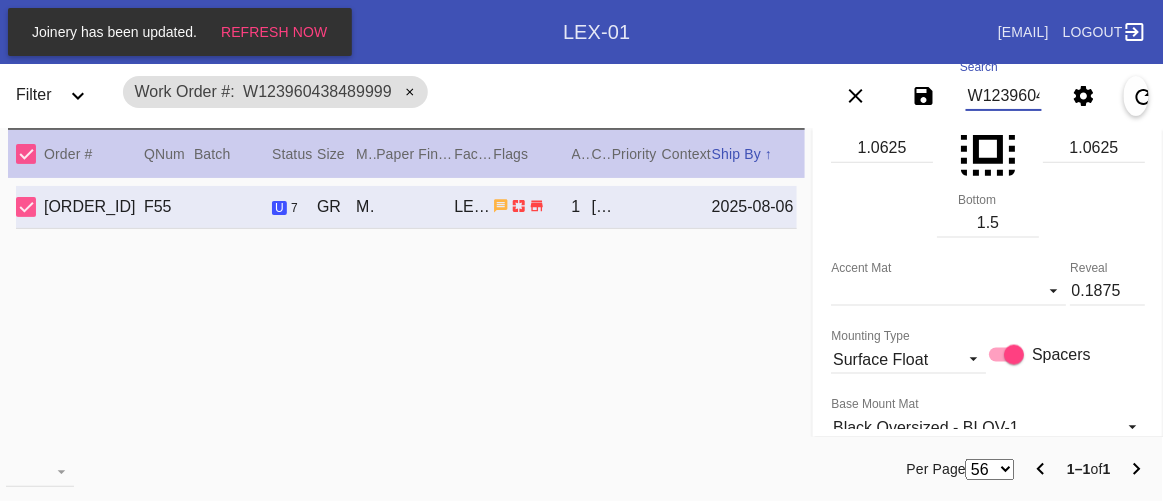 click on "W123960438489999" at bounding box center [1004, 96] 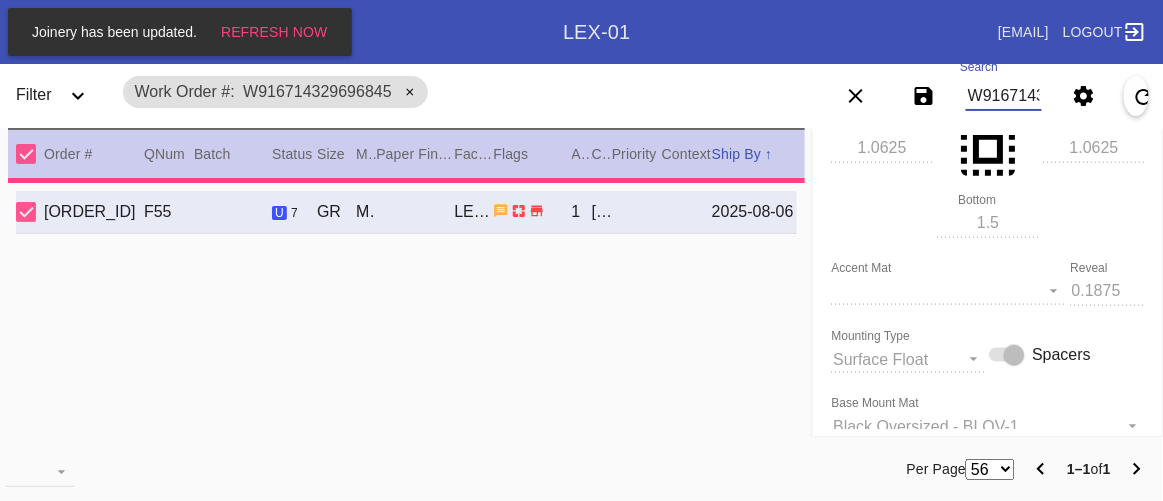 type 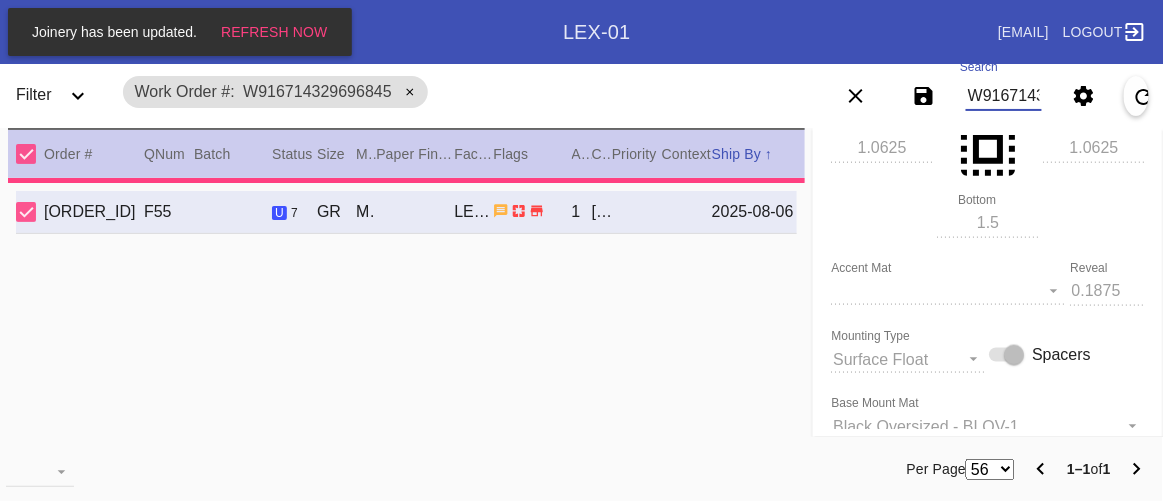 type on "1.5" 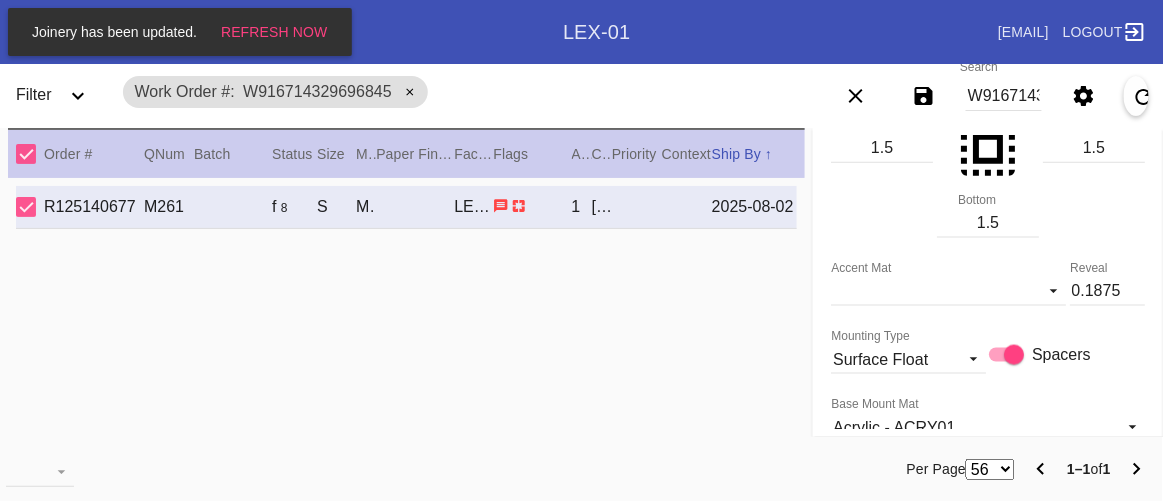 scroll, scrollTop: 0, scrollLeft: 0, axis: both 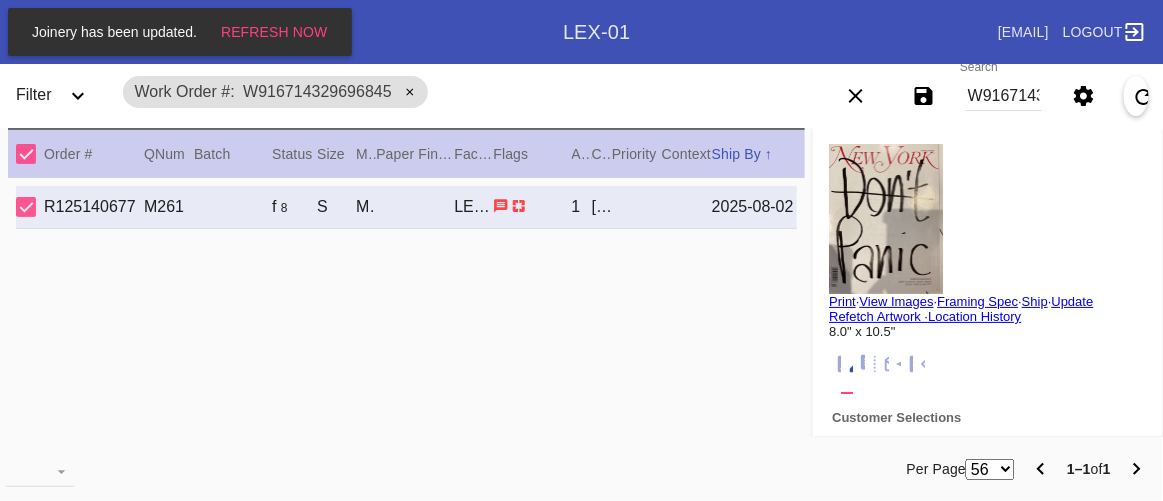 click on "Print" at bounding box center [842, 301] 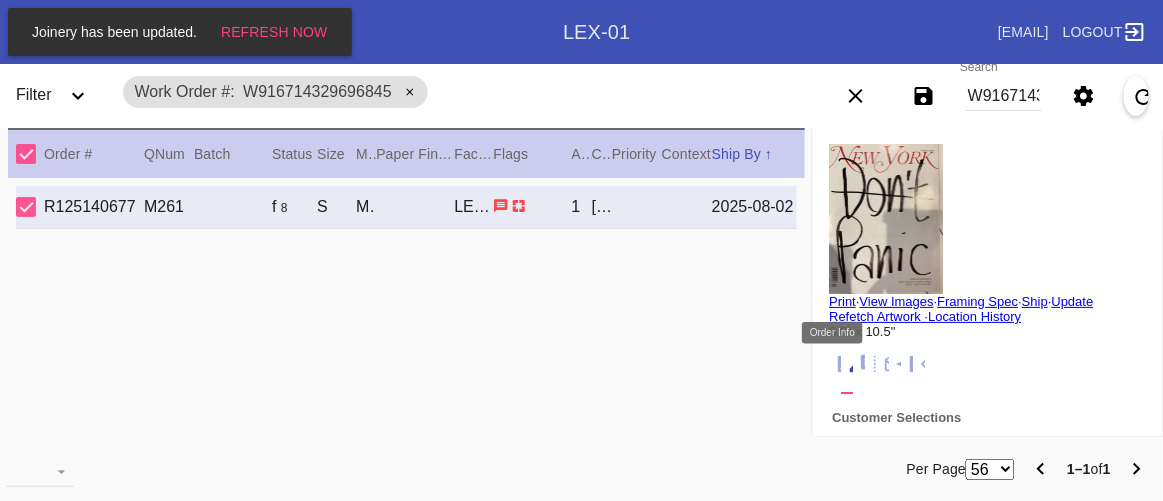 click 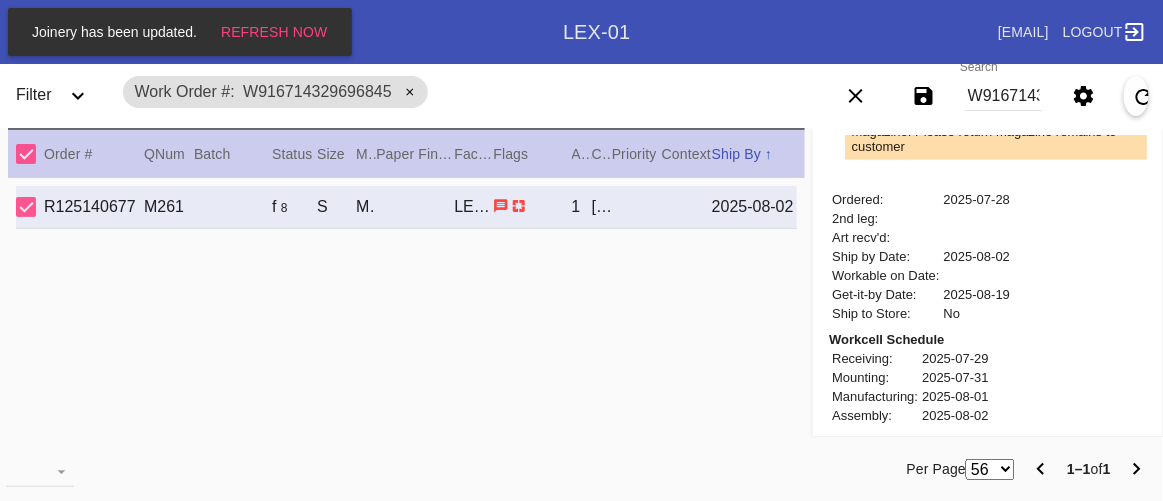scroll, scrollTop: 818, scrollLeft: 0, axis: vertical 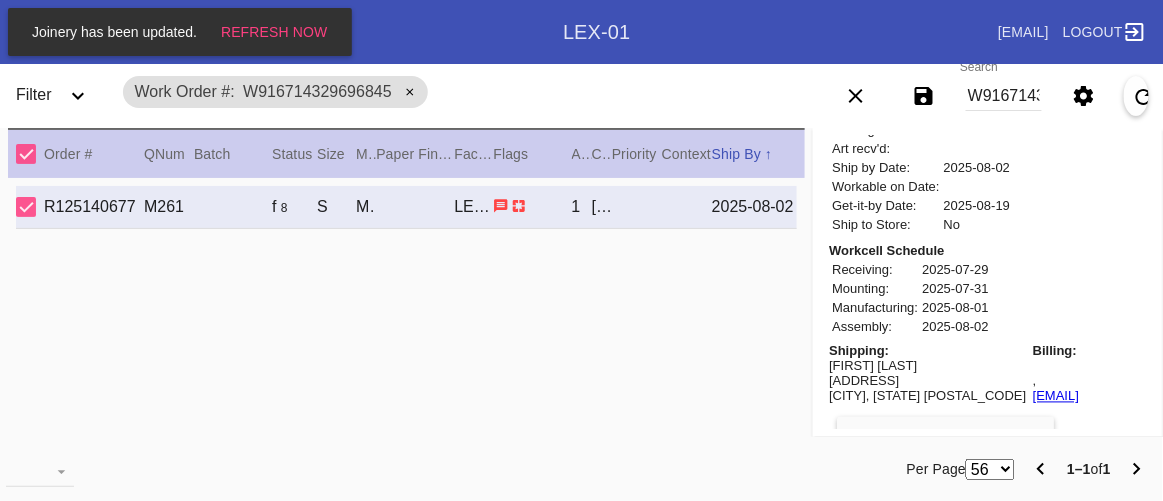 click on "Vikram Suresh" at bounding box center [927, 366] 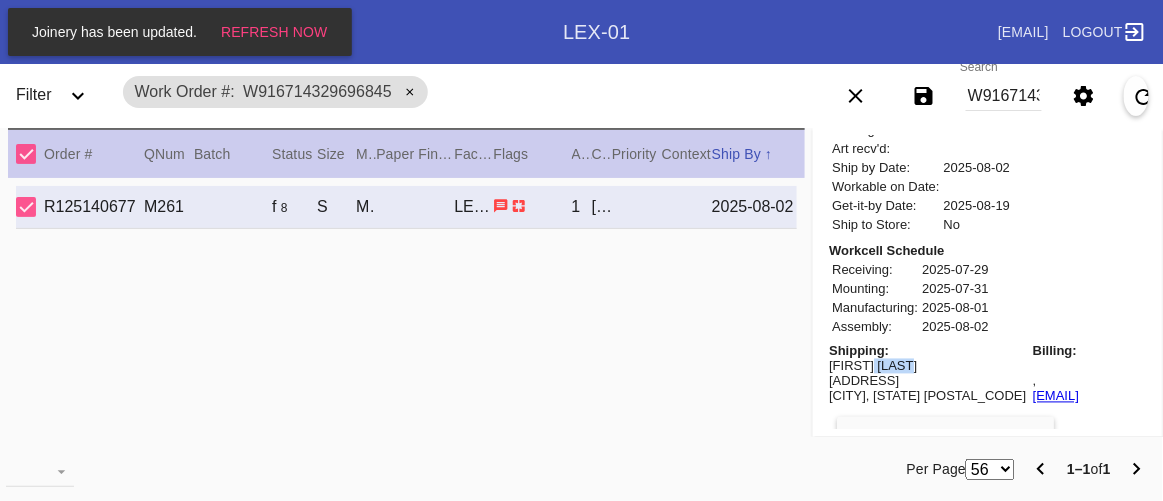 click on "Vikram Suresh" at bounding box center (927, 366) 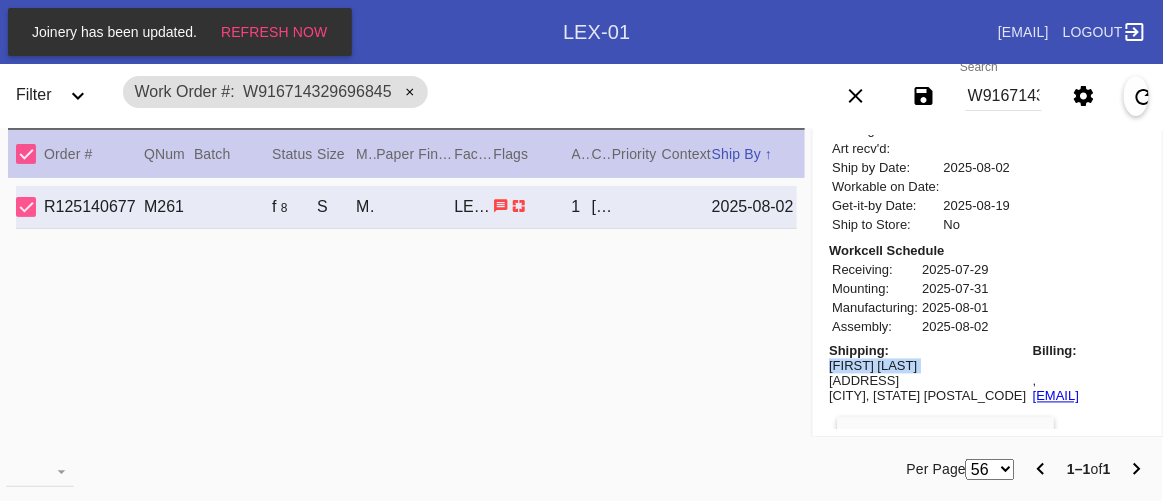 click on "Vikram Suresh" at bounding box center (927, 366) 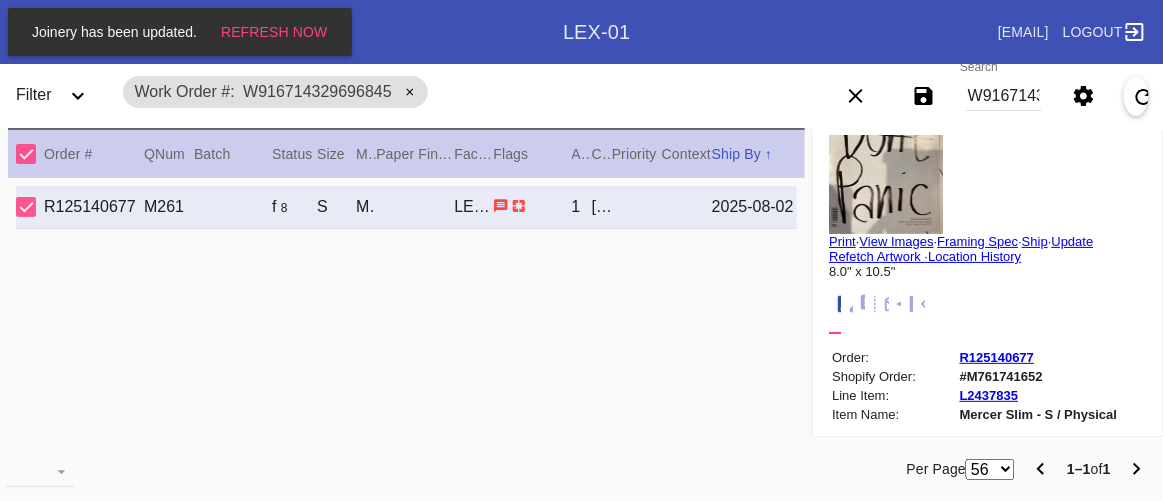 scroll, scrollTop: 0, scrollLeft: 0, axis: both 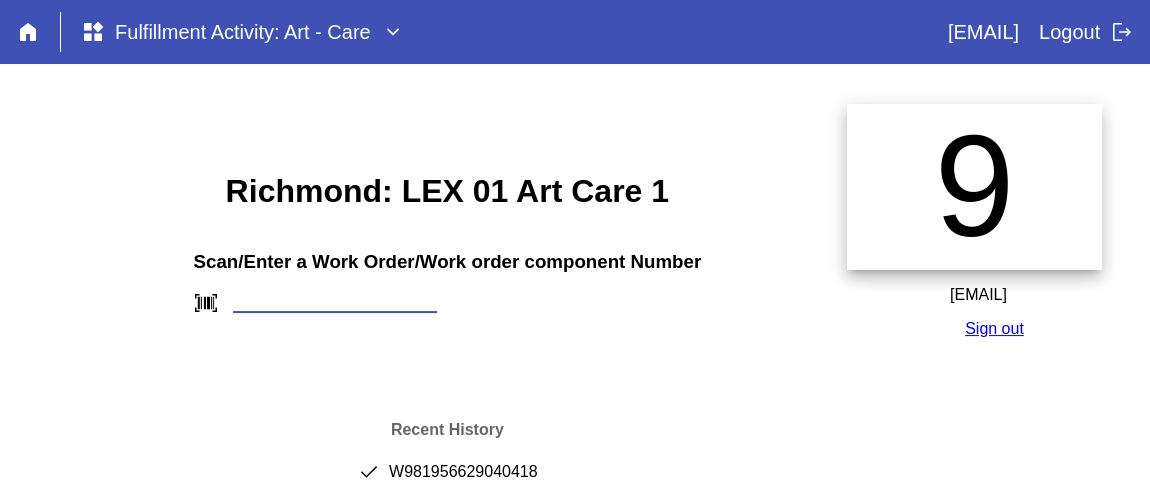click at bounding box center (335, 302) 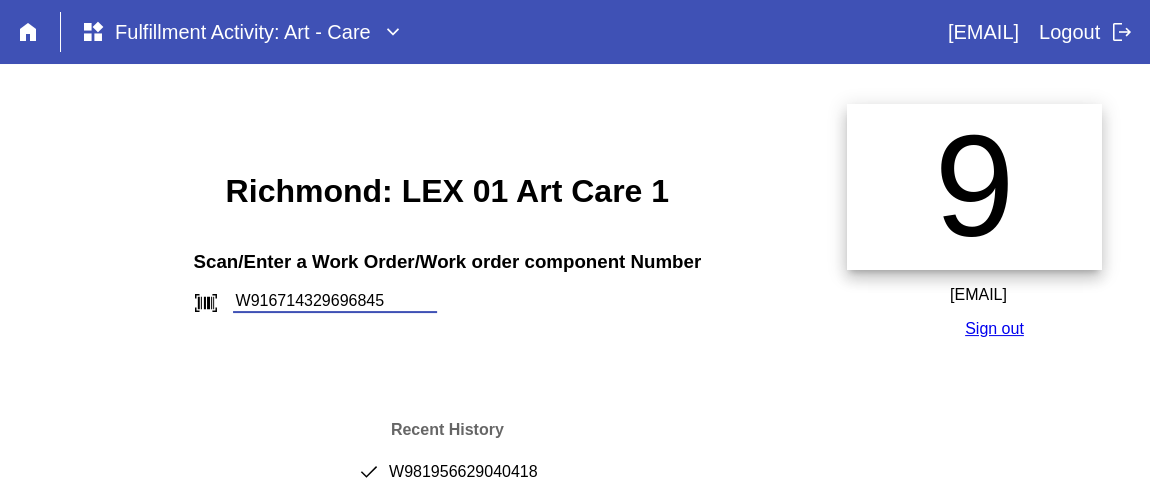 type on "W916714329696845" 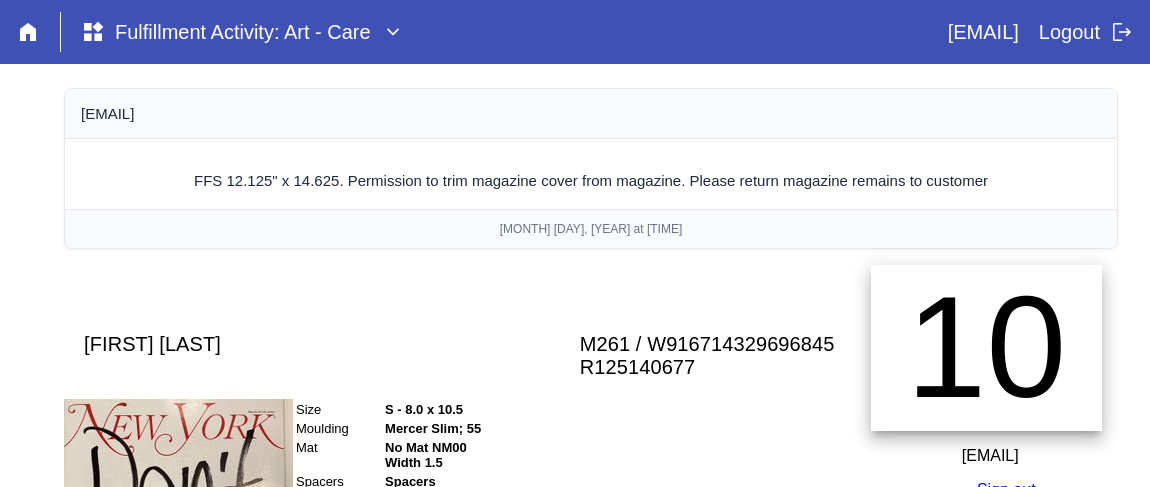 scroll, scrollTop: 0, scrollLeft: 0, axis: both 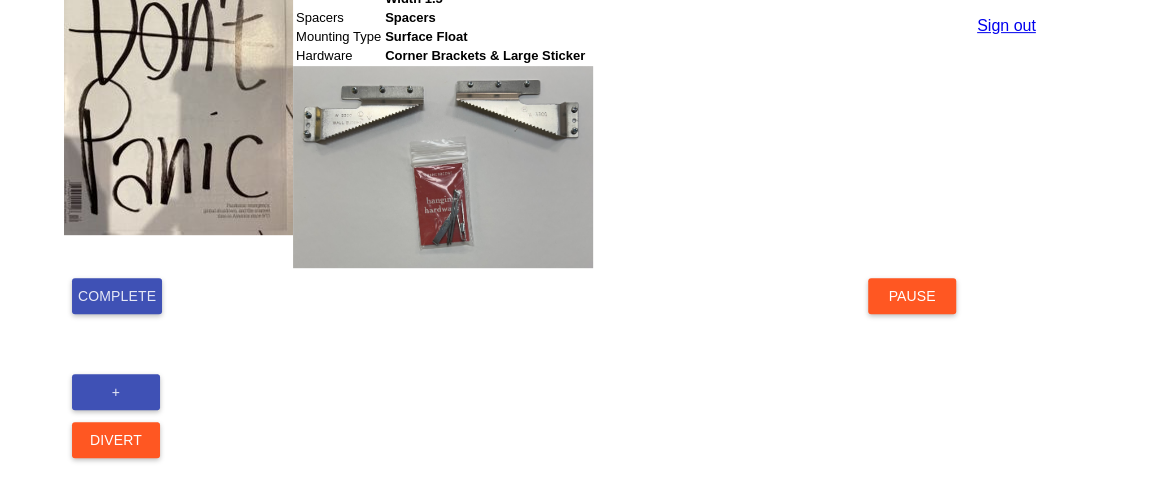 click on "Complete" at bounding box center [117, 296] 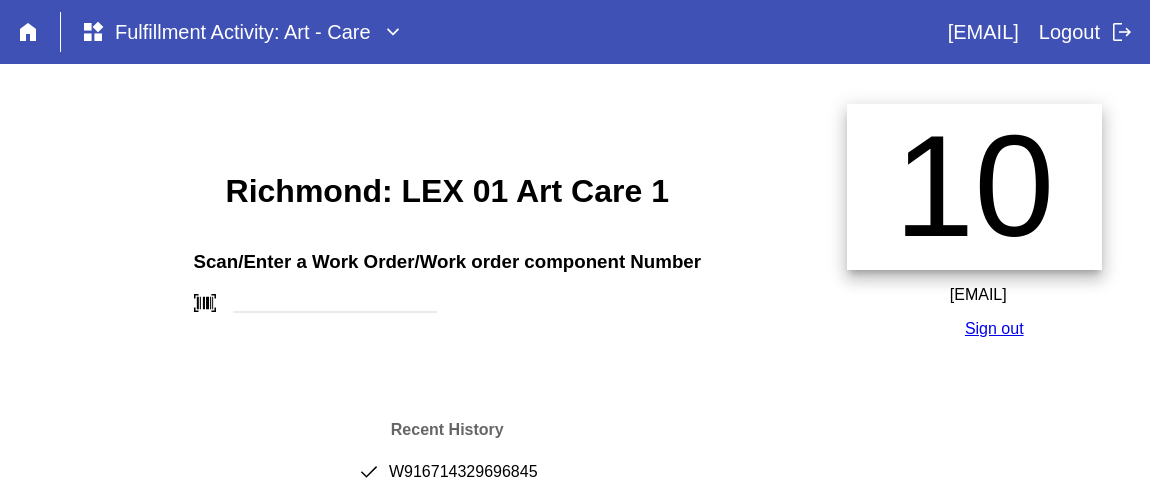scroll, scrollTop: 0, scrollLeft: 0, axis: both 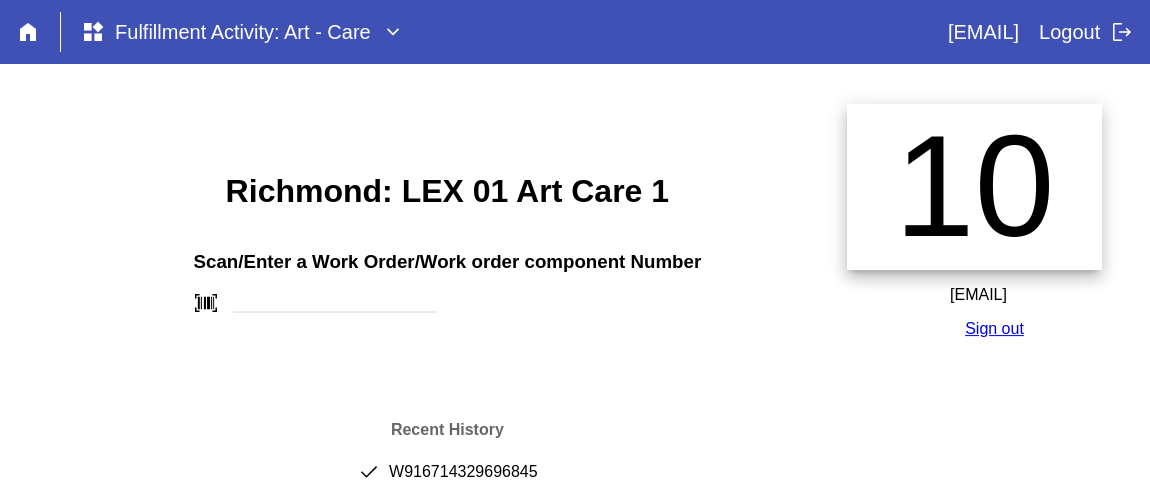 click on "done [NUMBER]" at bounding box center [447, 480] 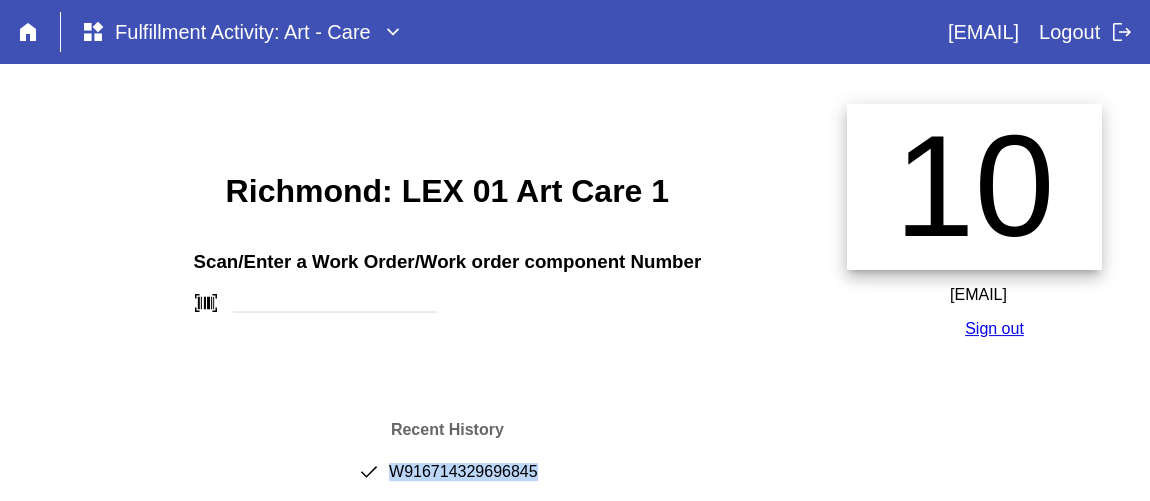 click on "done [NUMBER]" at bounding box center (447, 480) 